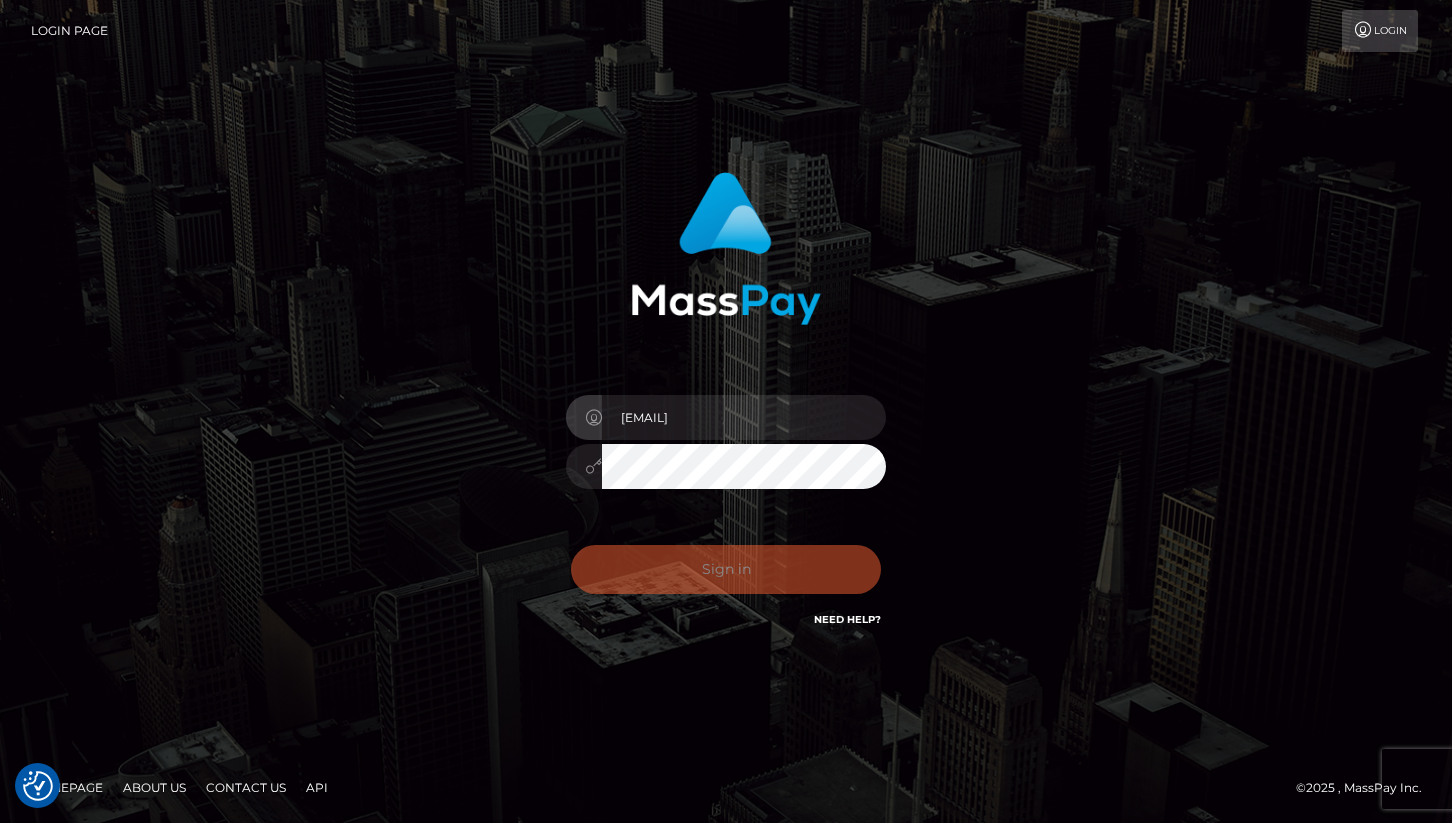 scroll, scrollTop: 0, scrollLeft: 0, axis: both 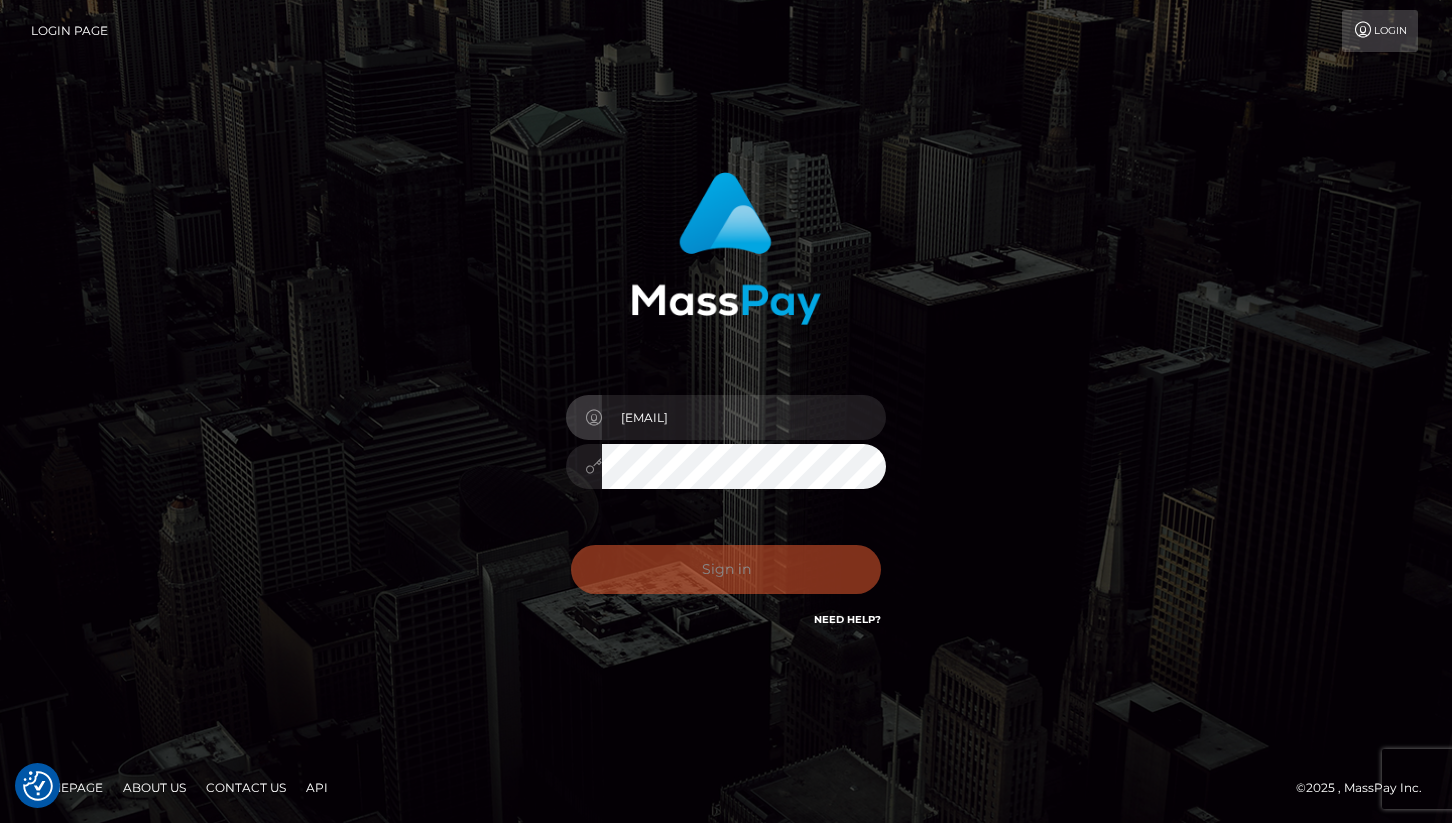 type on "cheli@masspay.io" 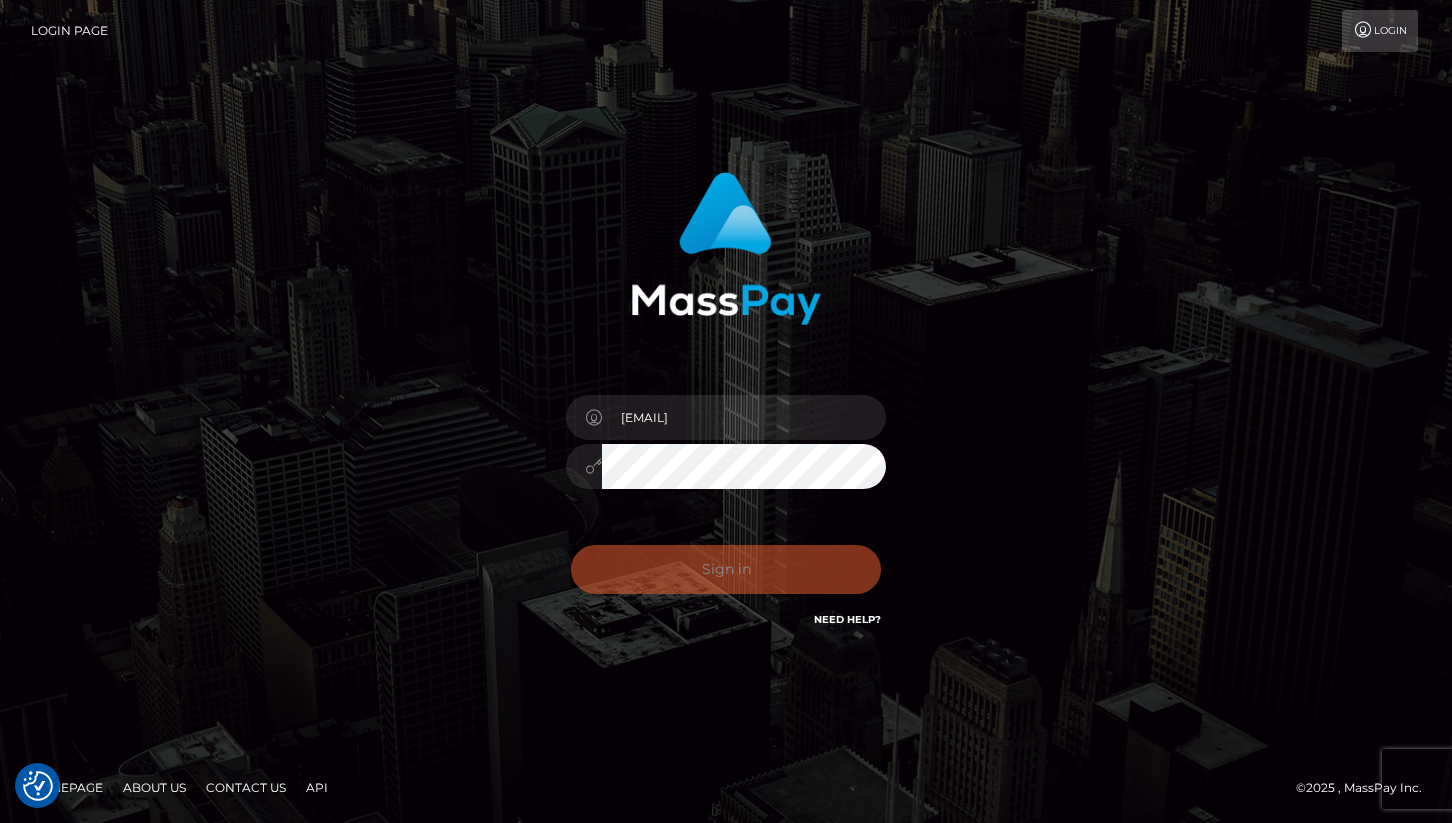 click on "Sign in
Need
Help?" at bounding box center (726, 577) 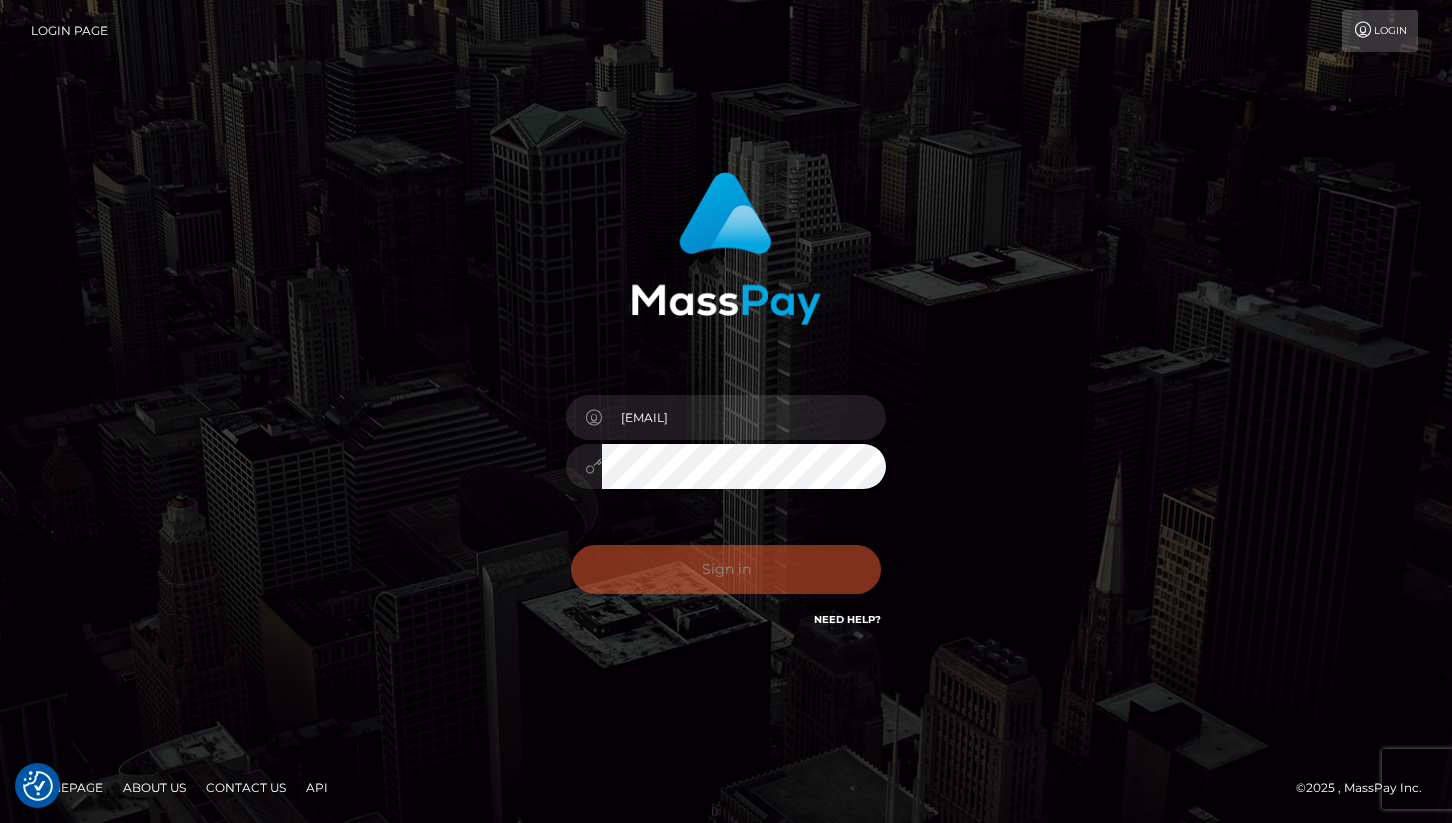 click on "Sign in
Need
Help?" at bounding box center [726, 577] 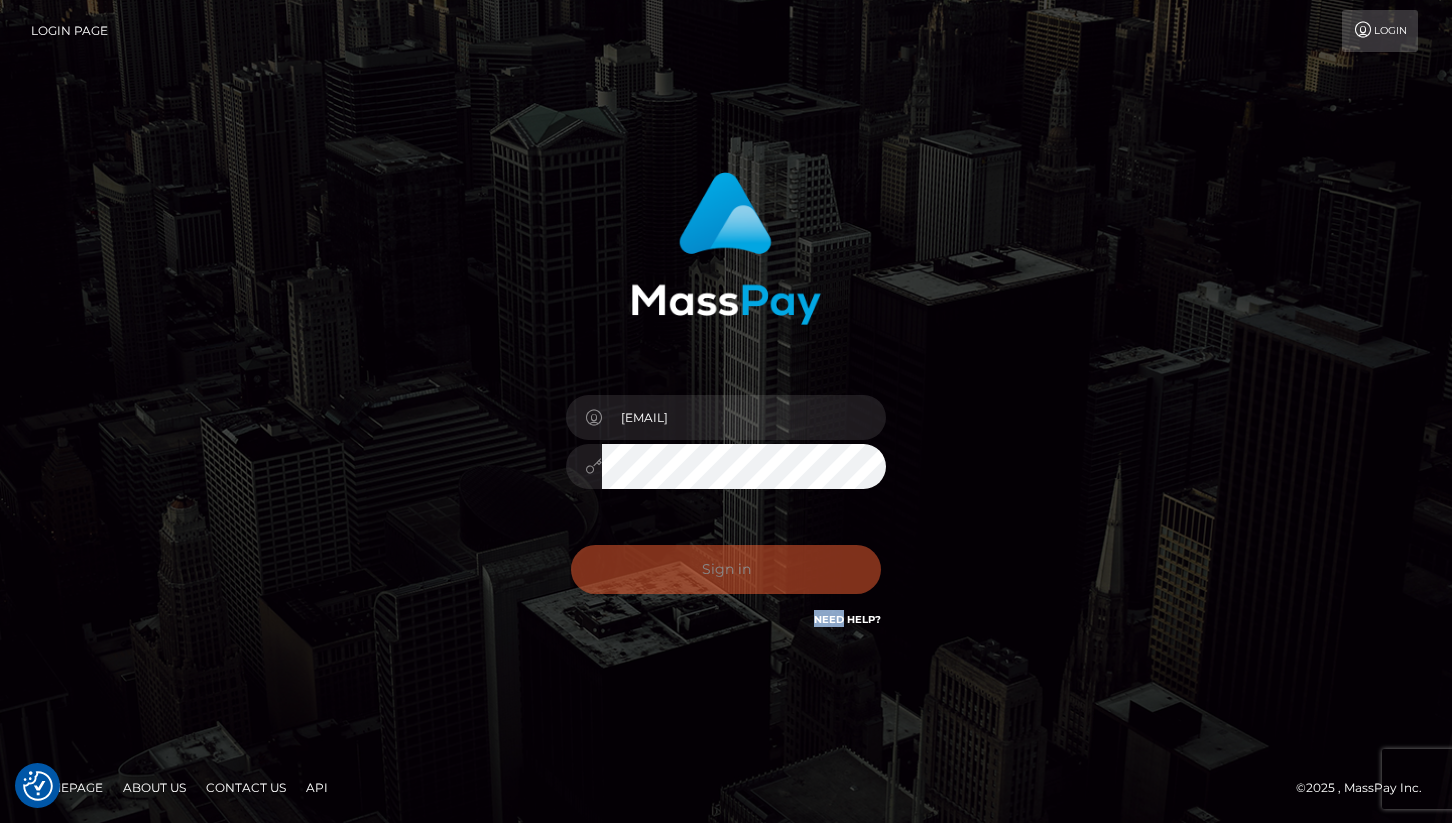 click on "Sign in
Need
Help?" at bounding box center (726, 577) 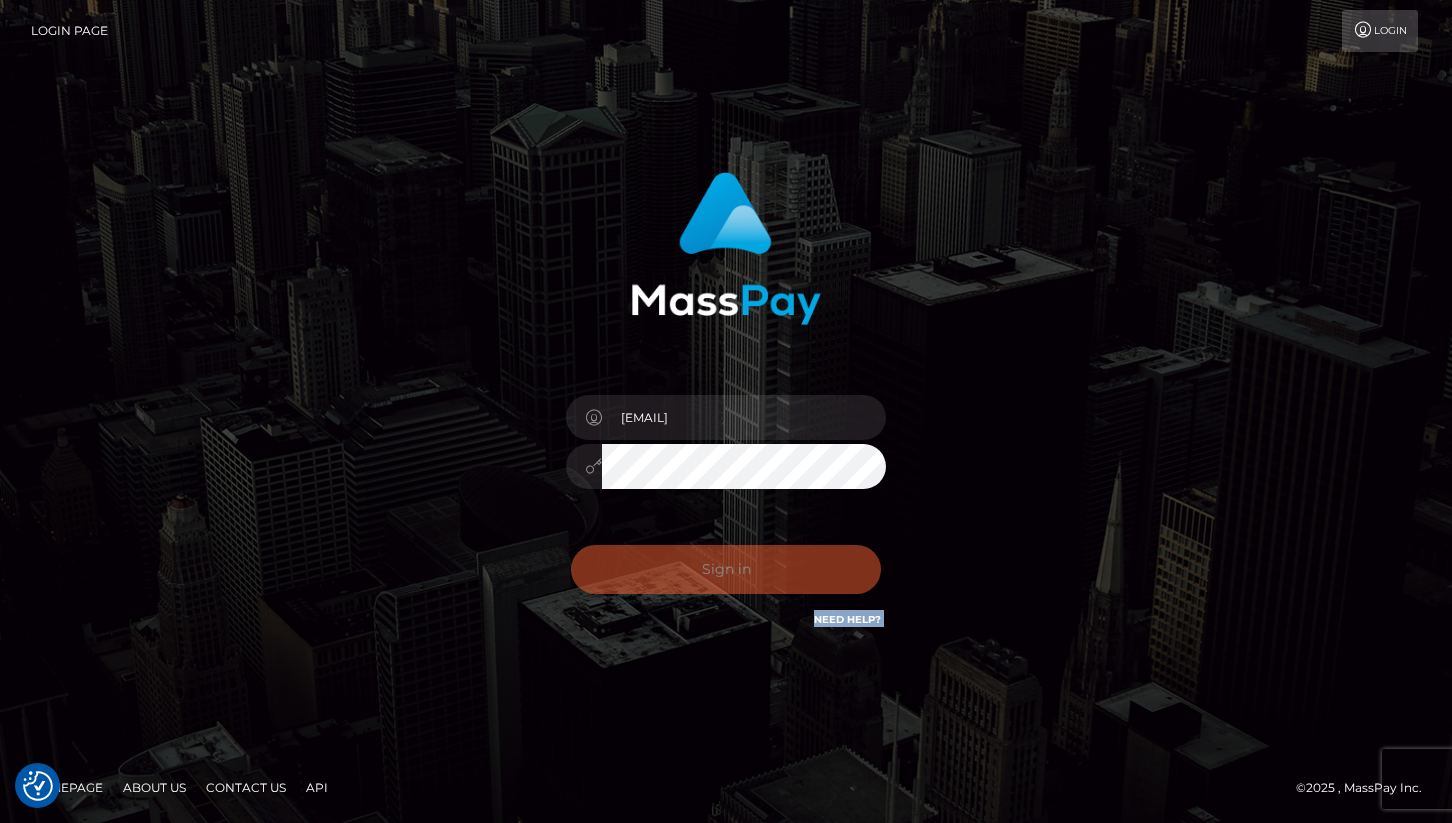 click on "Sign in
Need
Help?" at bounding box center (726, 577) 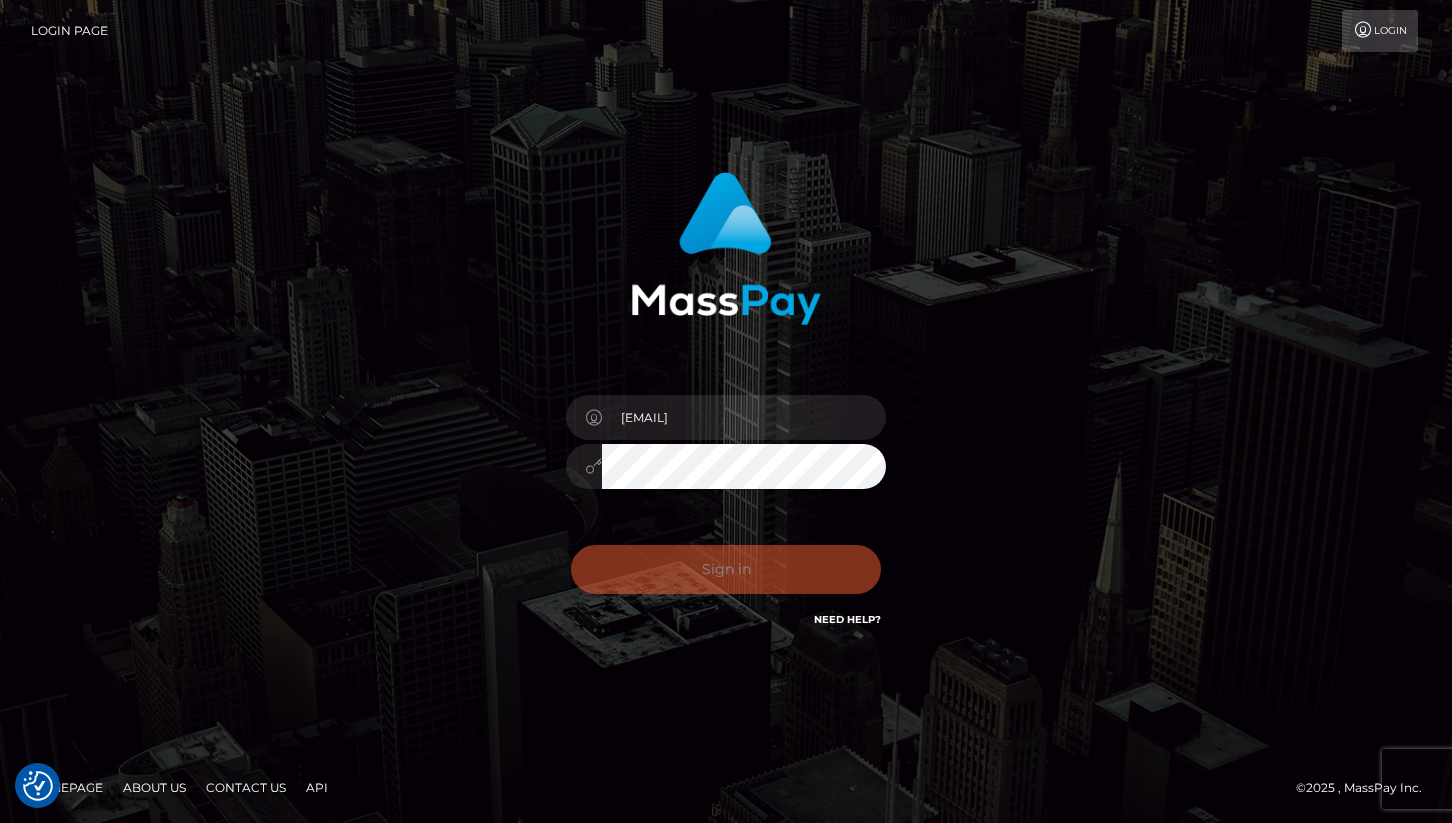 click on "Sign in
Need
Help?" at bounding box center [726, 577] 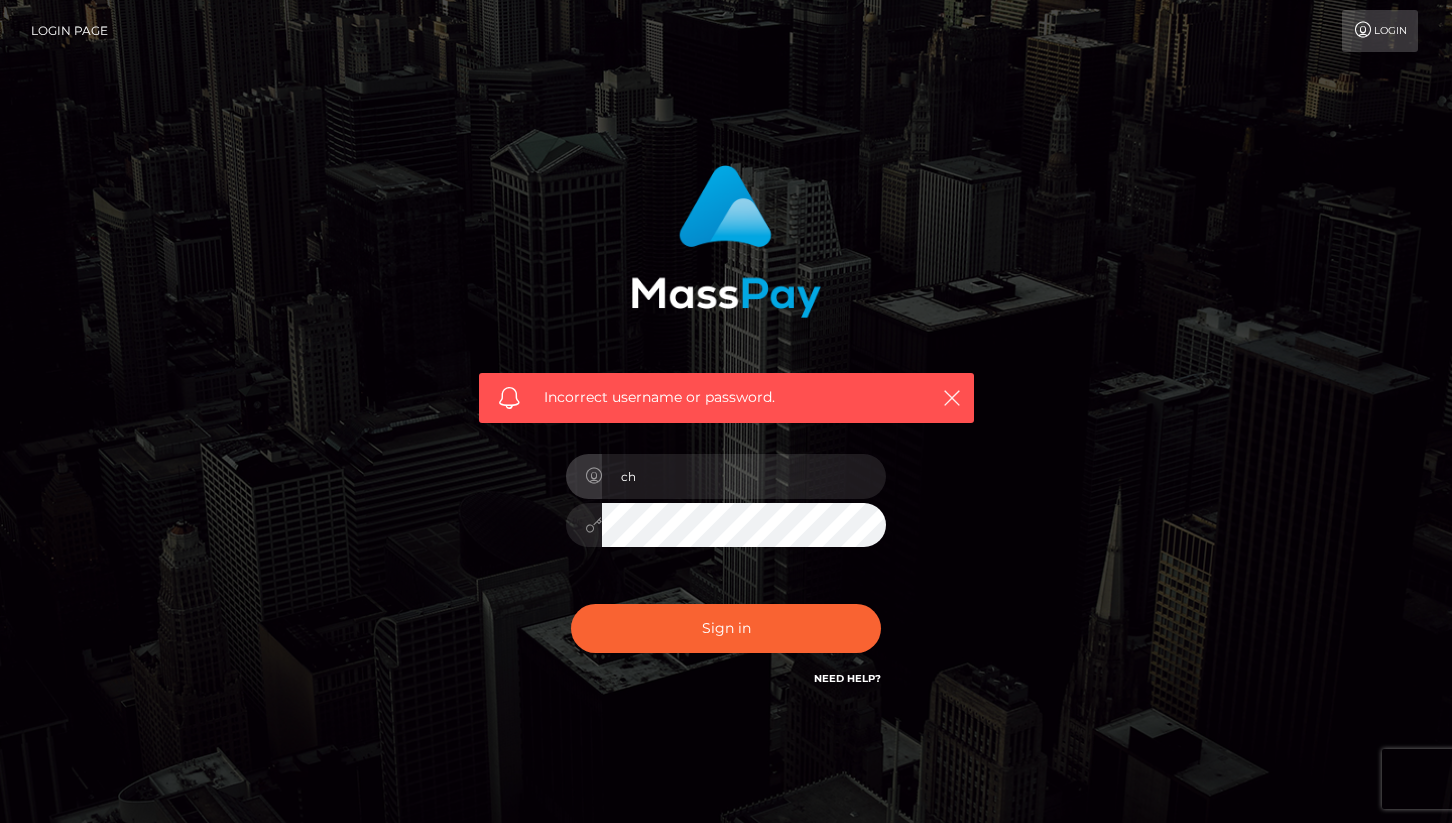scroll, scrollTop: 0, scrollLeft: 0, axis: both 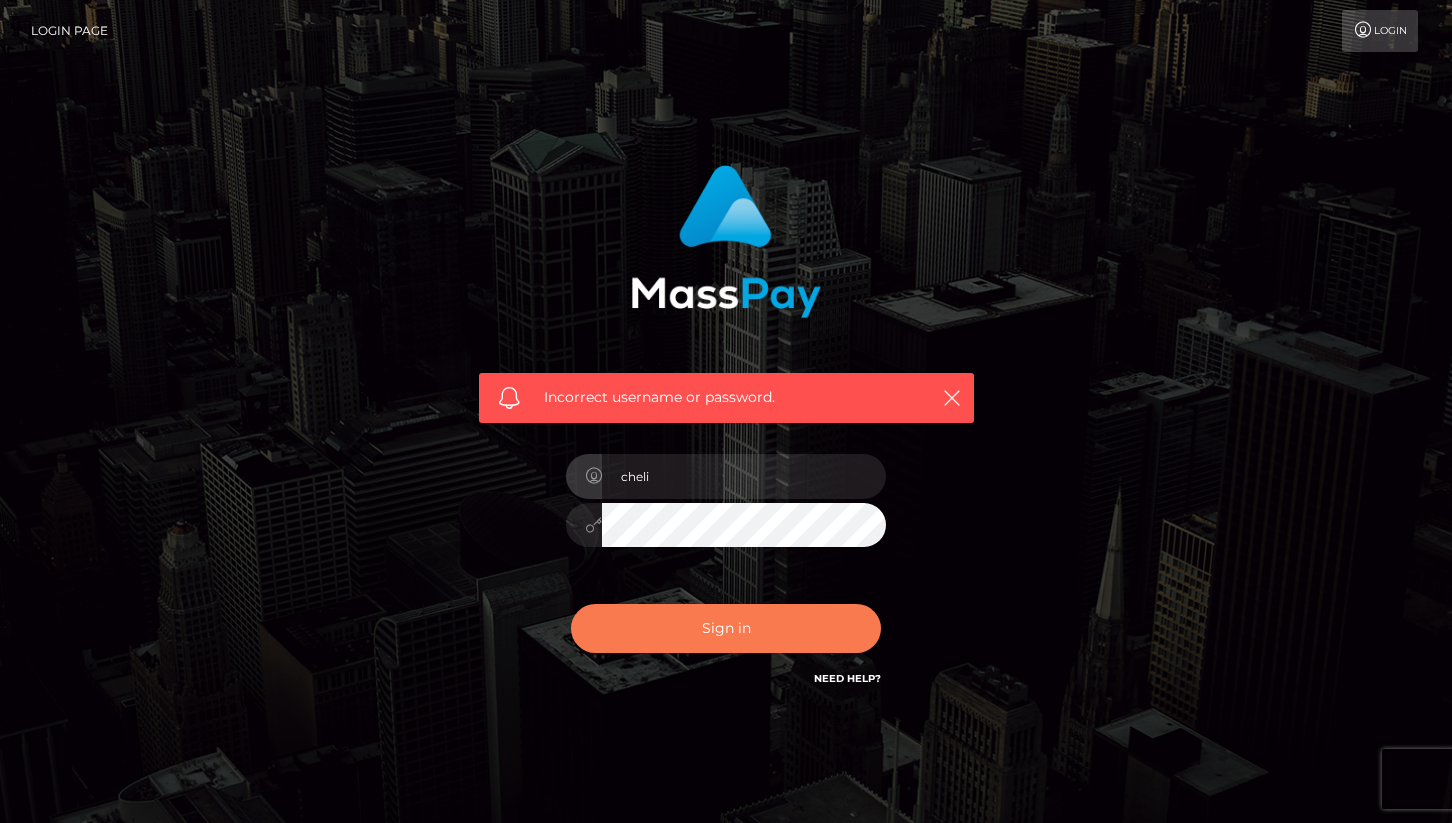type on "cheli" 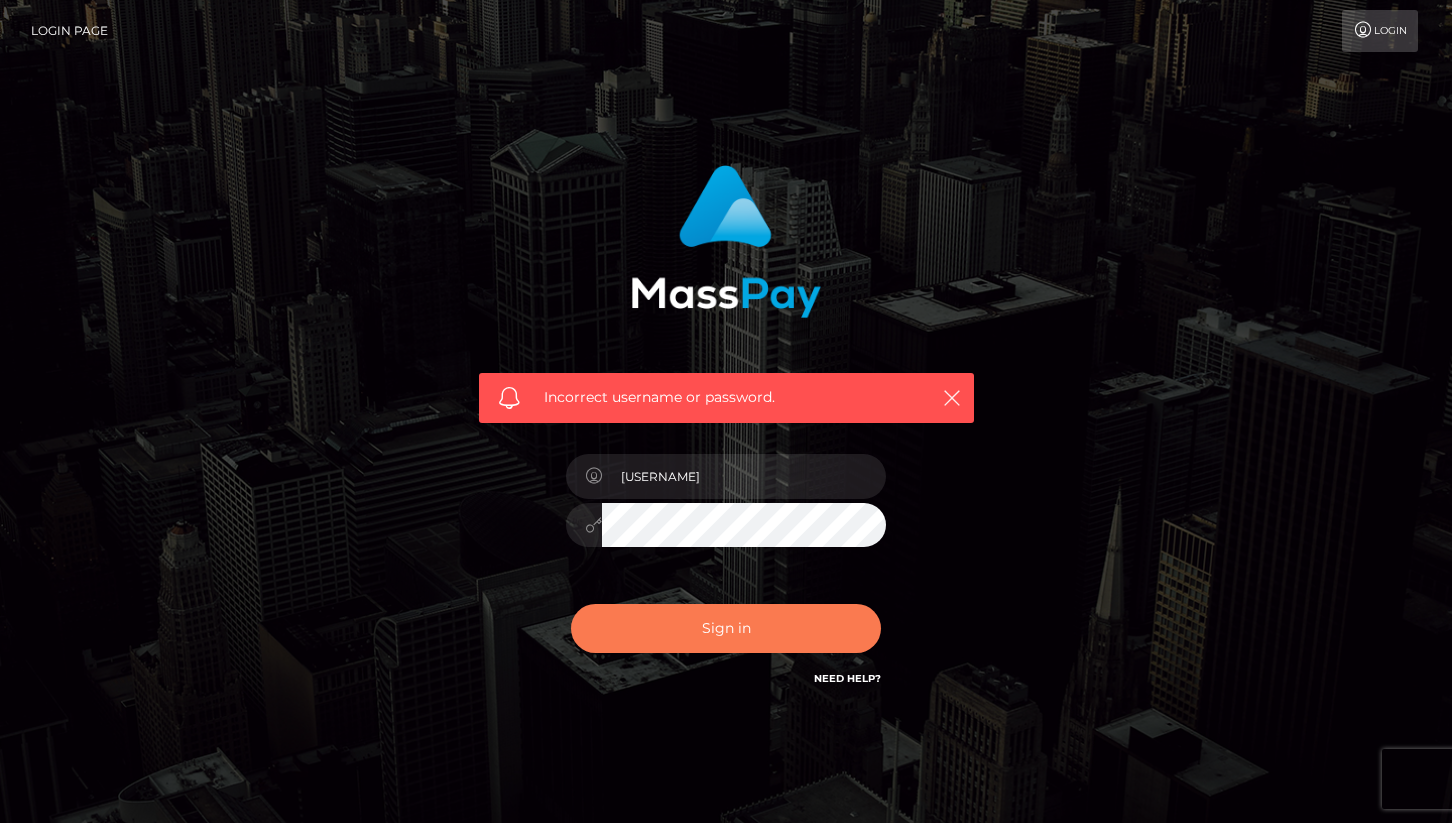 scroll, scrollTop: 0, scrollLeft: 0, axis: both 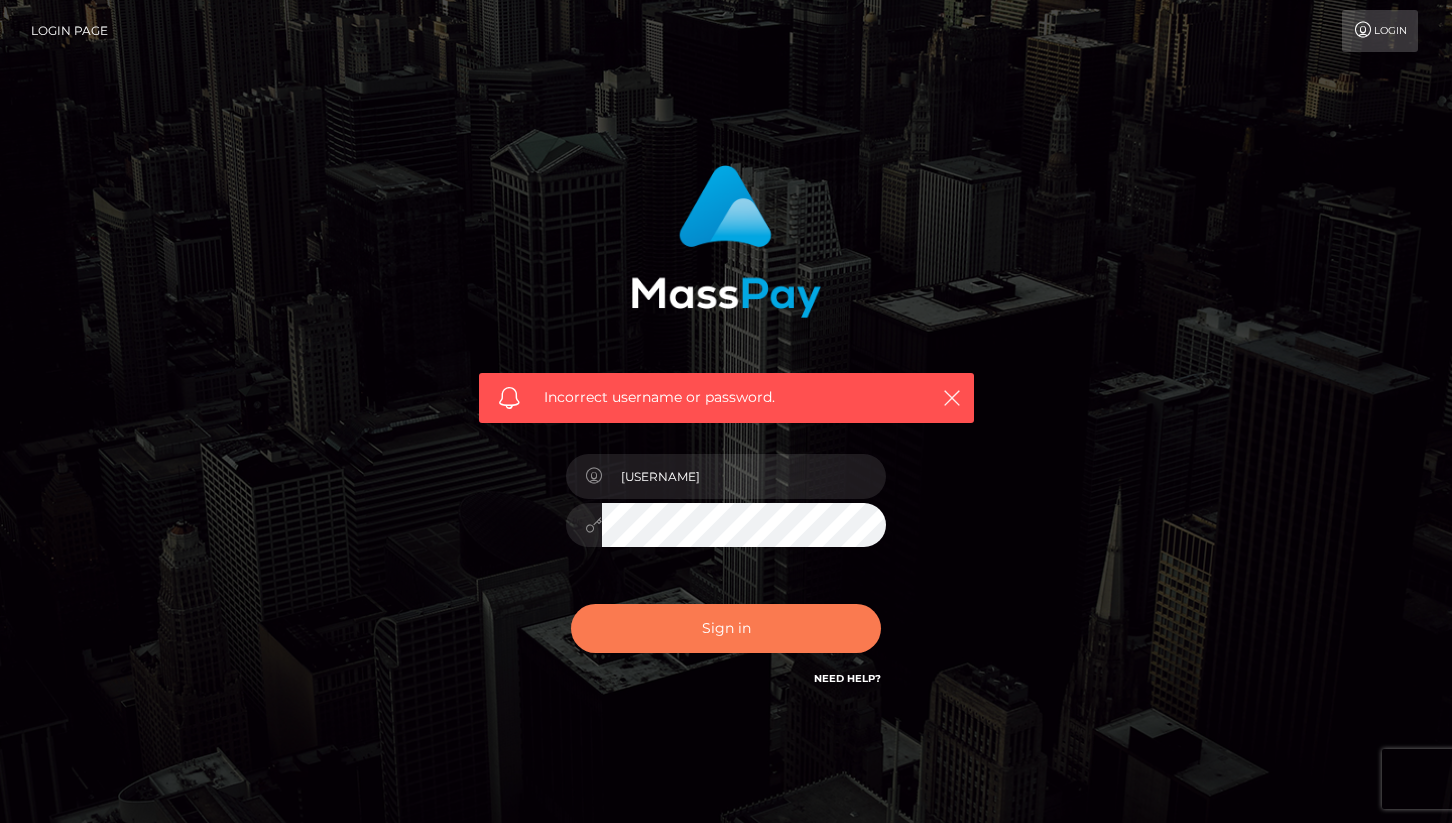 click on "Sign in" at bounding box center (726, 628) 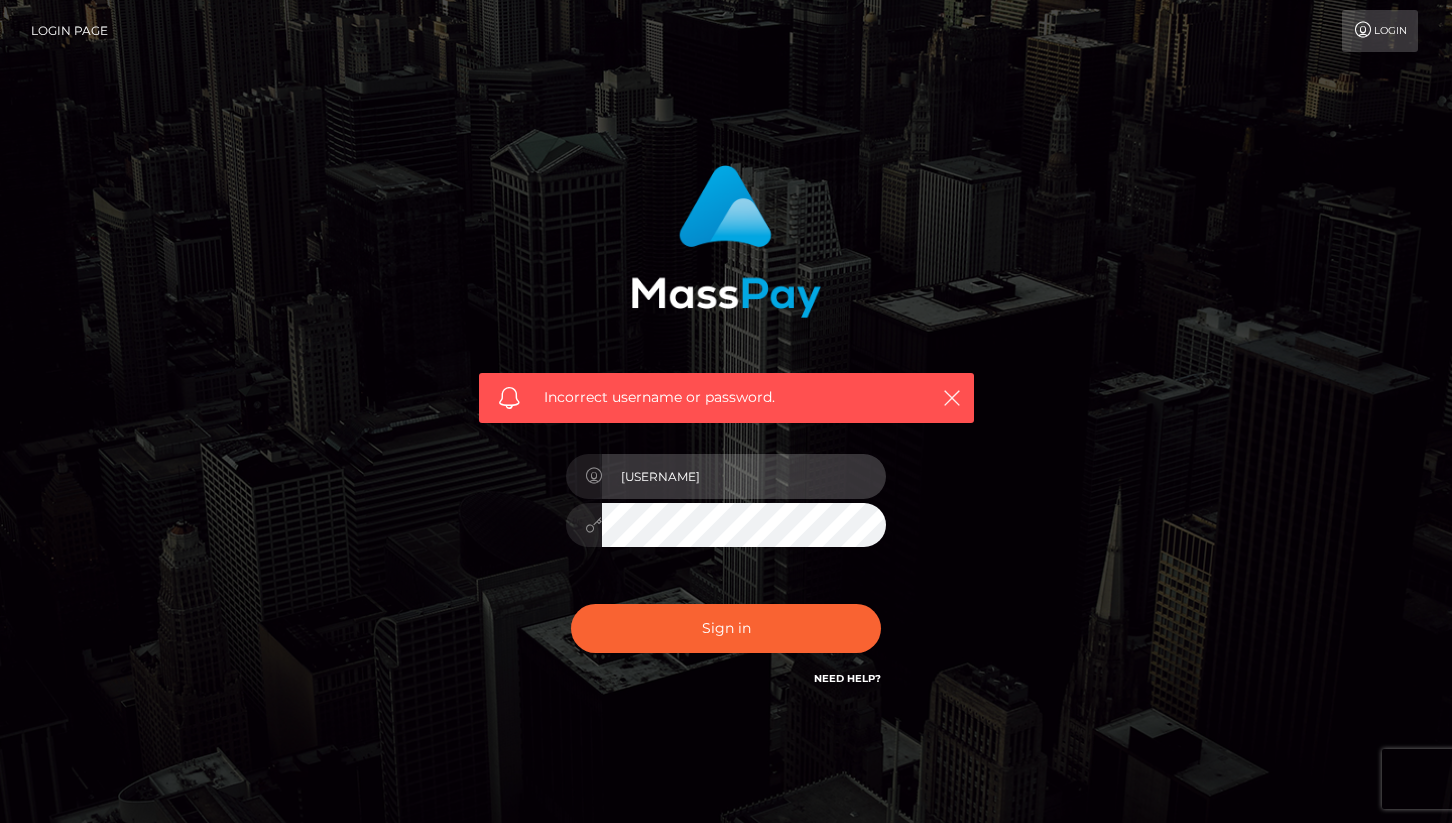 click on "marcelo.mp" at bounding box center (744, 476) 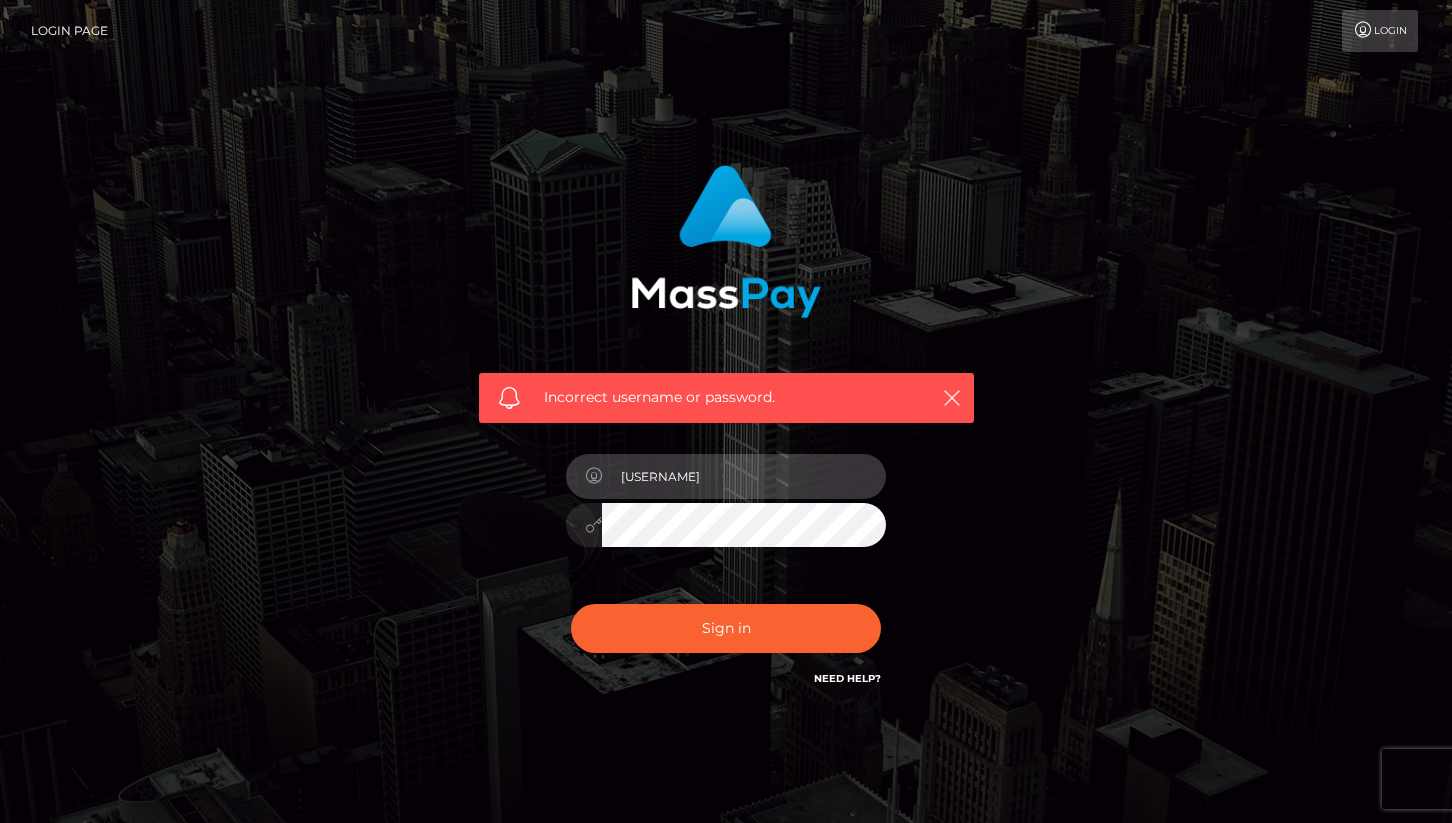 click on "marcelo.mp" at bounding box center [744, 476] 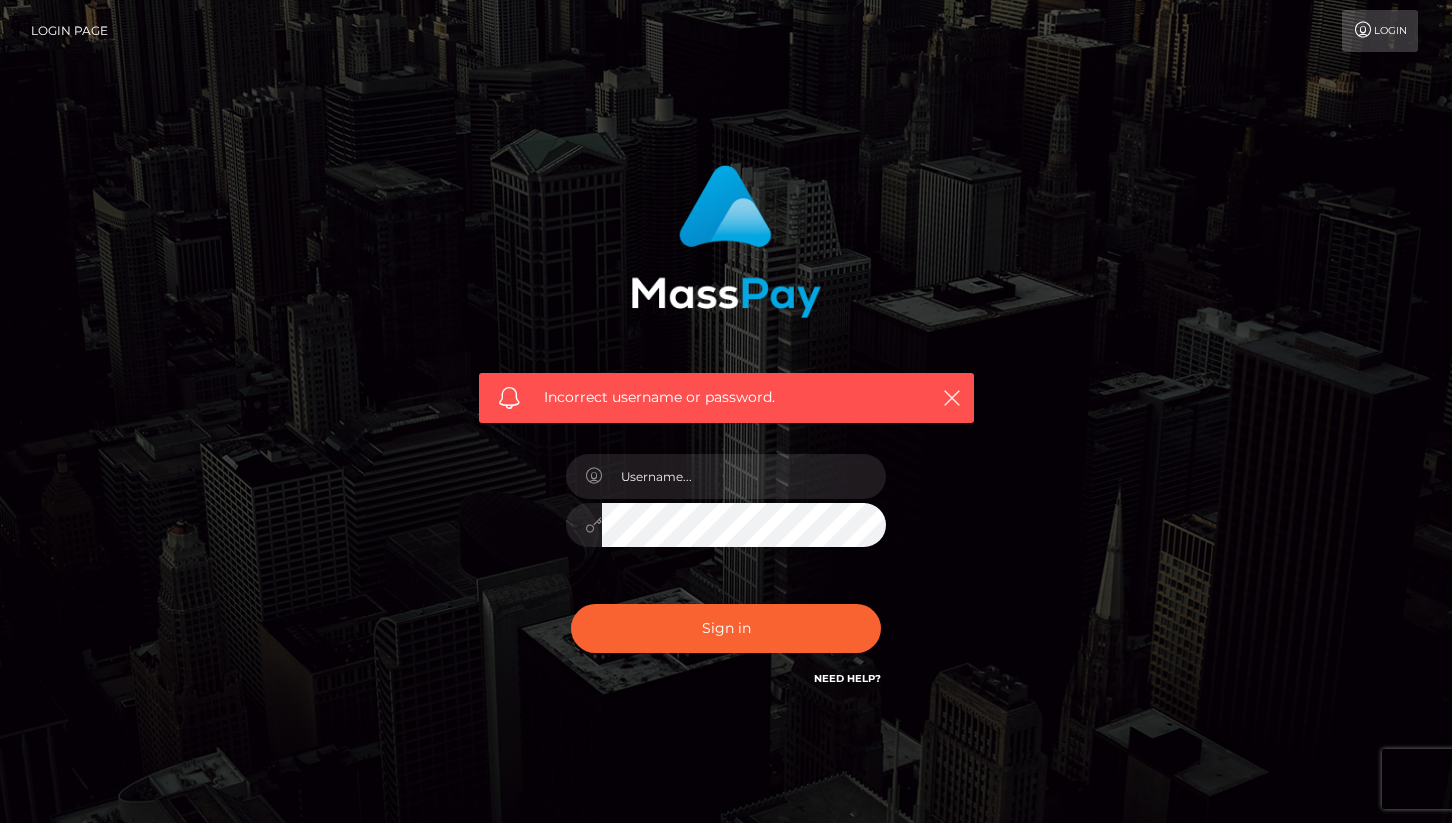 scroll, scrollTop: 0, scrollLeft: 0, axis: both 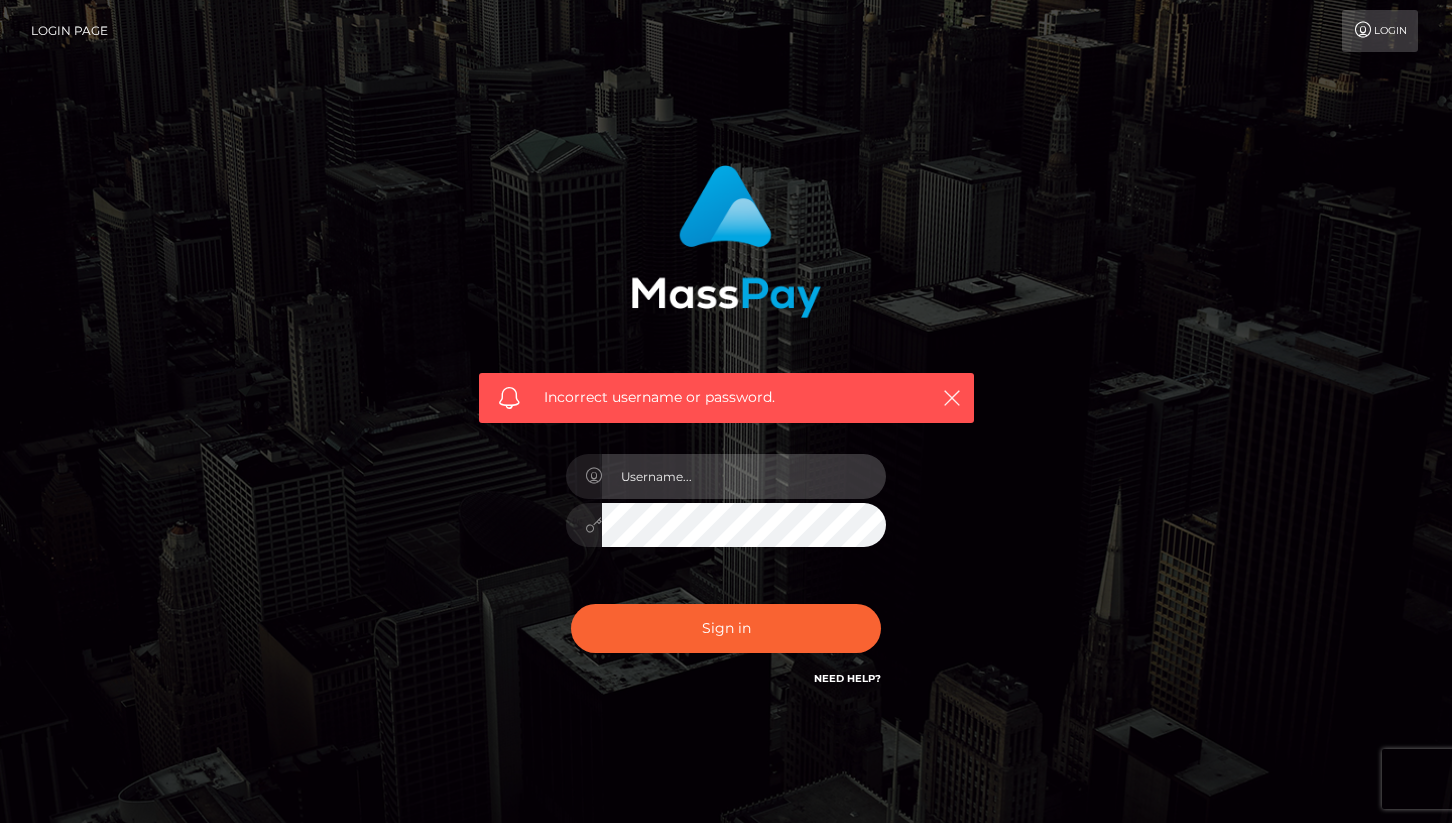 type on "marcelo.mp" 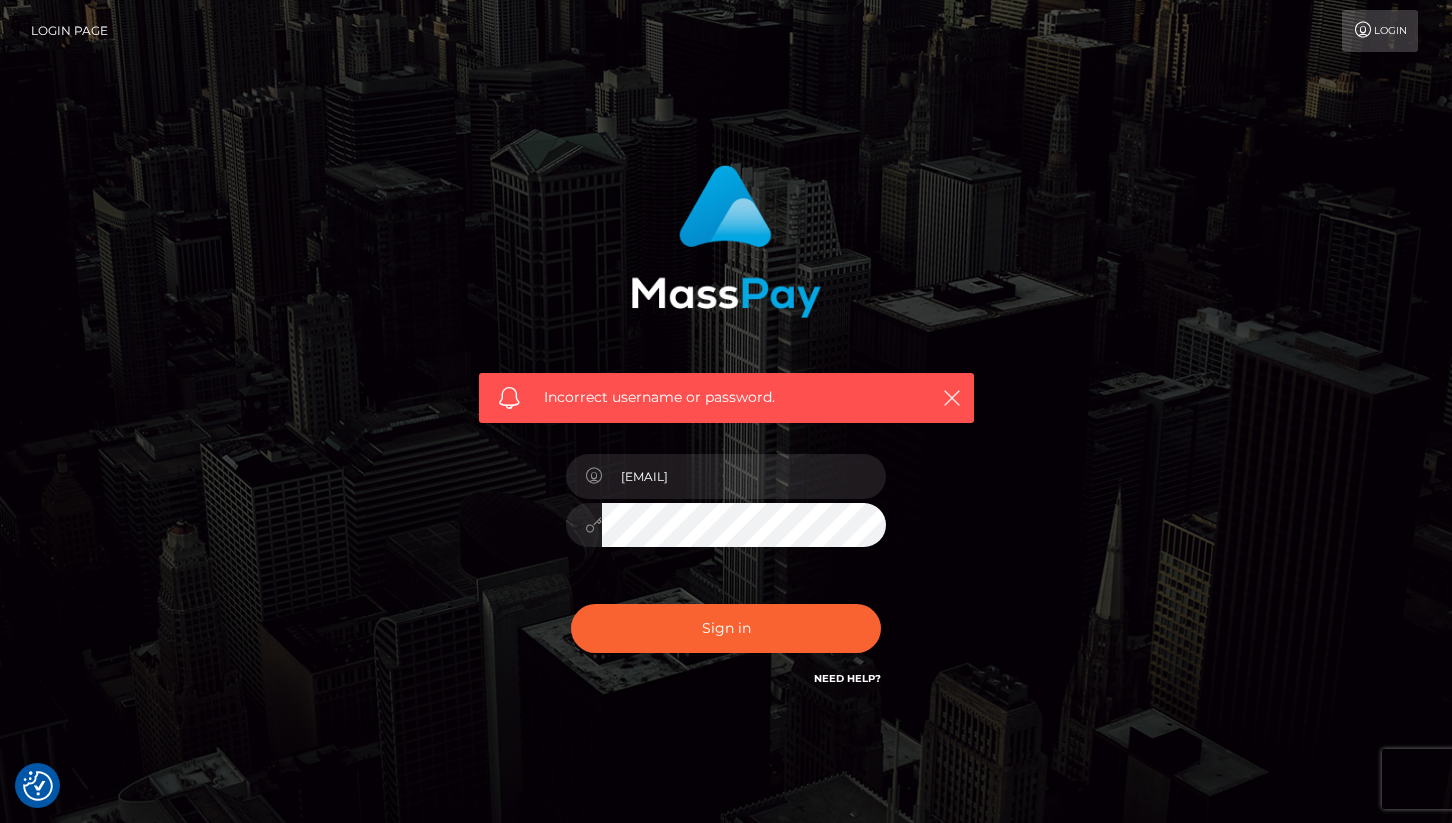 click on "Incorrect username or password.
marcelo.mp" at bounding box center [726, 437] 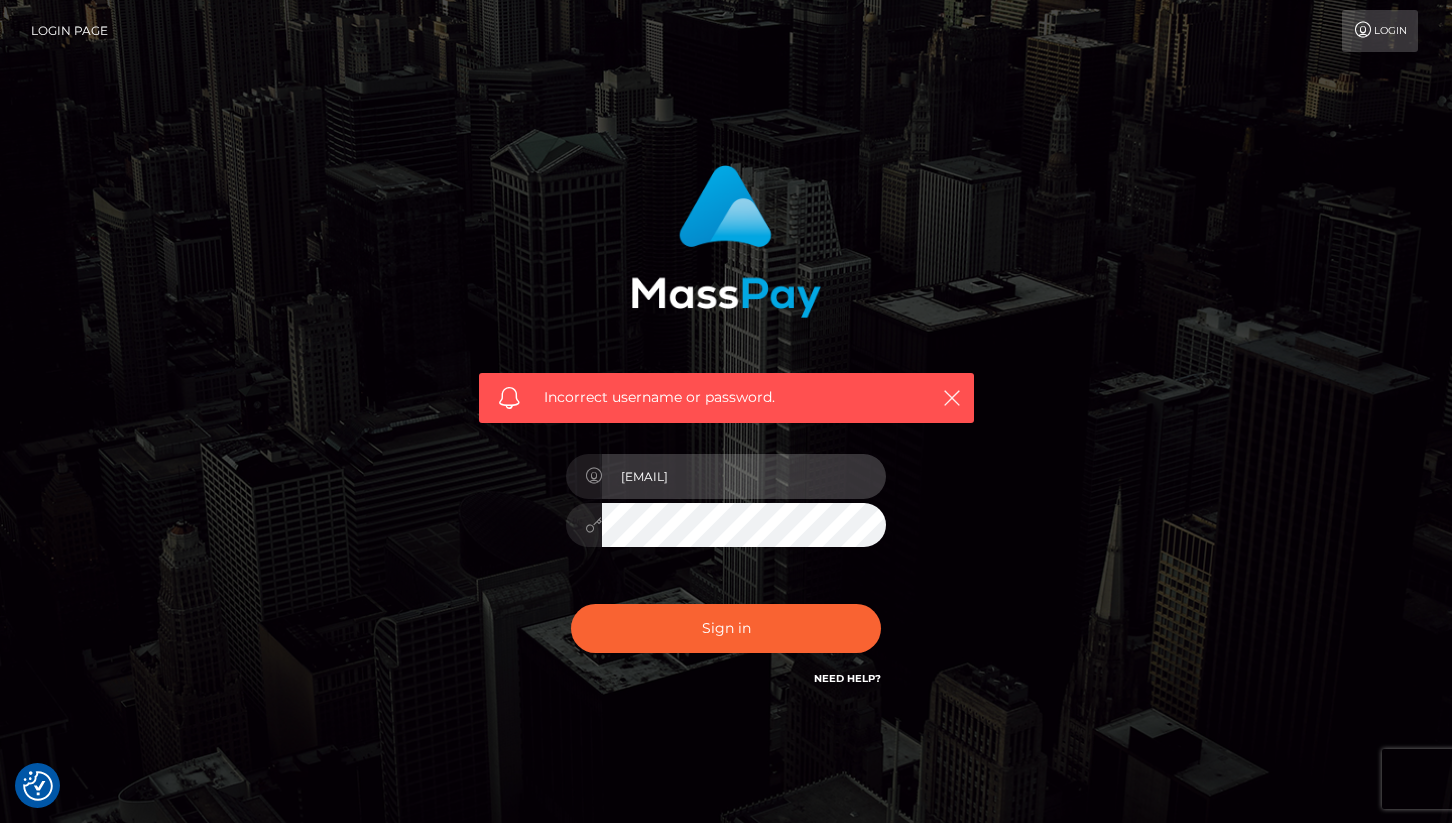click on "marcelo.mp" at bounding box center [744, 476] 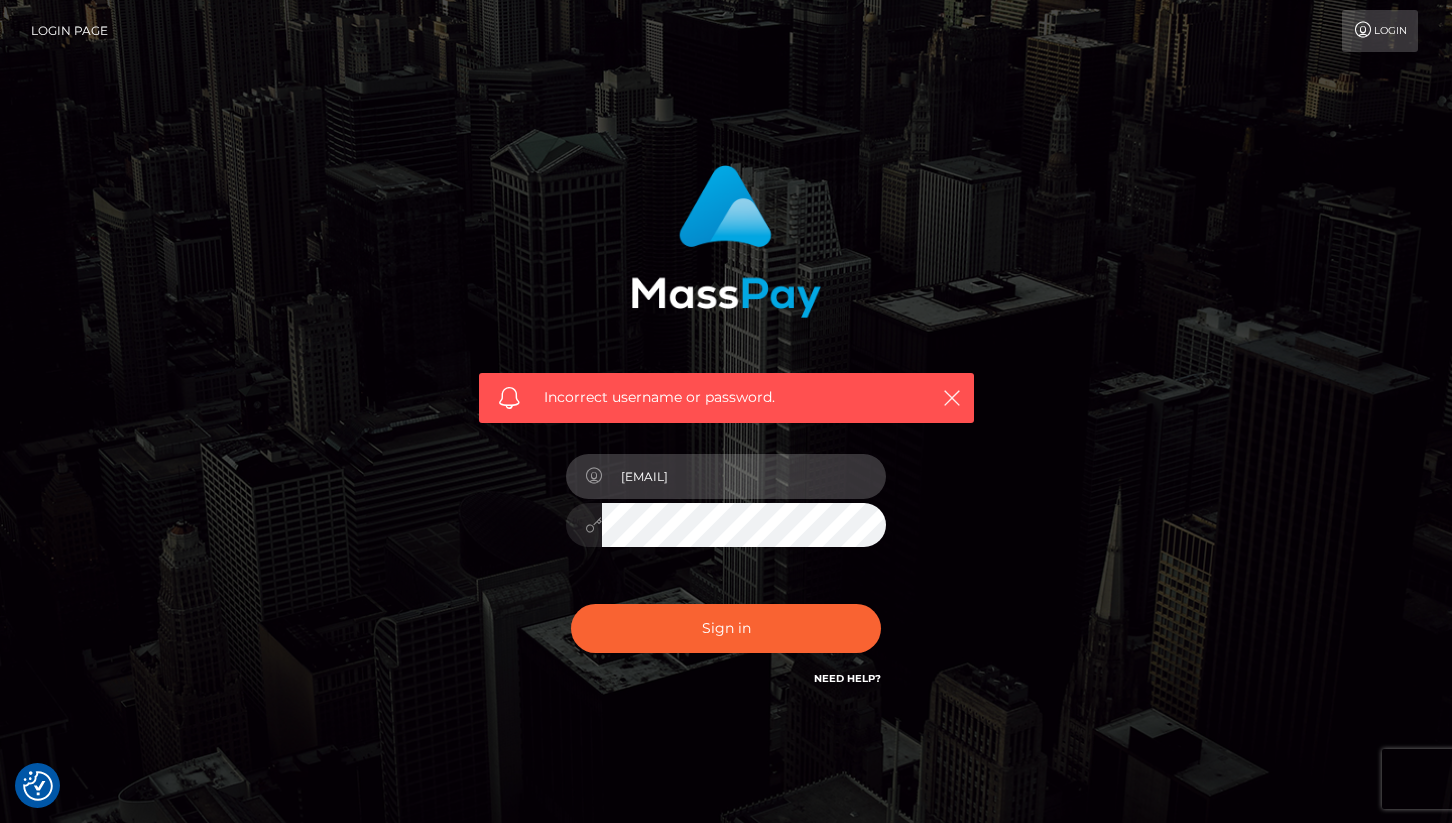 click on "marcelo.mp" at bounding box center (744, 476) 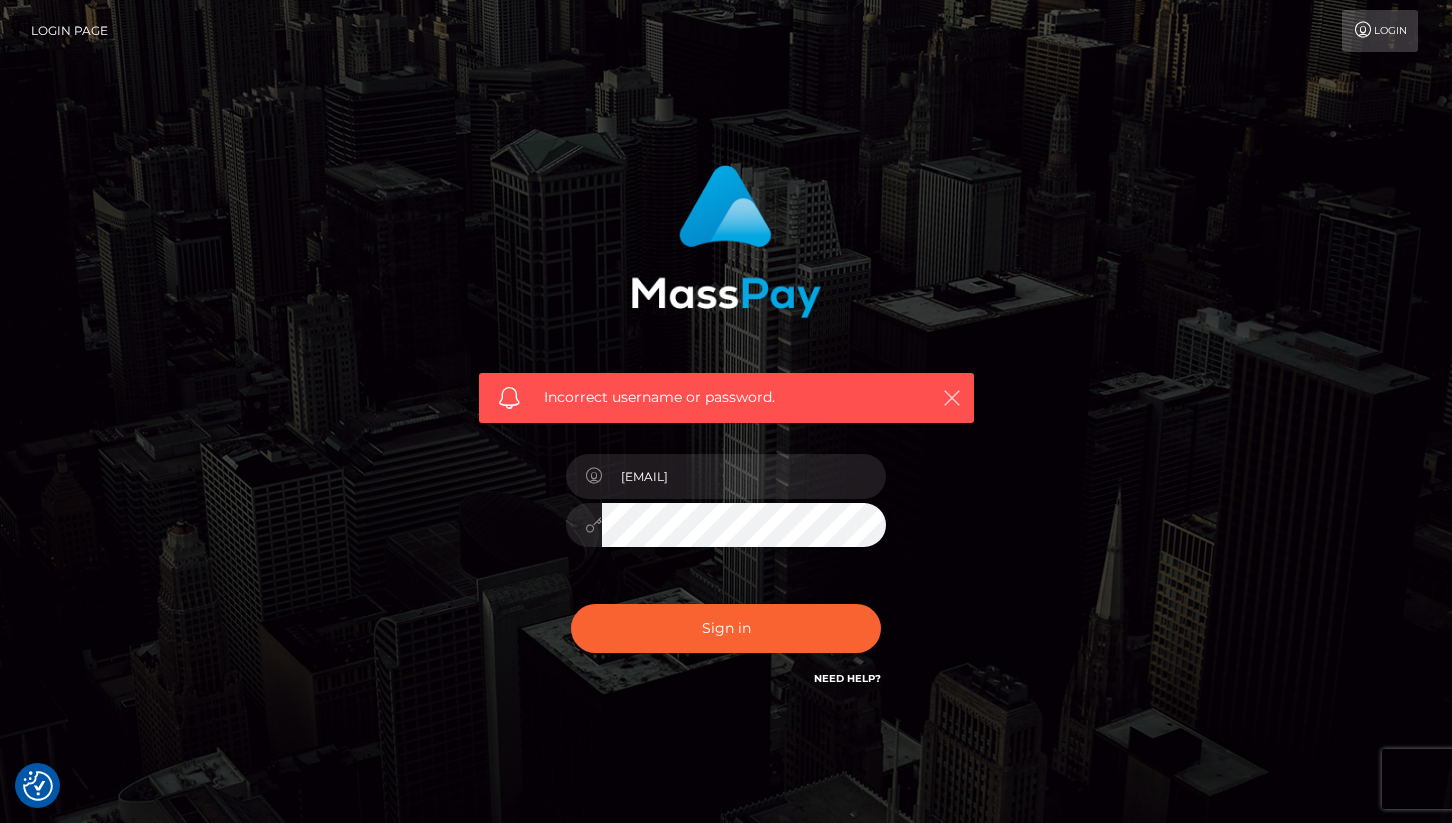 click at bounding box center (952, 398) 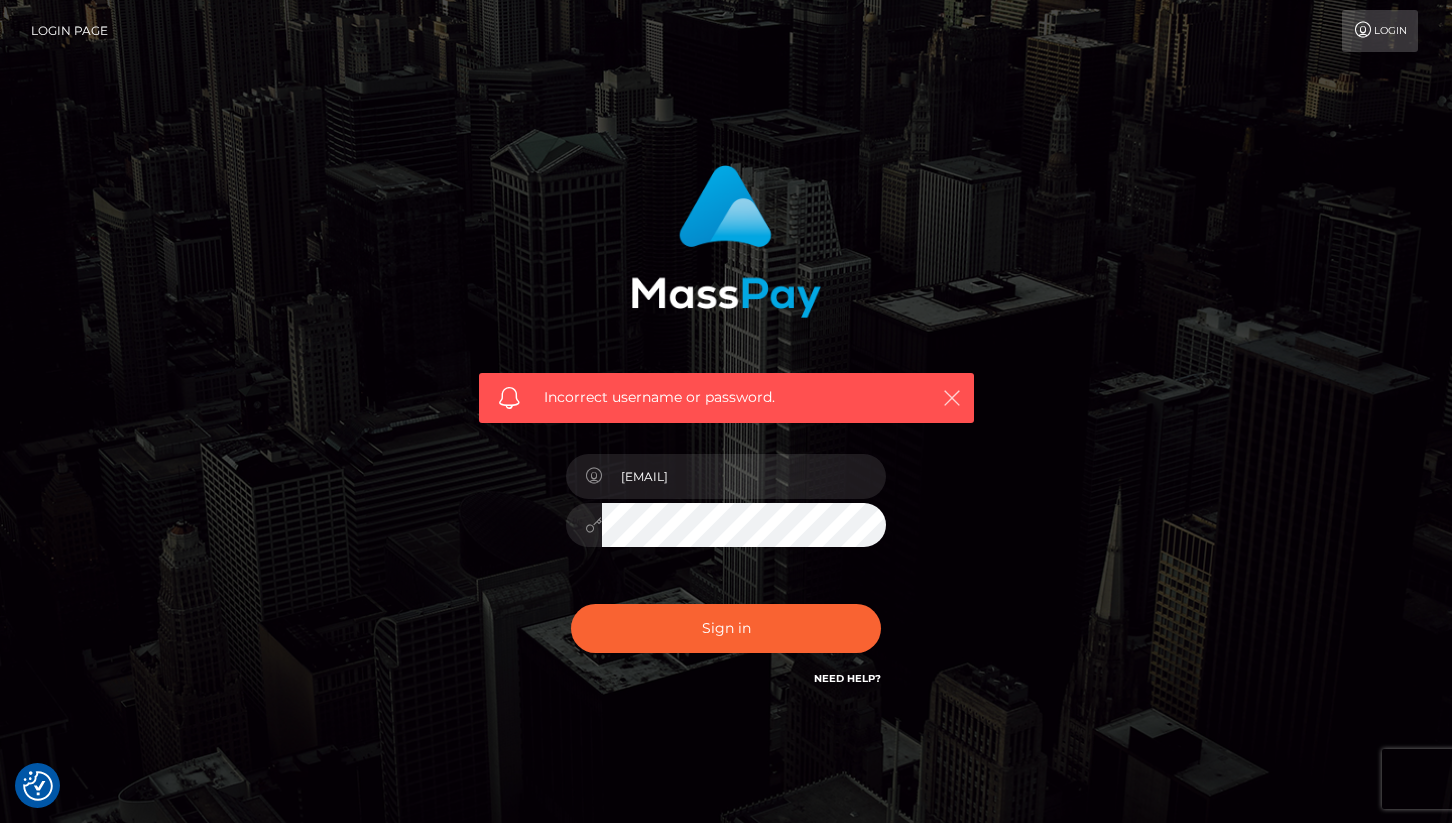 click at bounding box center (952, 398) 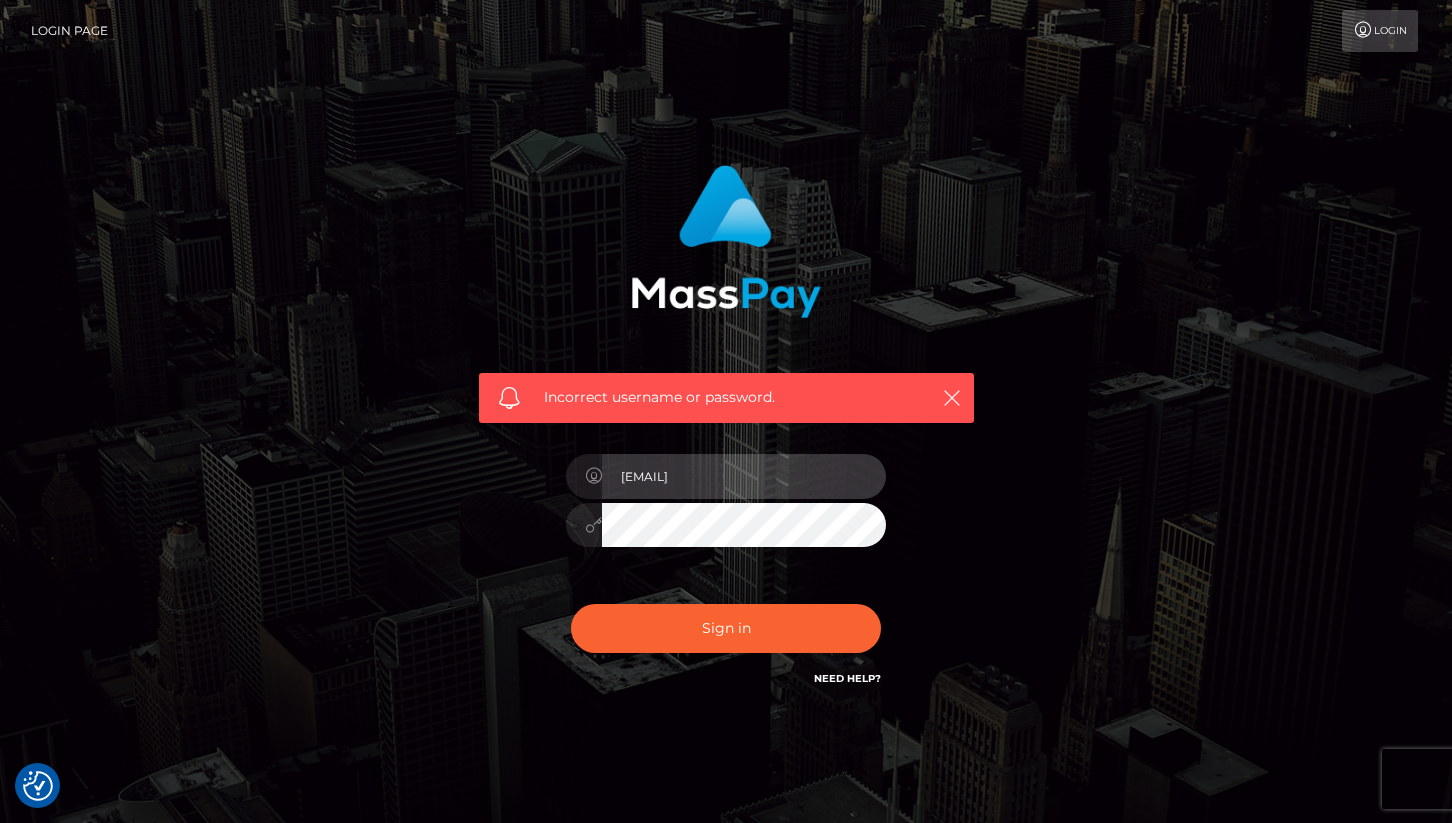 click on "[USERNAME]" at bounding box center [744, 476] 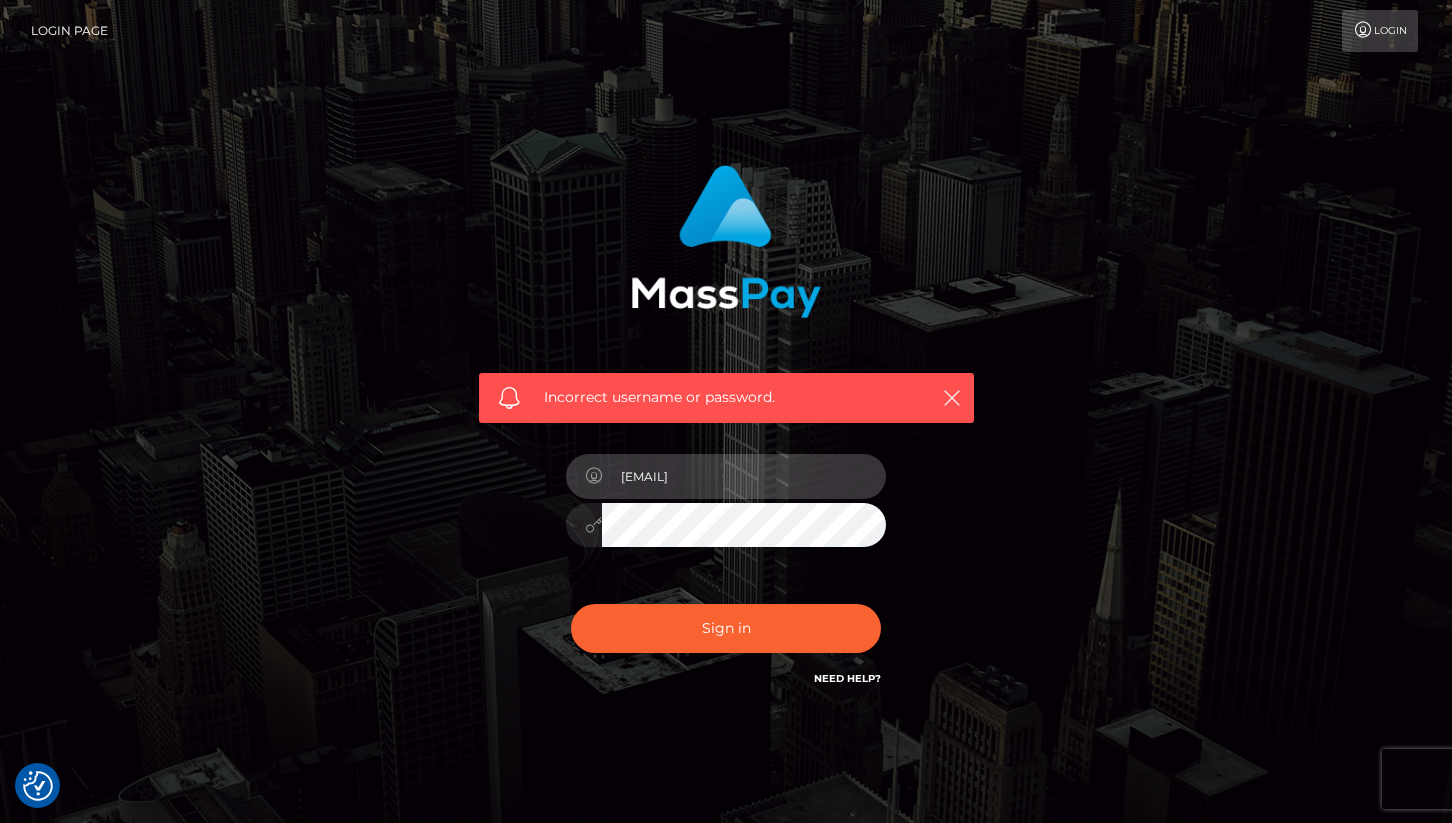 click on "[USERNAME]" at bounding box center (744, 476) 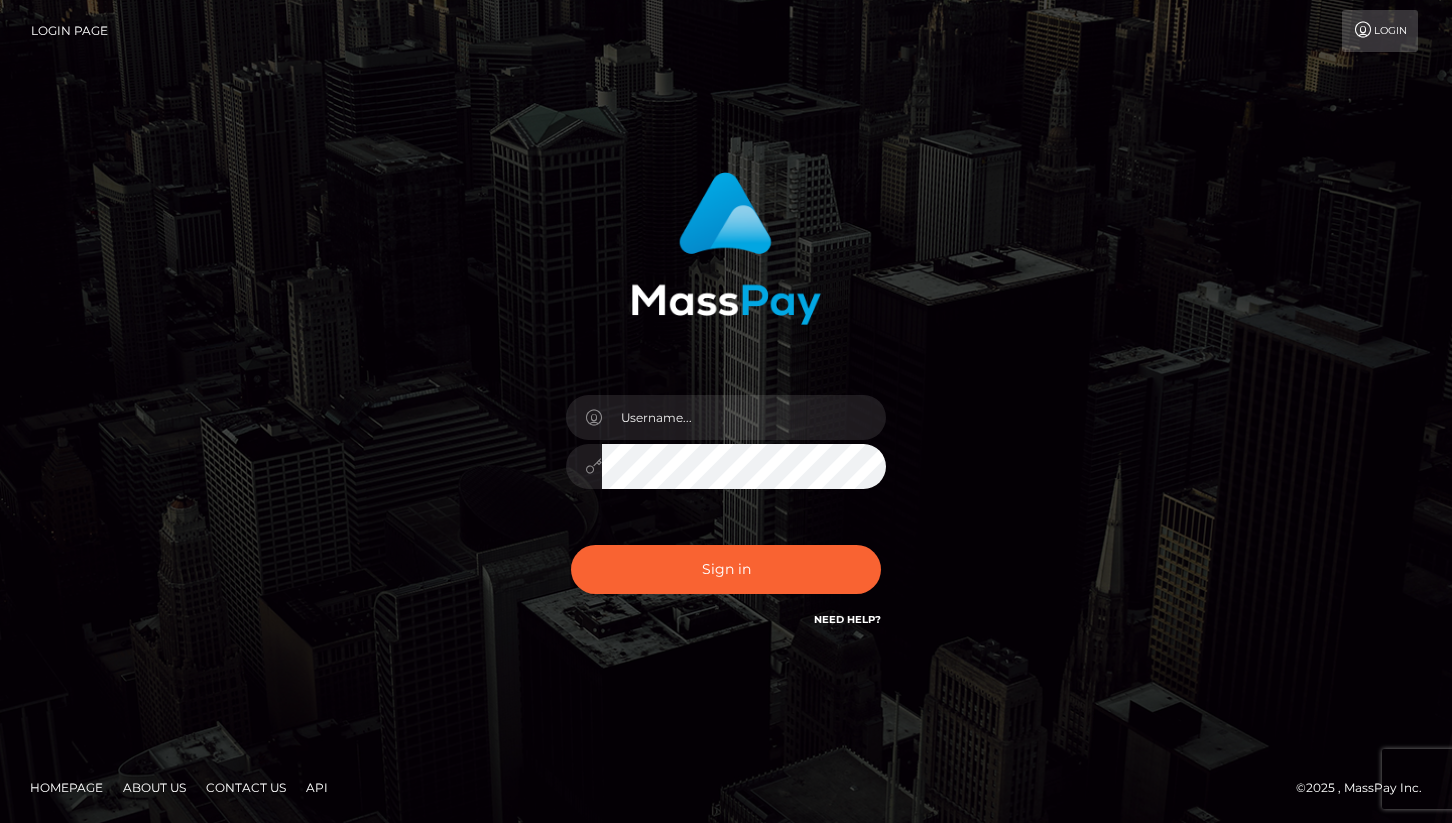 scroll, scrollTop: 0, scrollLeft: 0, axis: both 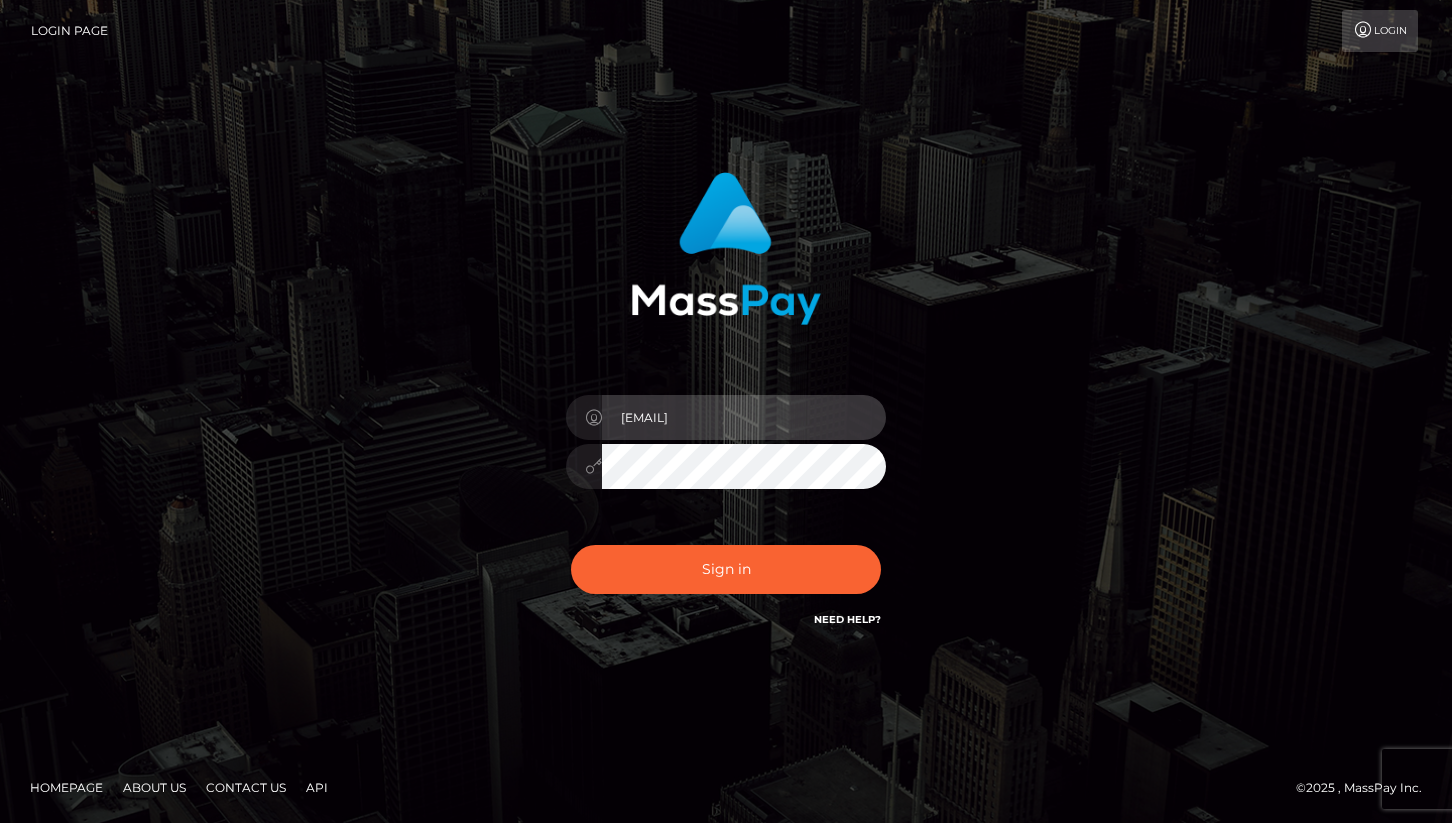 click on "[EMAIL]" at bounding box center [744, 417] 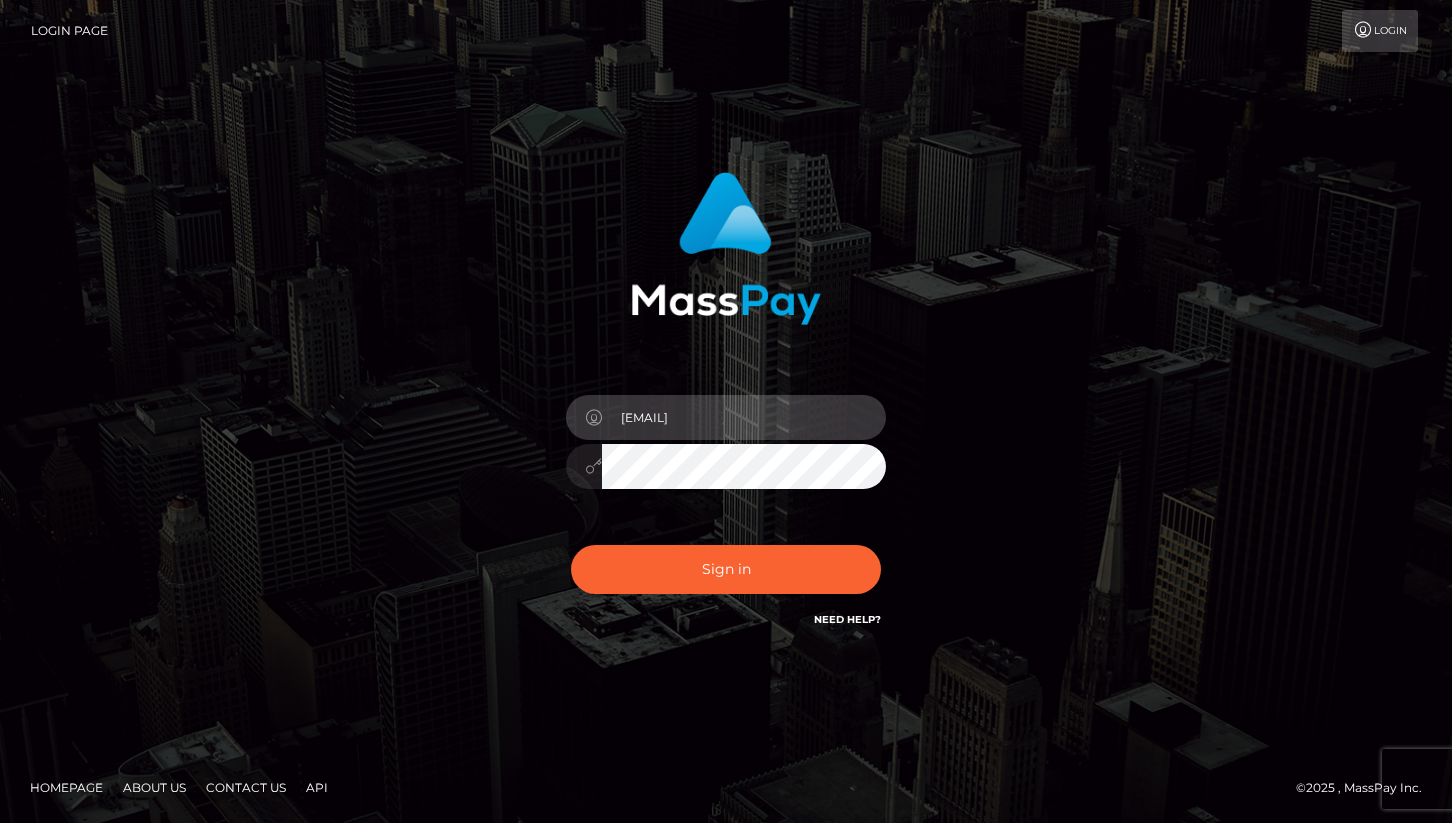 click on "[USERNAME]" at bounding box center (744, 417) 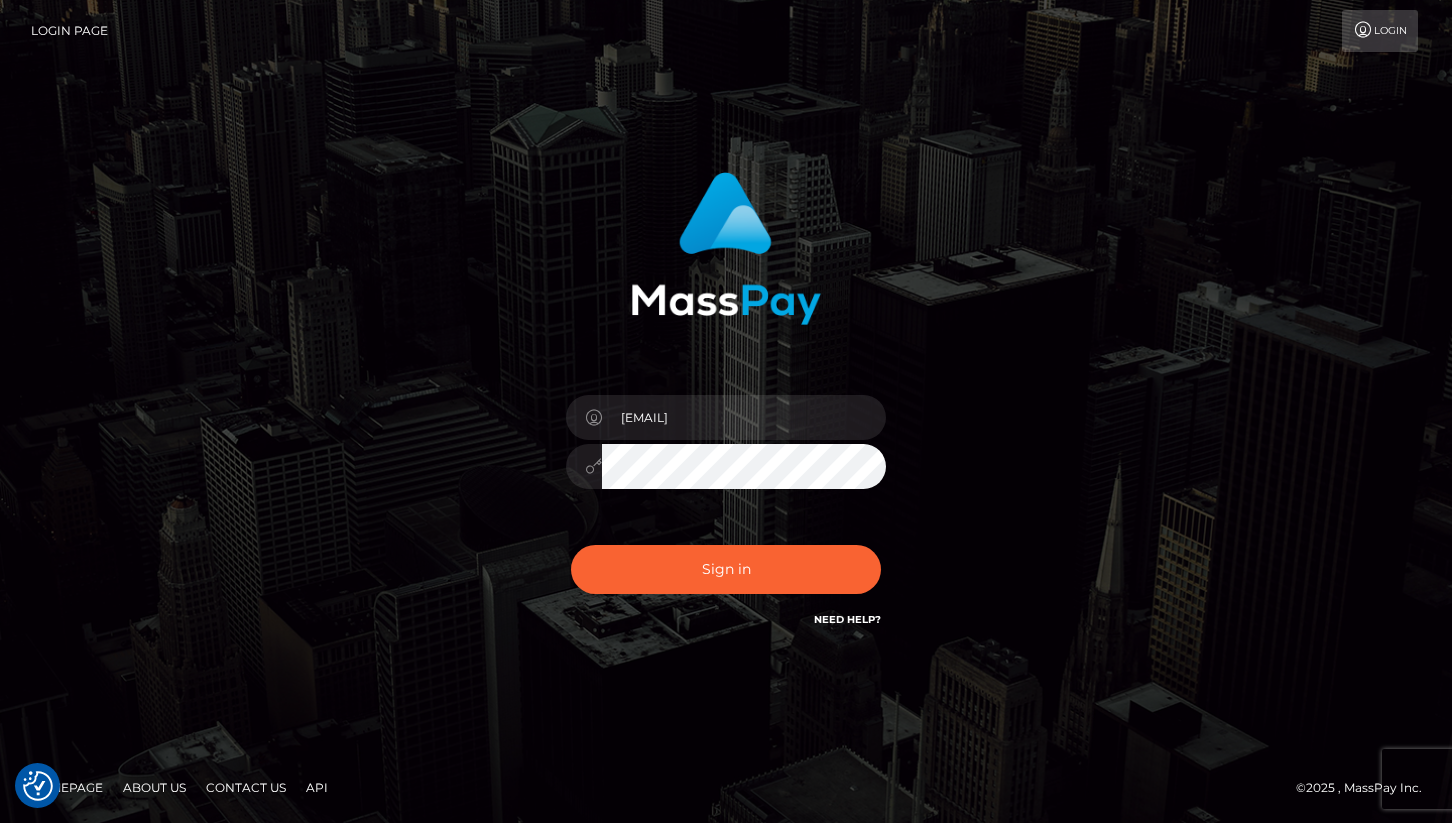 click on "marcelo.mp
Sign in" at bounding box center [726, 411] 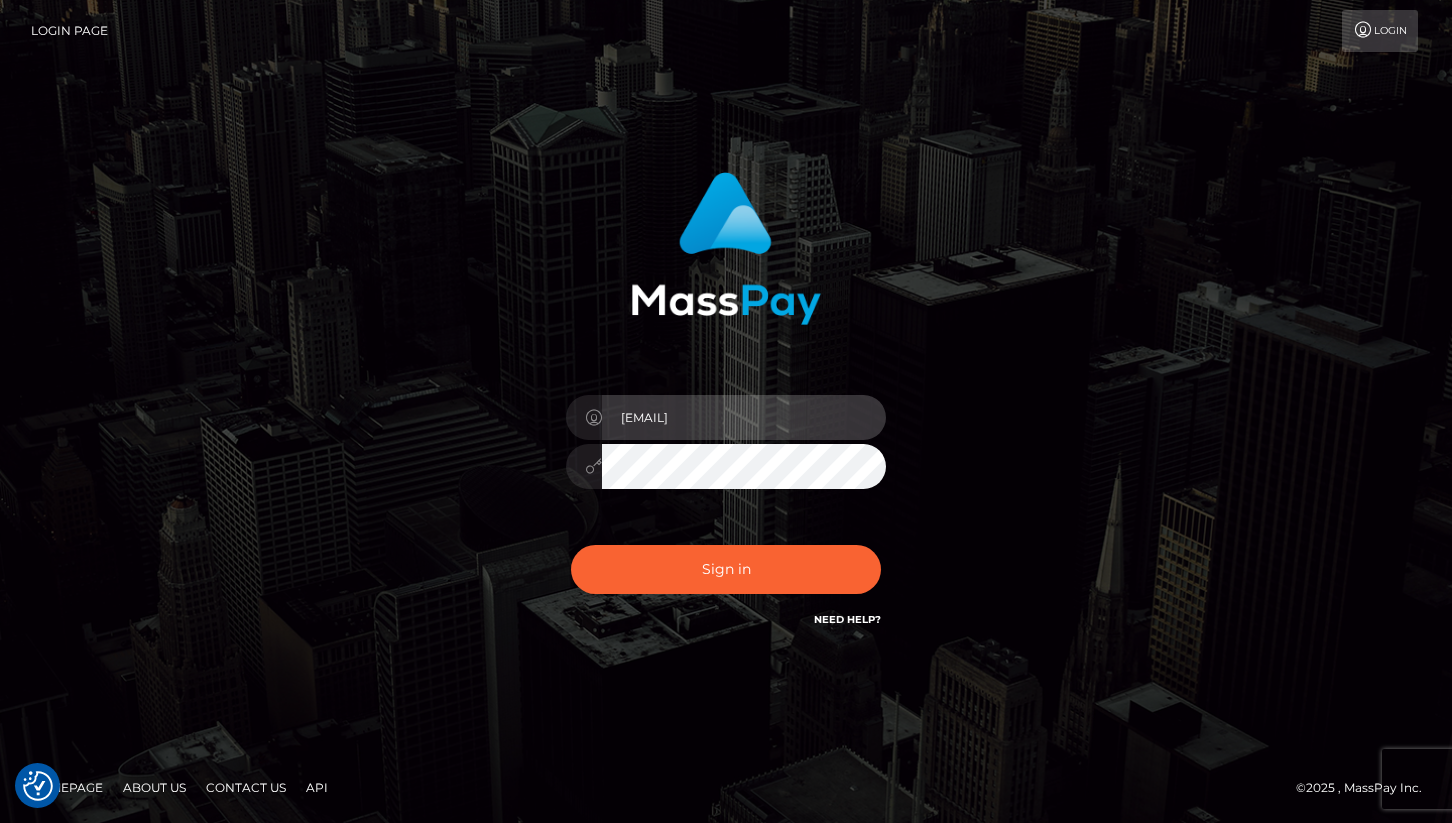 click on "[USERNAME]" at bounding box center [744, 417] 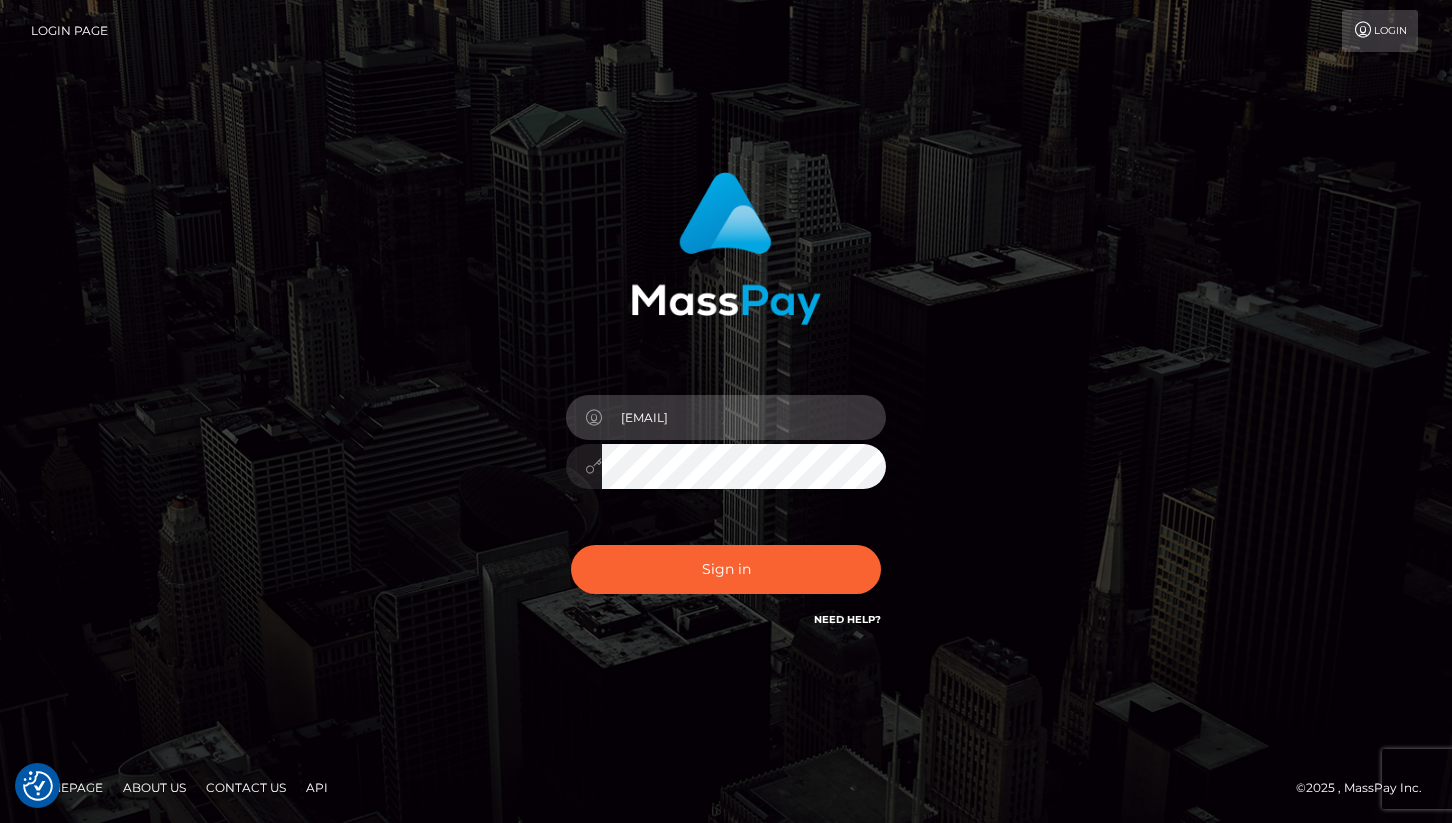 click on "[USERNAME]" at bounding box center [744, 417] 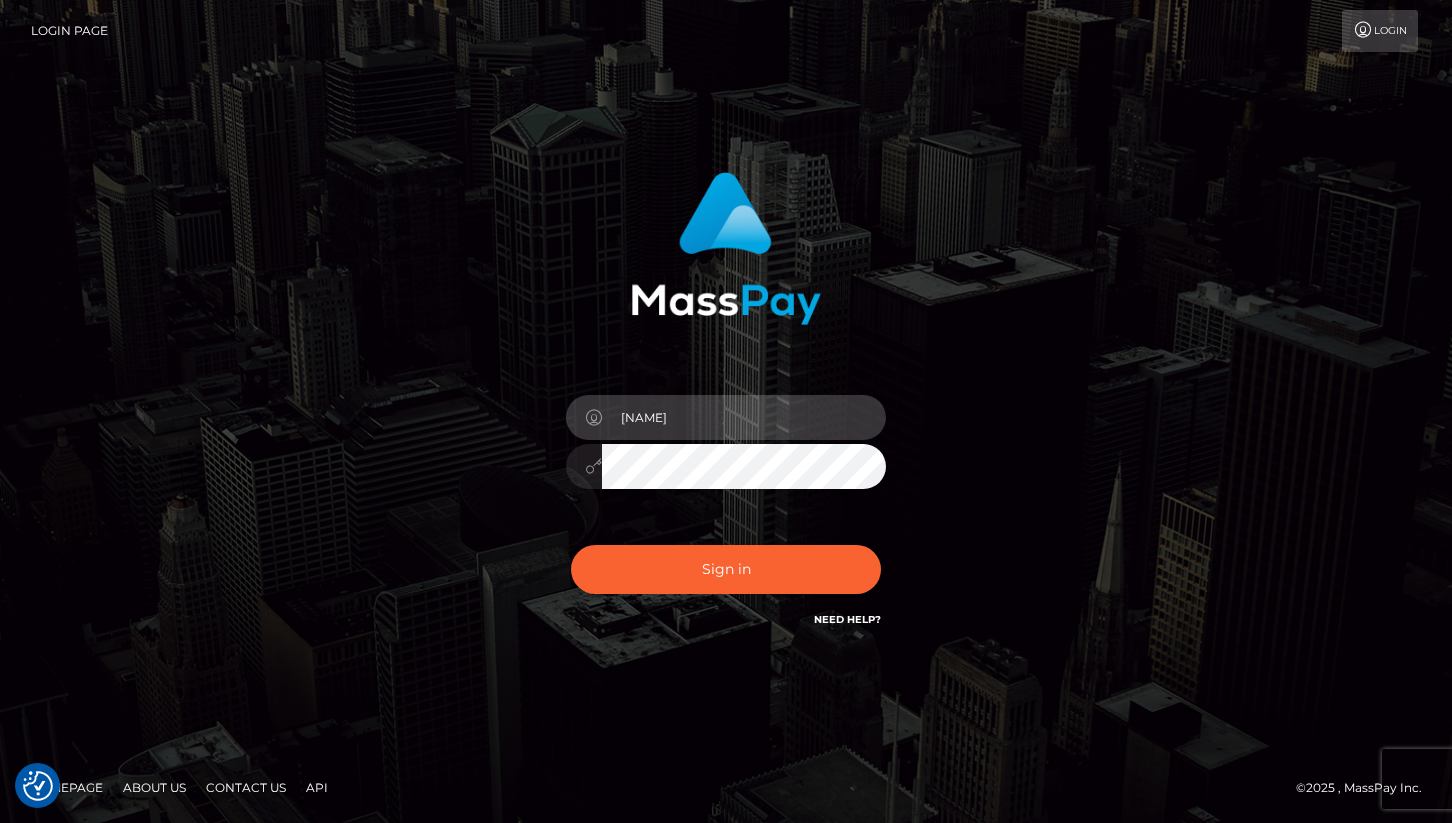 type on "chelik" 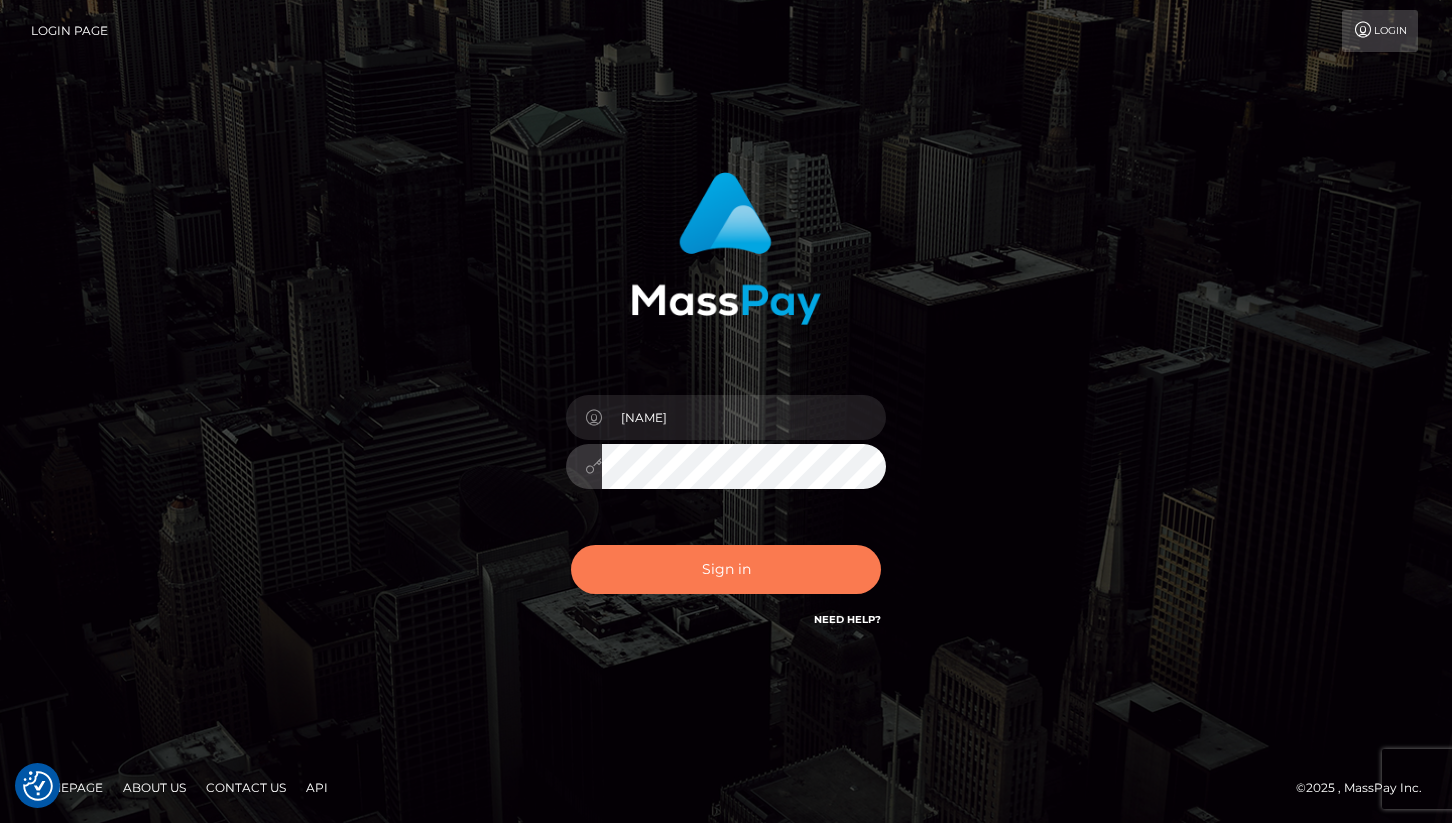 click on "Sign in" at bounding box center (726, 569) 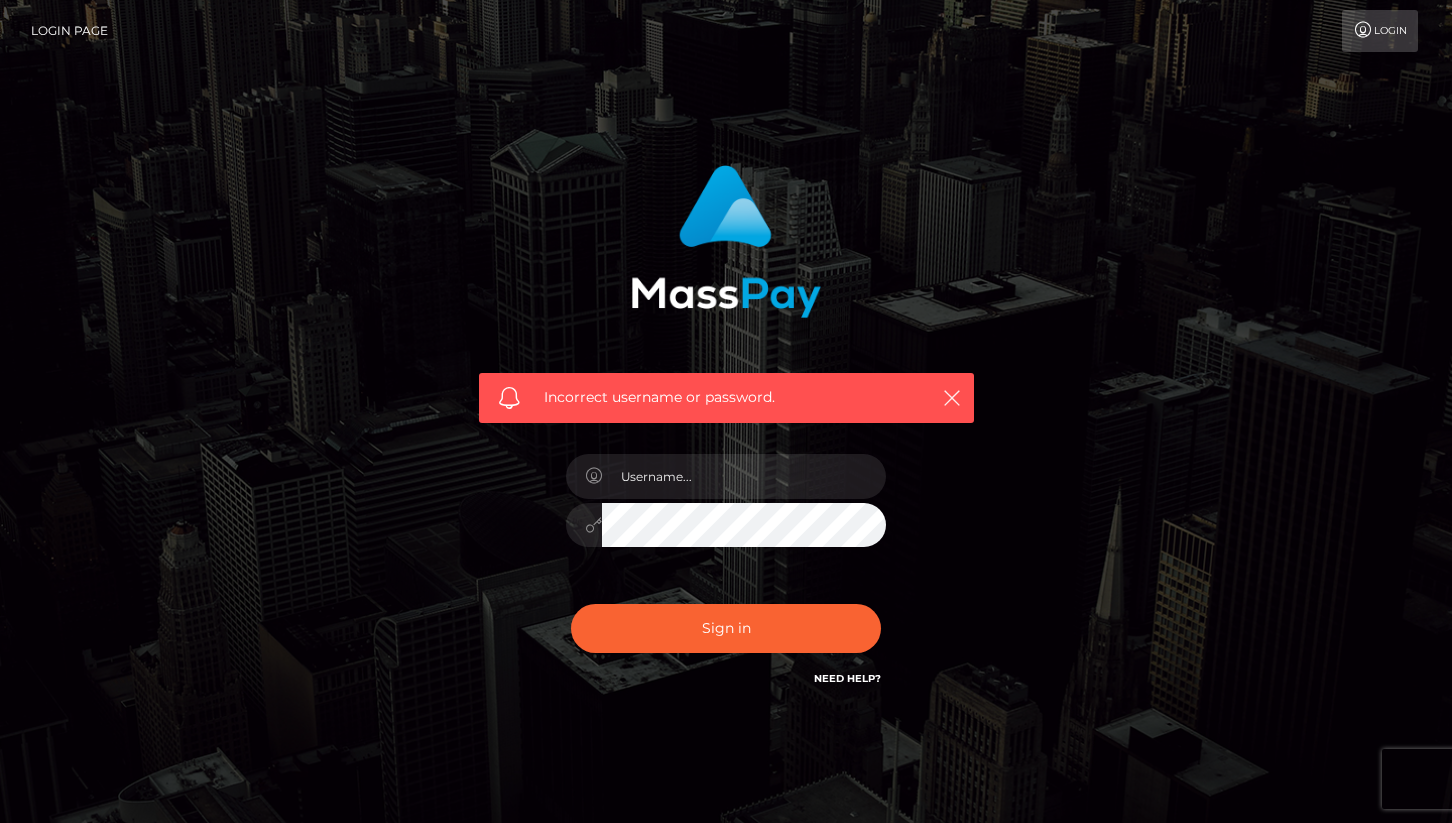 scroll, scrollTop: 0, scrollLeft: 0, axis: both 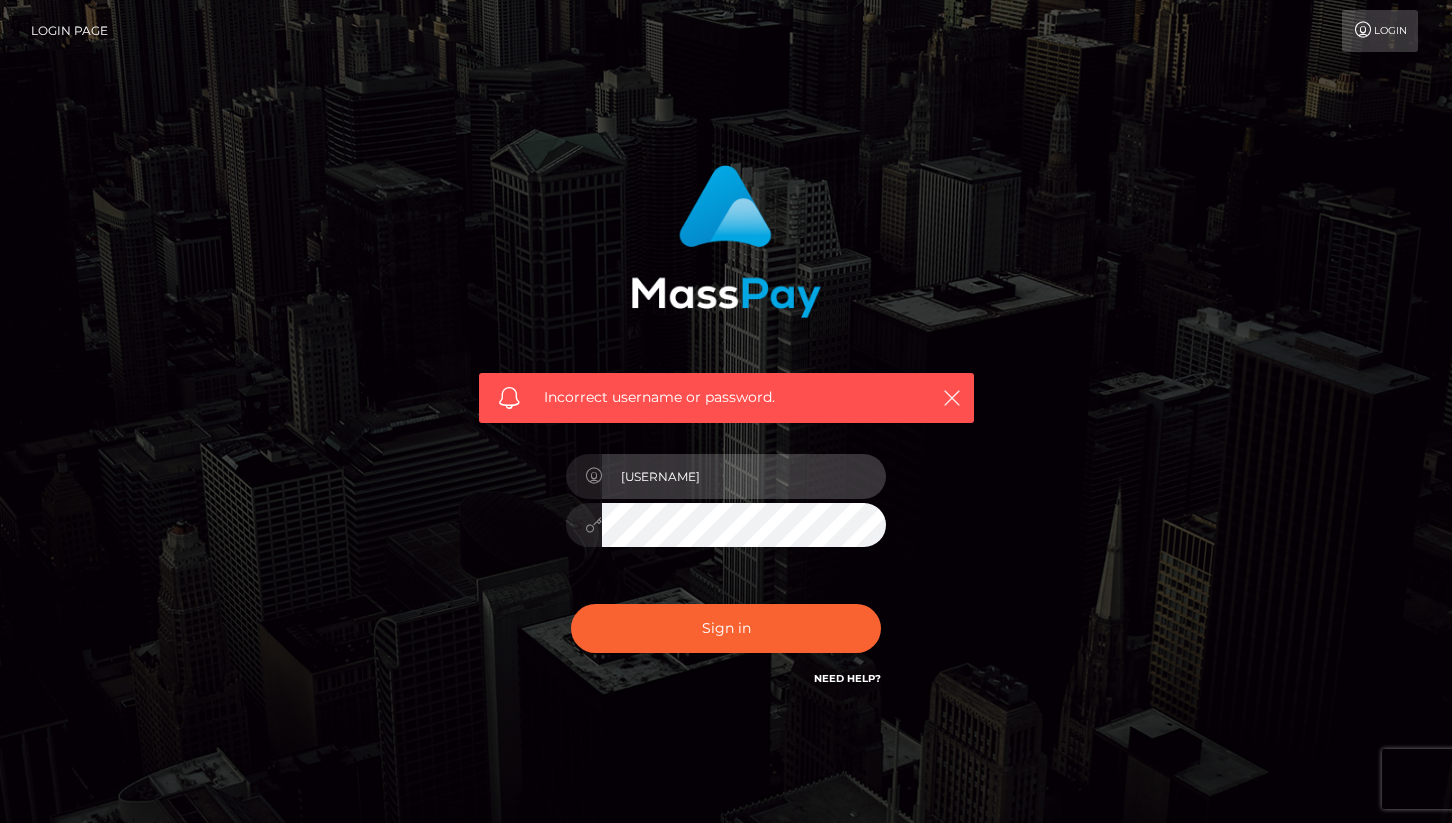 click on "[USERNAME]" at bounding box center [744, 476] 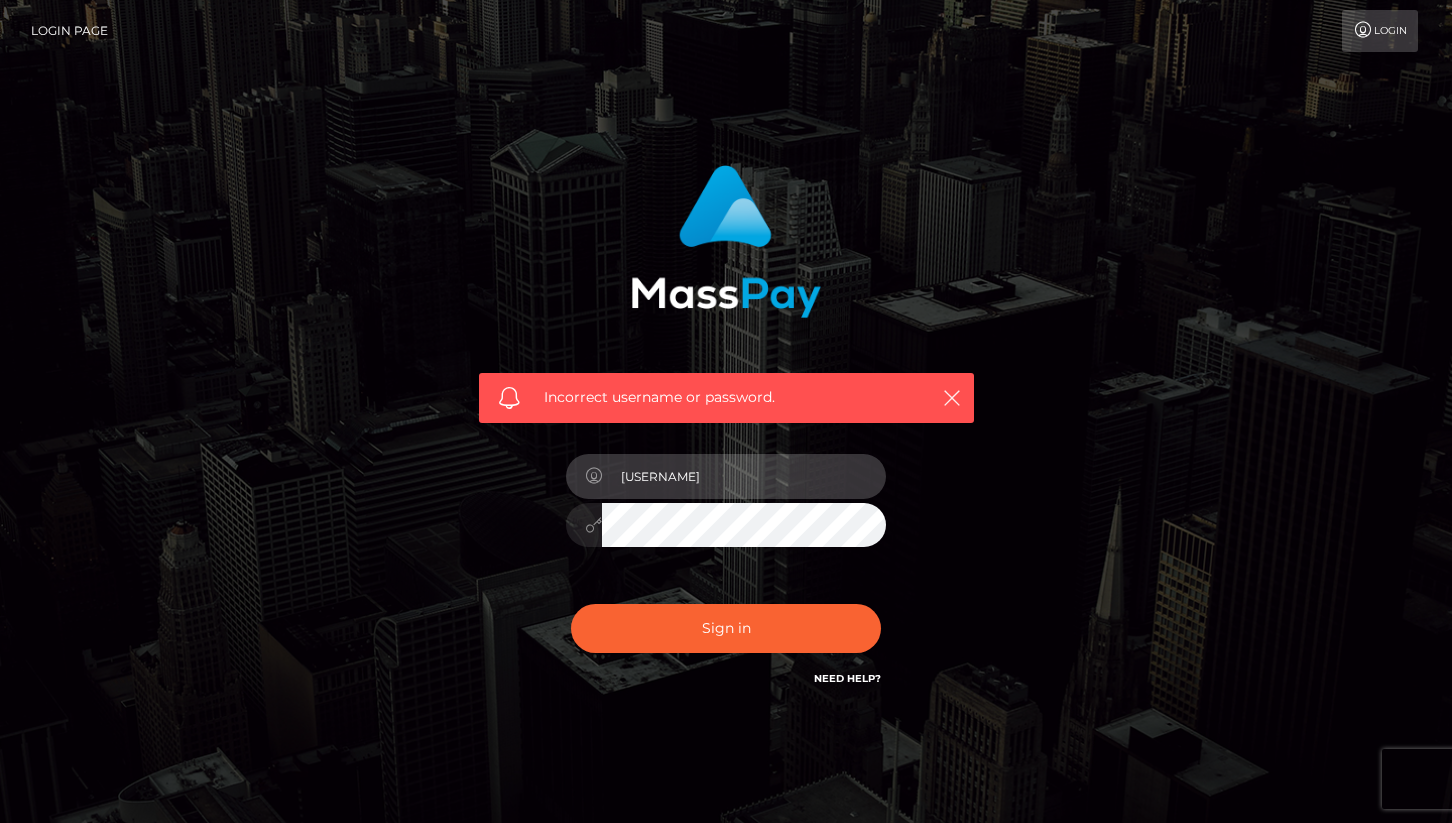 click on "[USERNAME]" at bounding box center (744, 476) 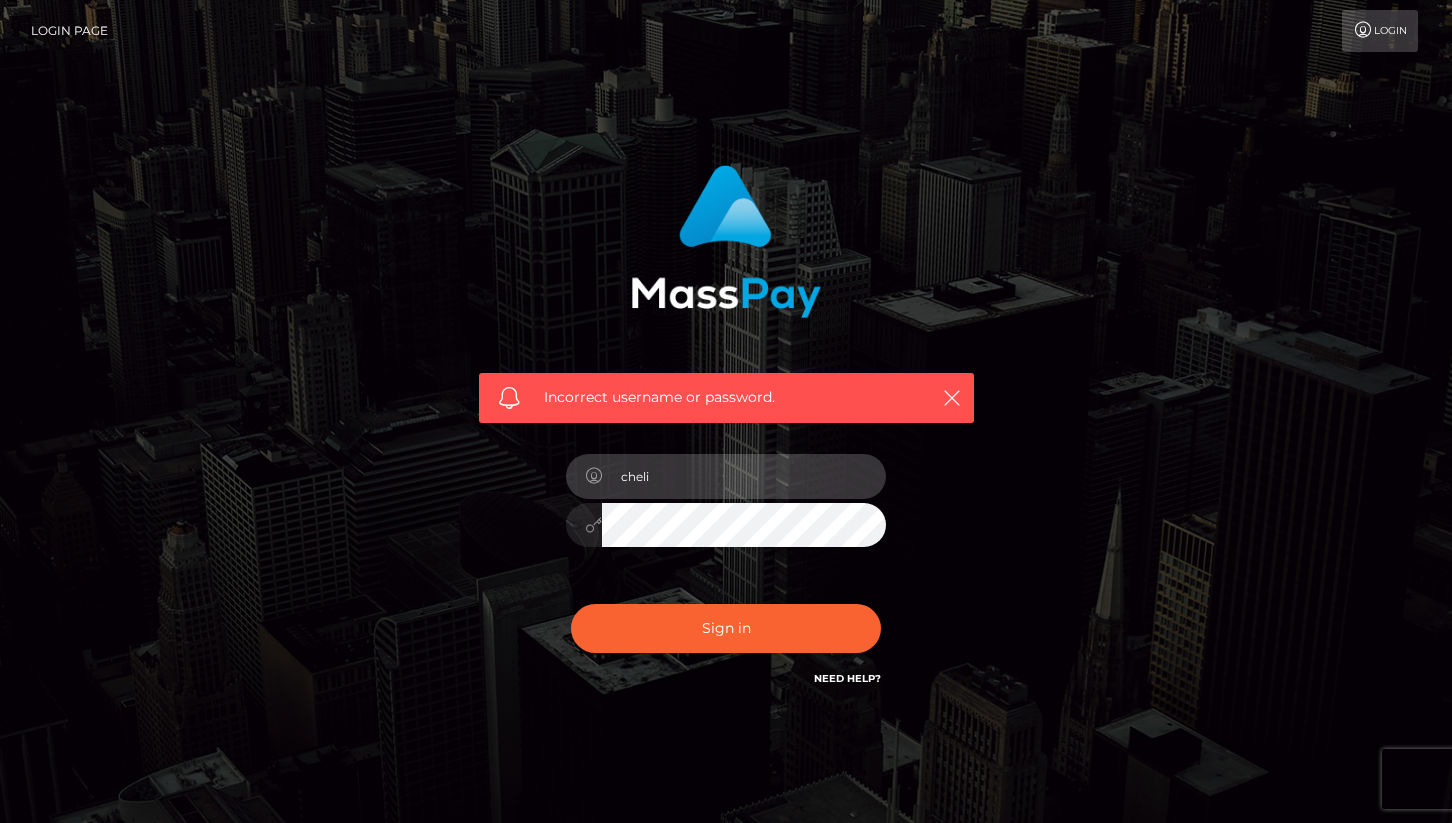 type on "cheli" 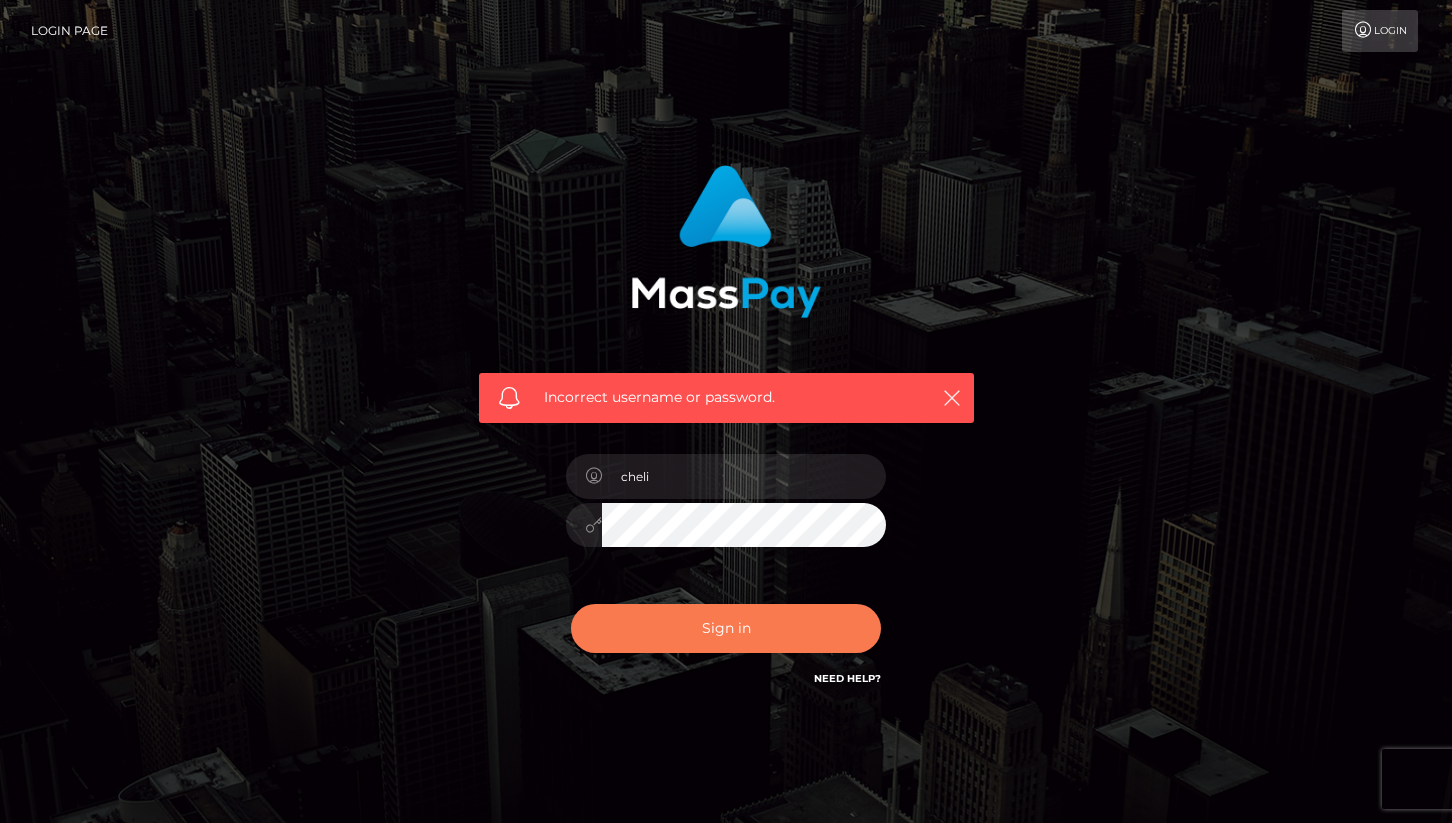 click on "Sign in" at bounding box center [726, 628] 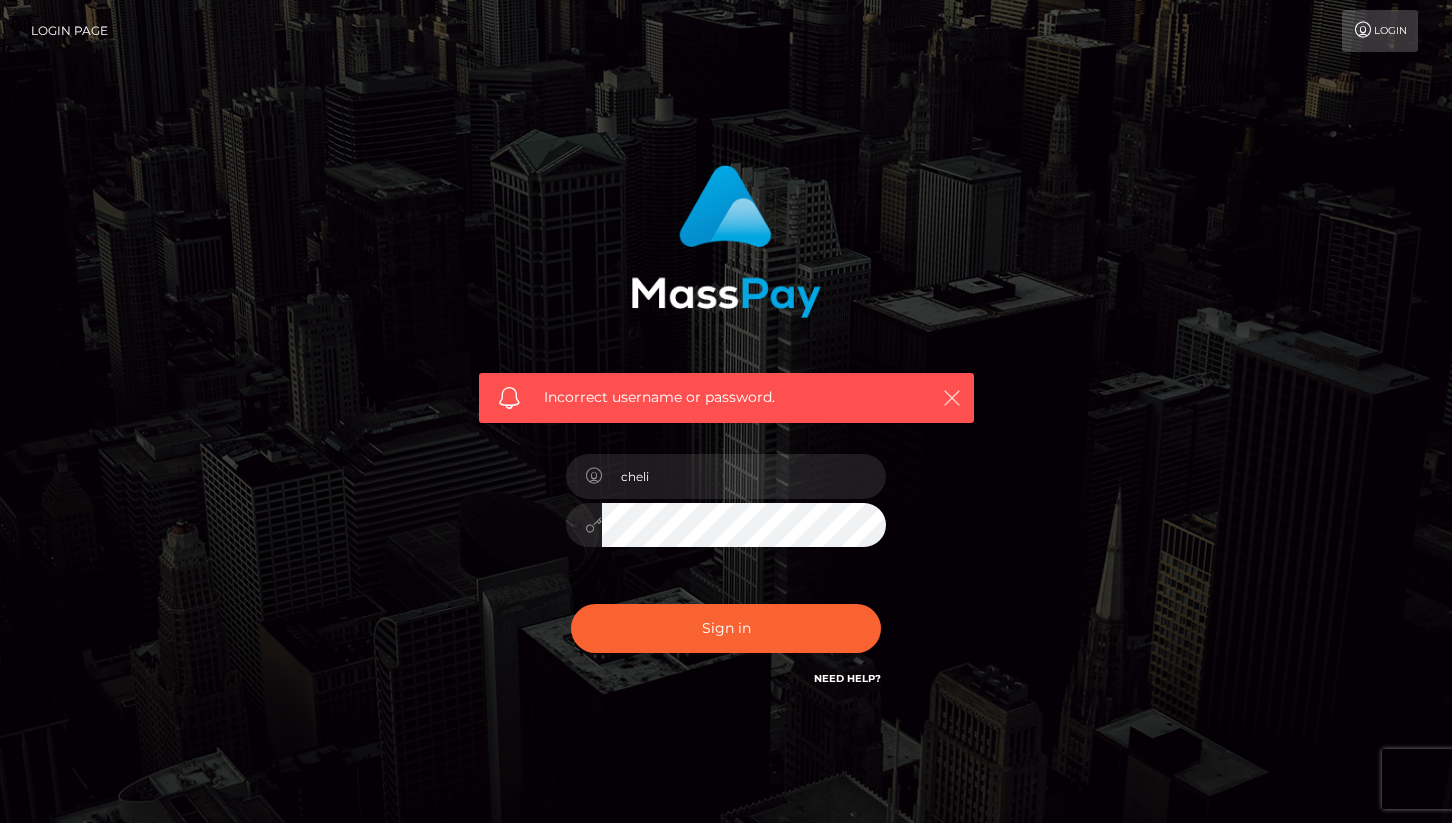 click at bounding box center (952, 398) 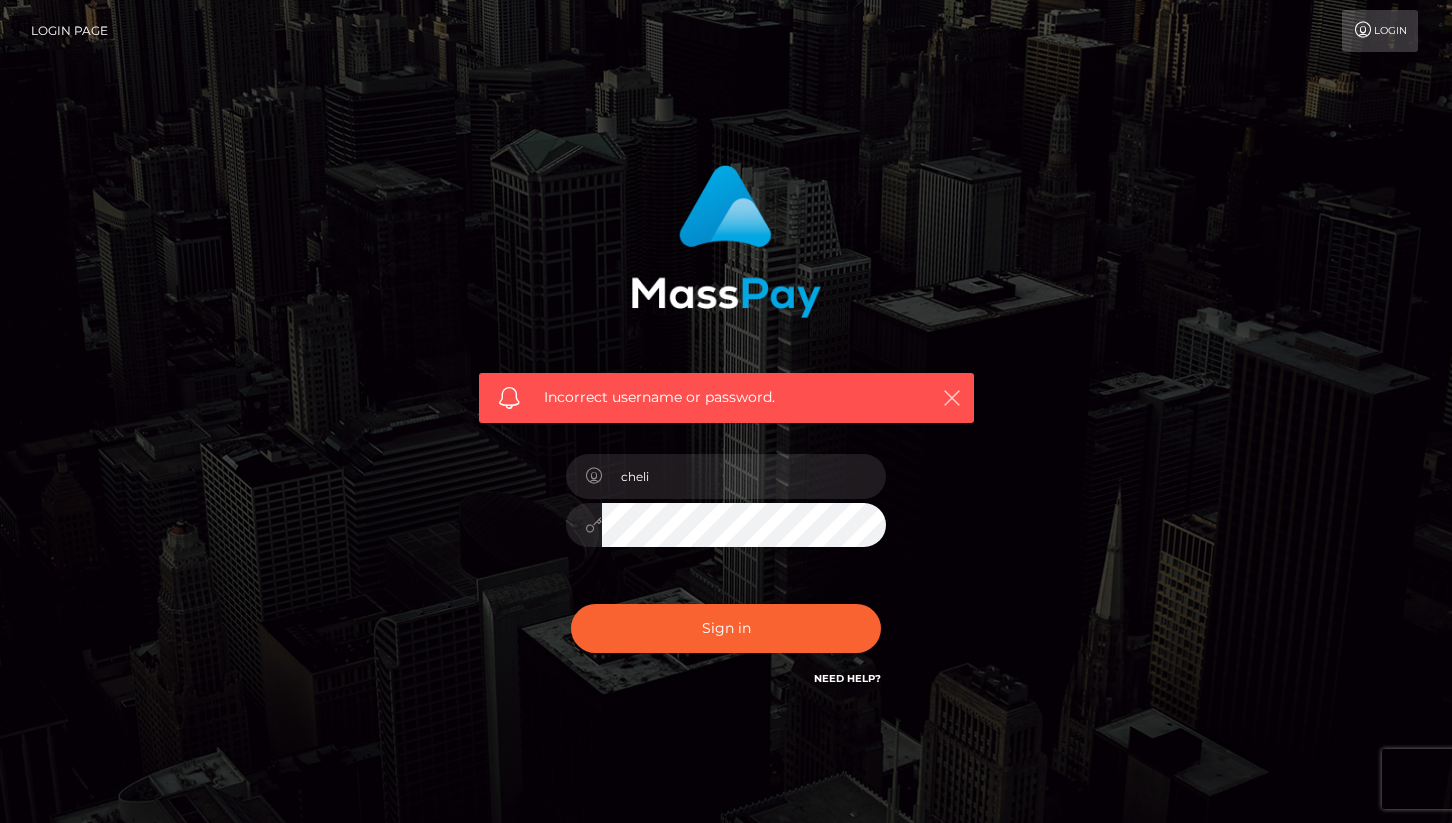 click at bounding box center [952, 398] 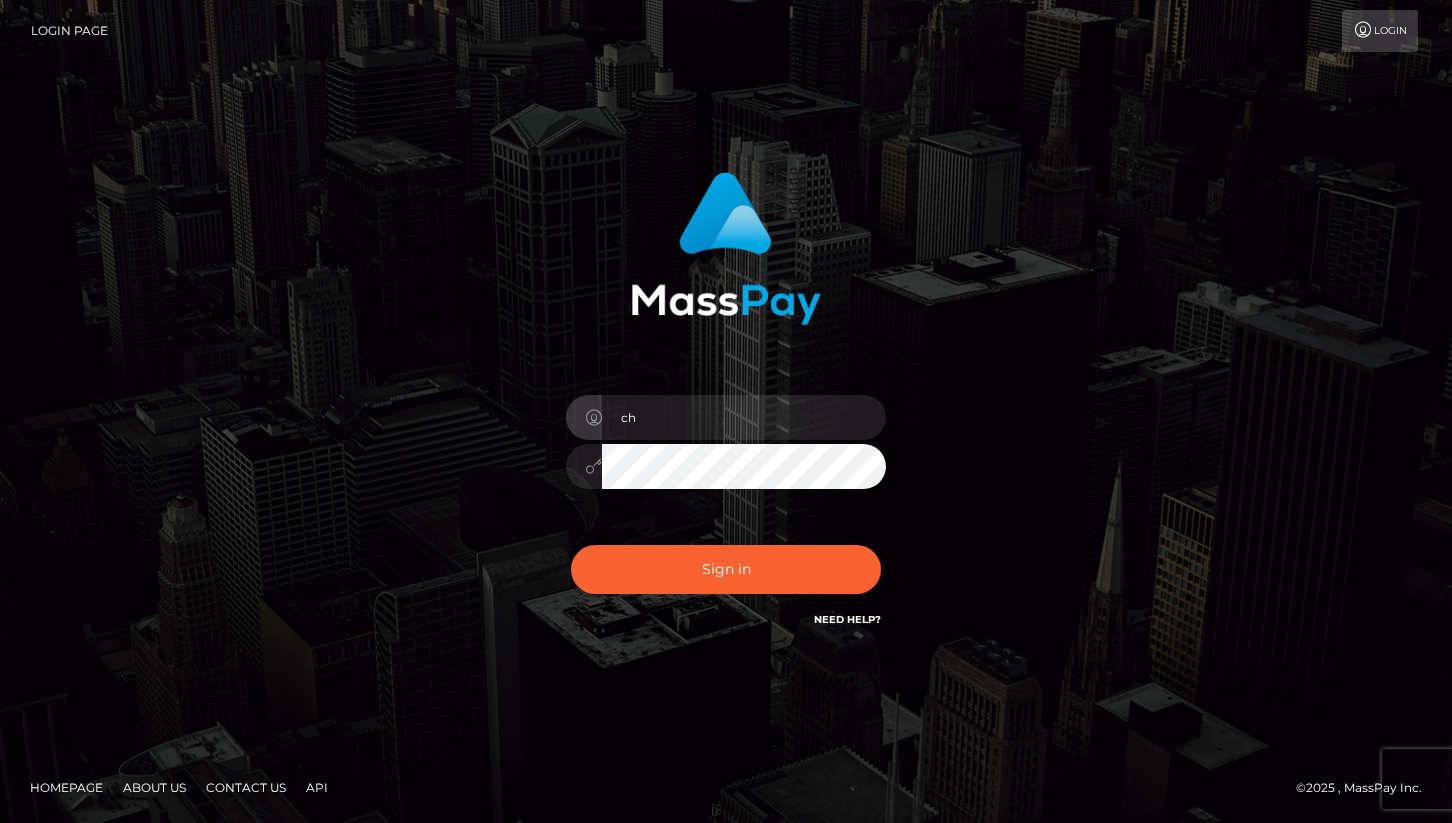 scroll, scrollTop: 0, scrollLeft: 0, axis: both 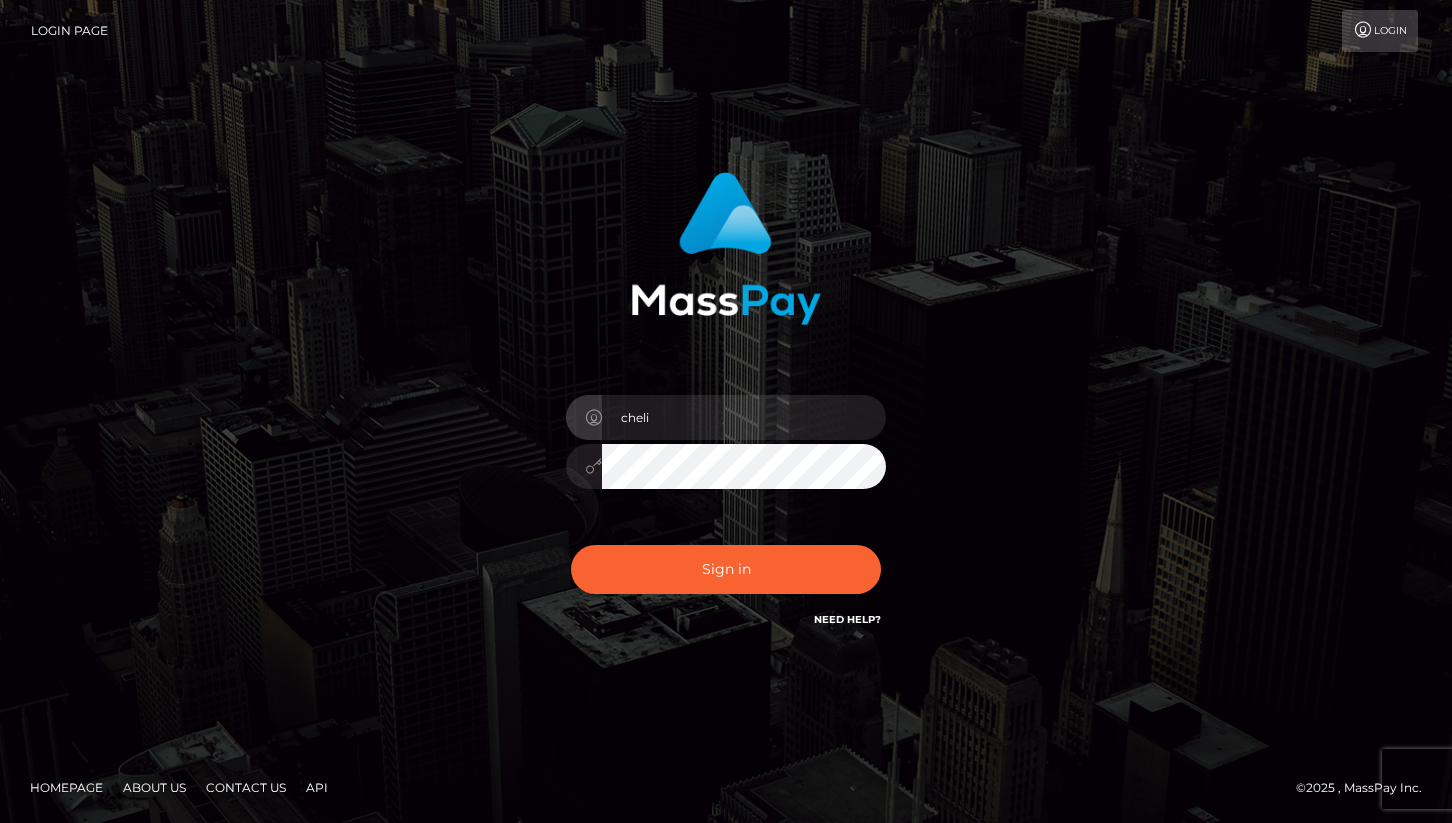 type on "cheli" 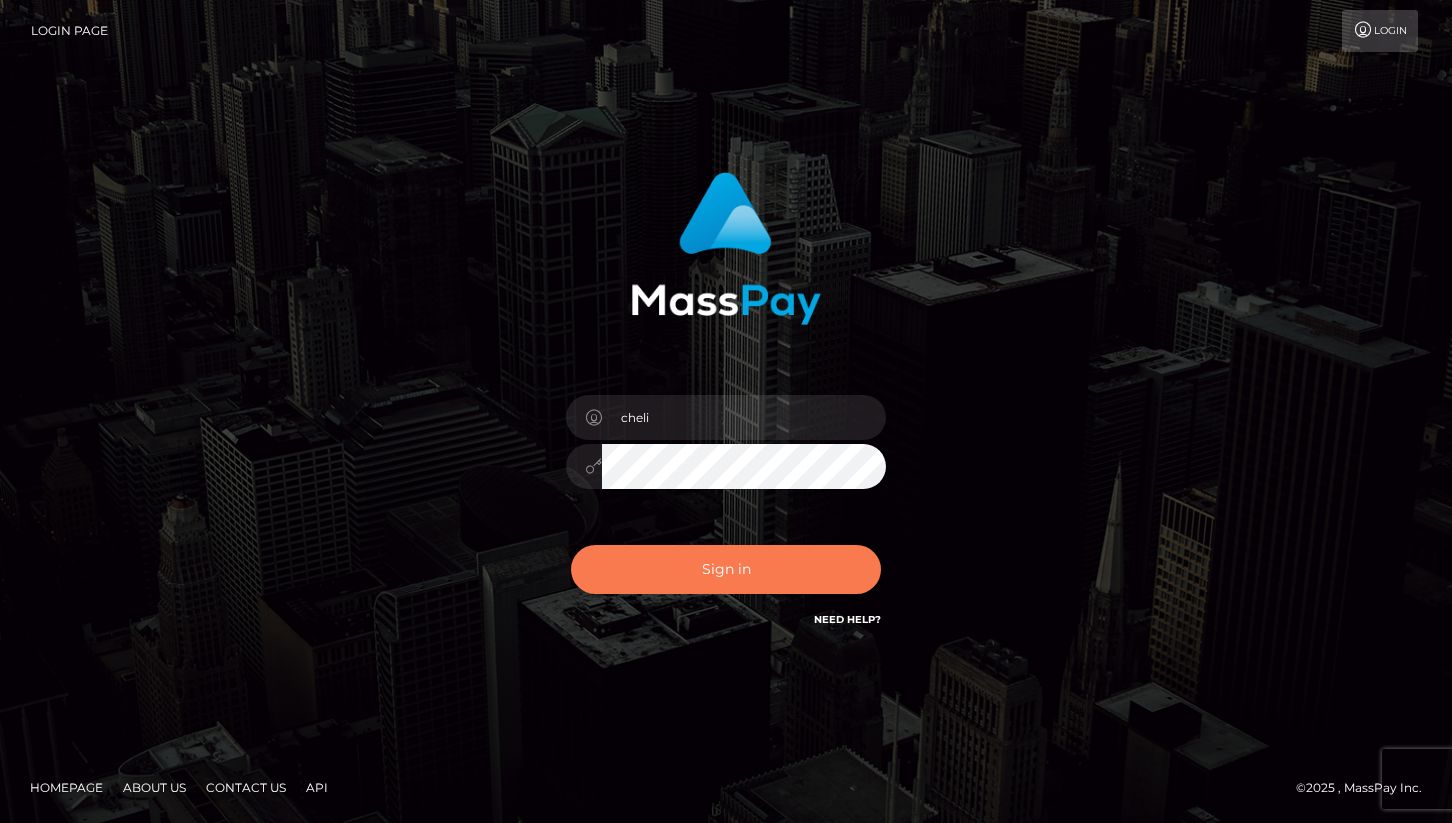 click on "Sign in" at bounding box center (726, 569) 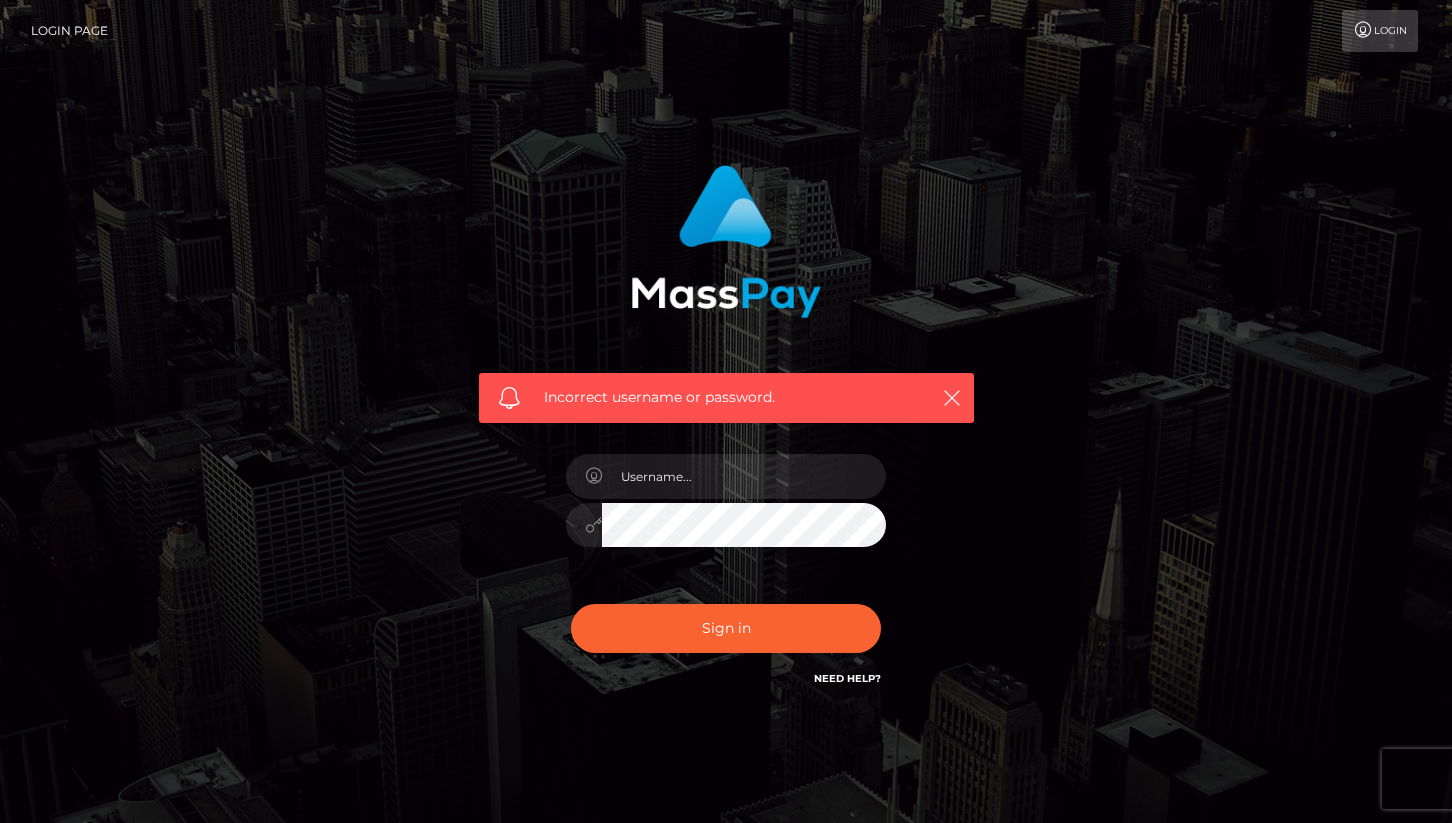 scroll, scrollTop: 0, scrollLeft: 0, axis: both 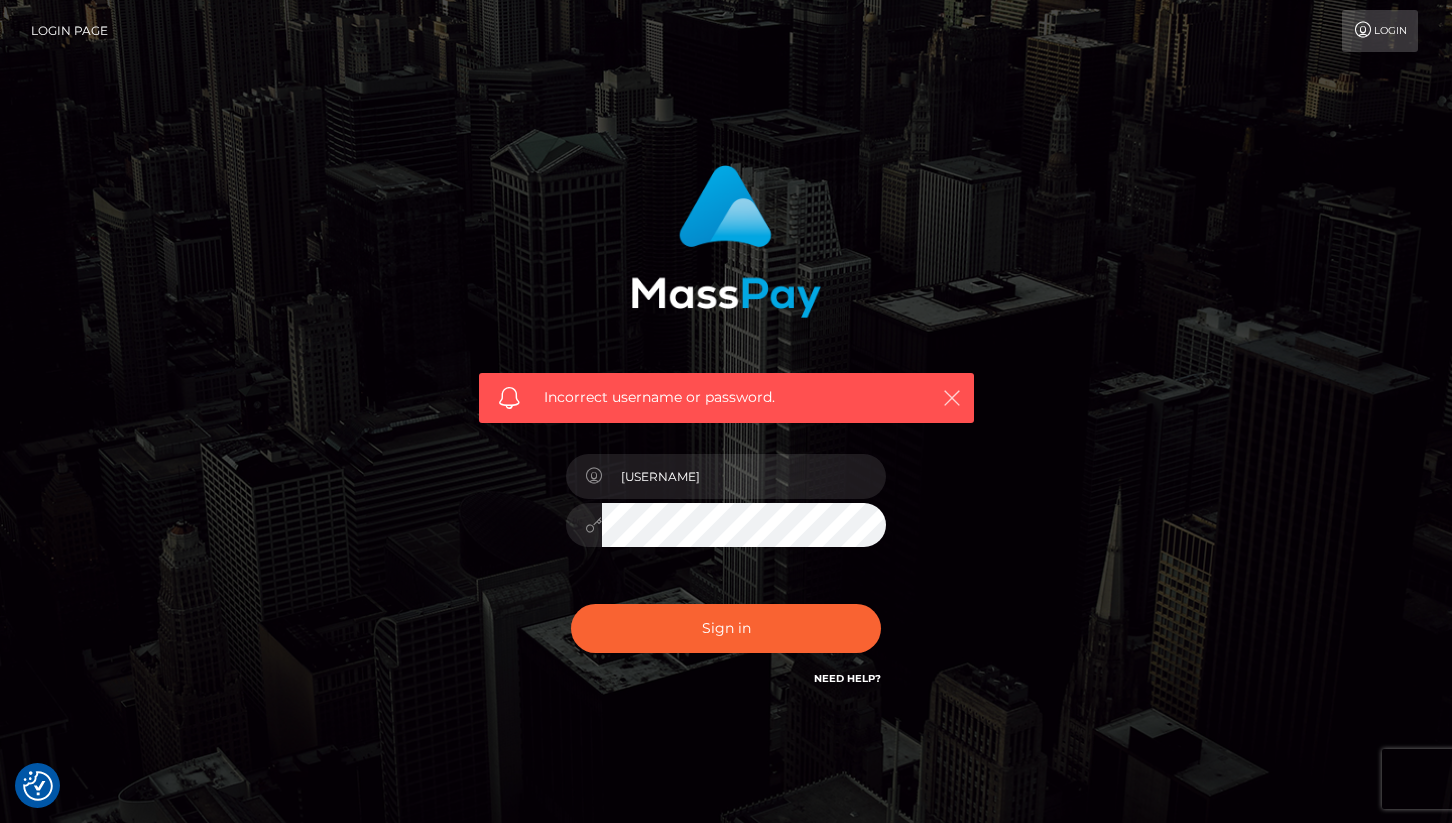 click at bounding box center [952, 398] 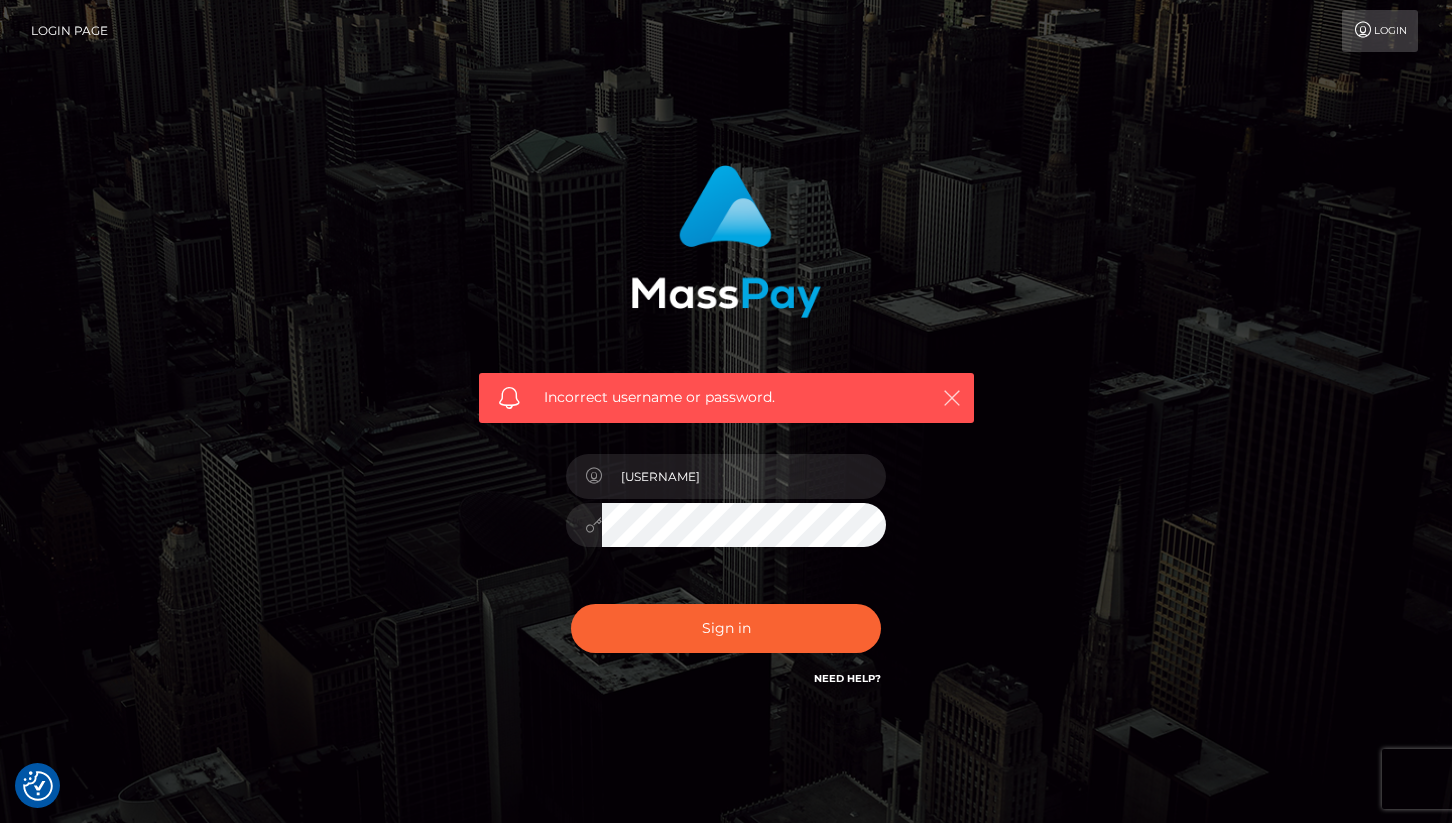 click at bounding box center (952, 398) 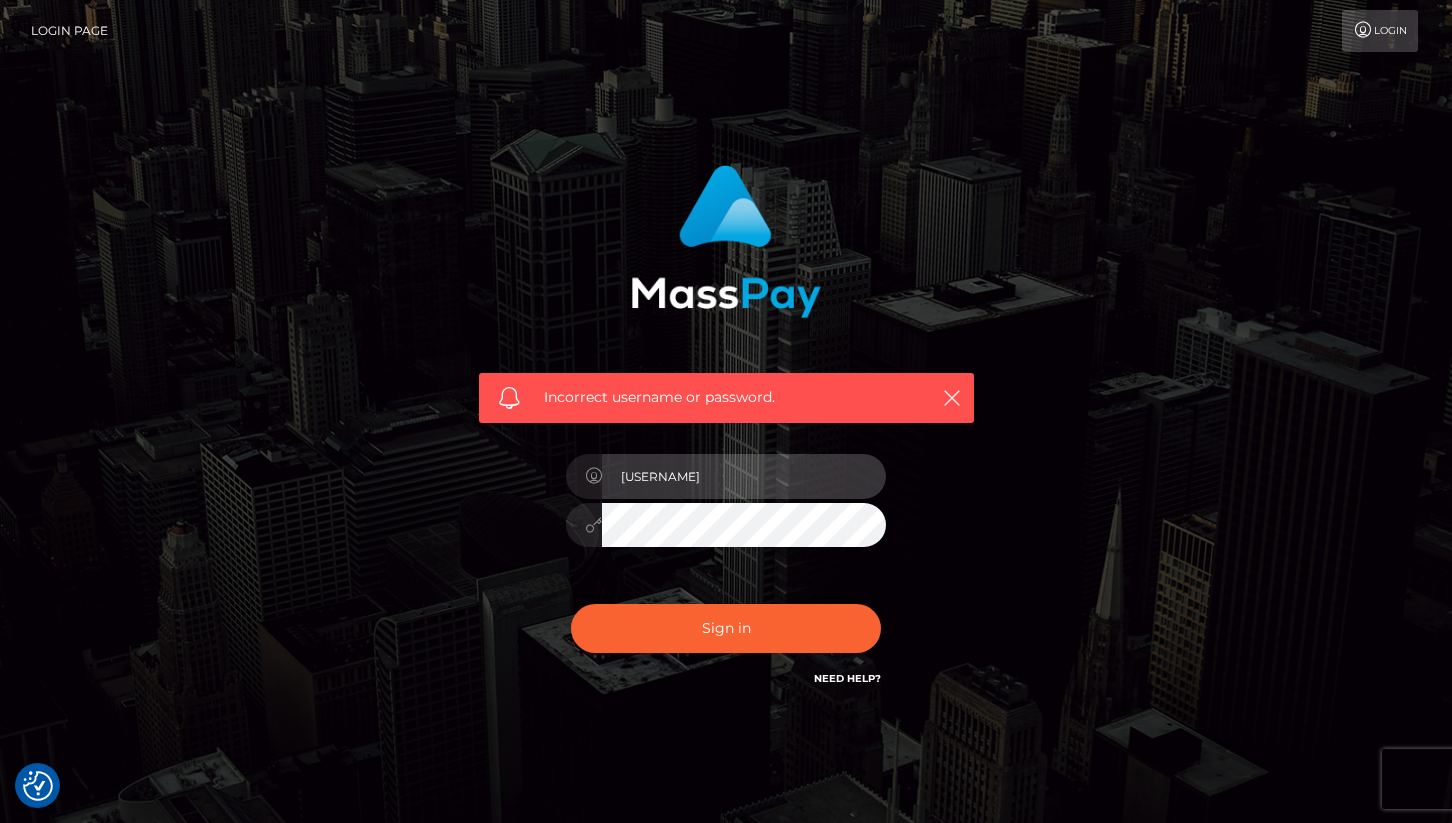 click on "marcelo.mp" at bounding box center (744, 476) 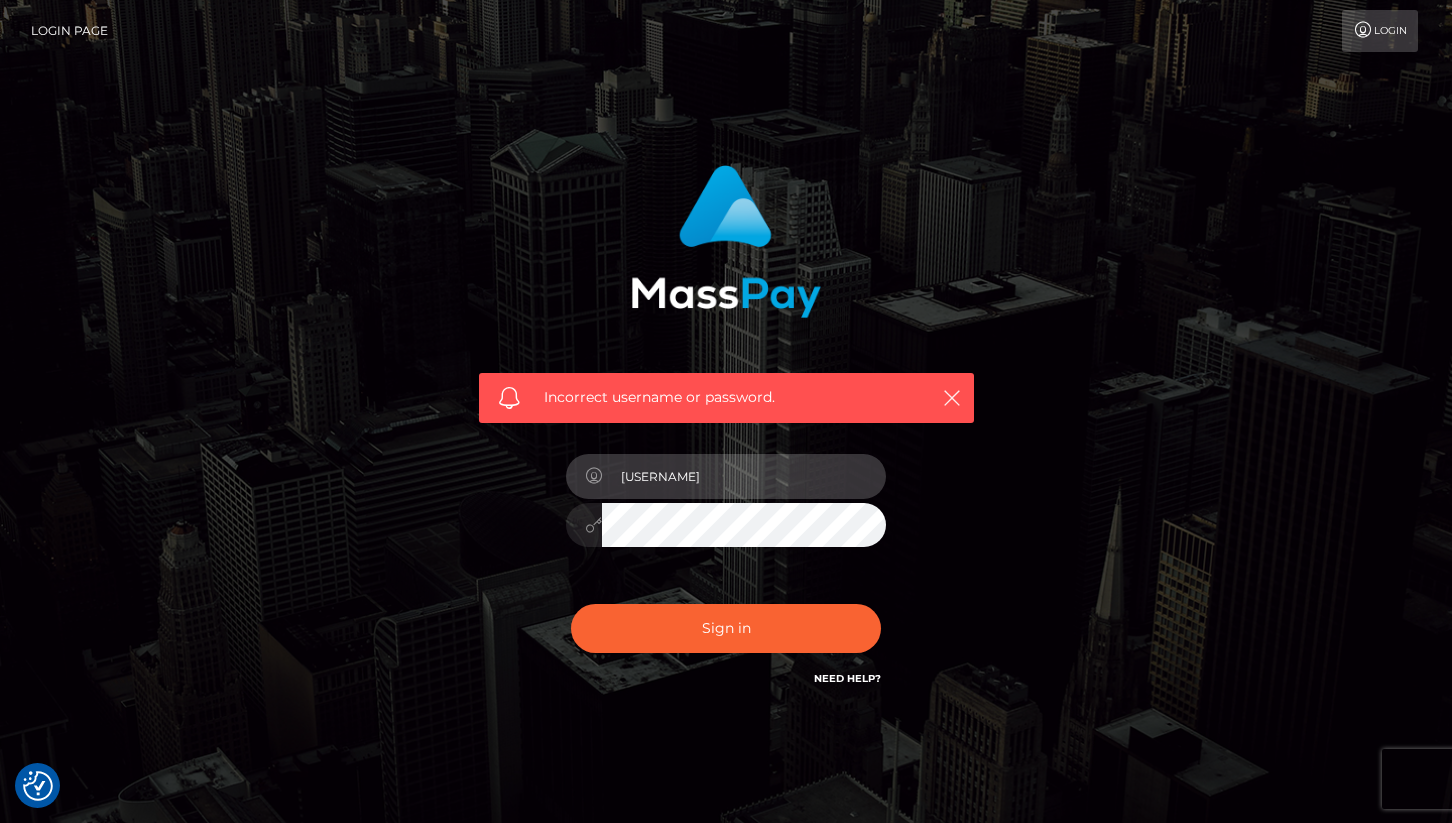 click on "marcelo.mp" at bounding box center (744, 476) 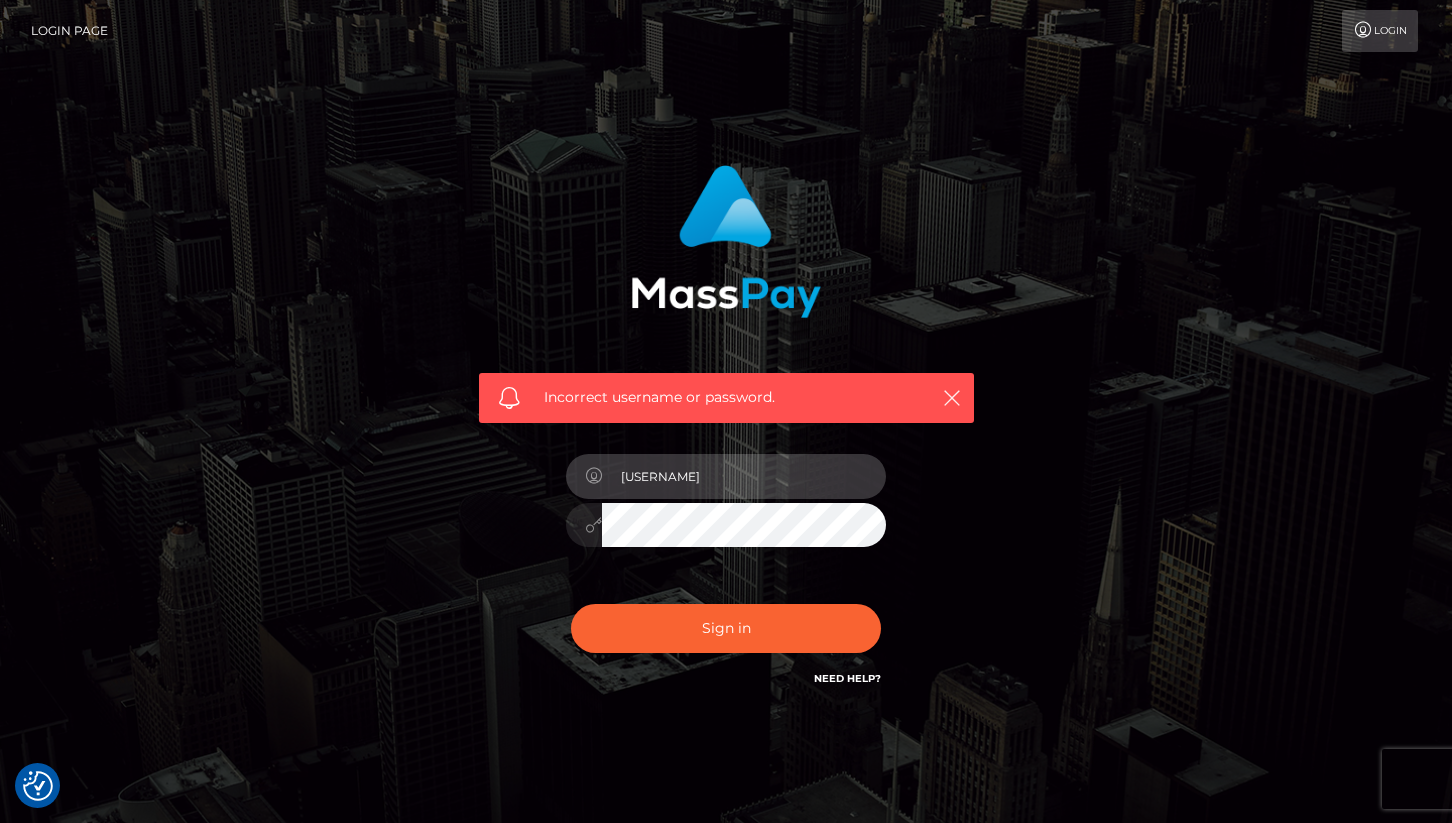 click on "marcelo.mp" at bounding box center [744, 476] 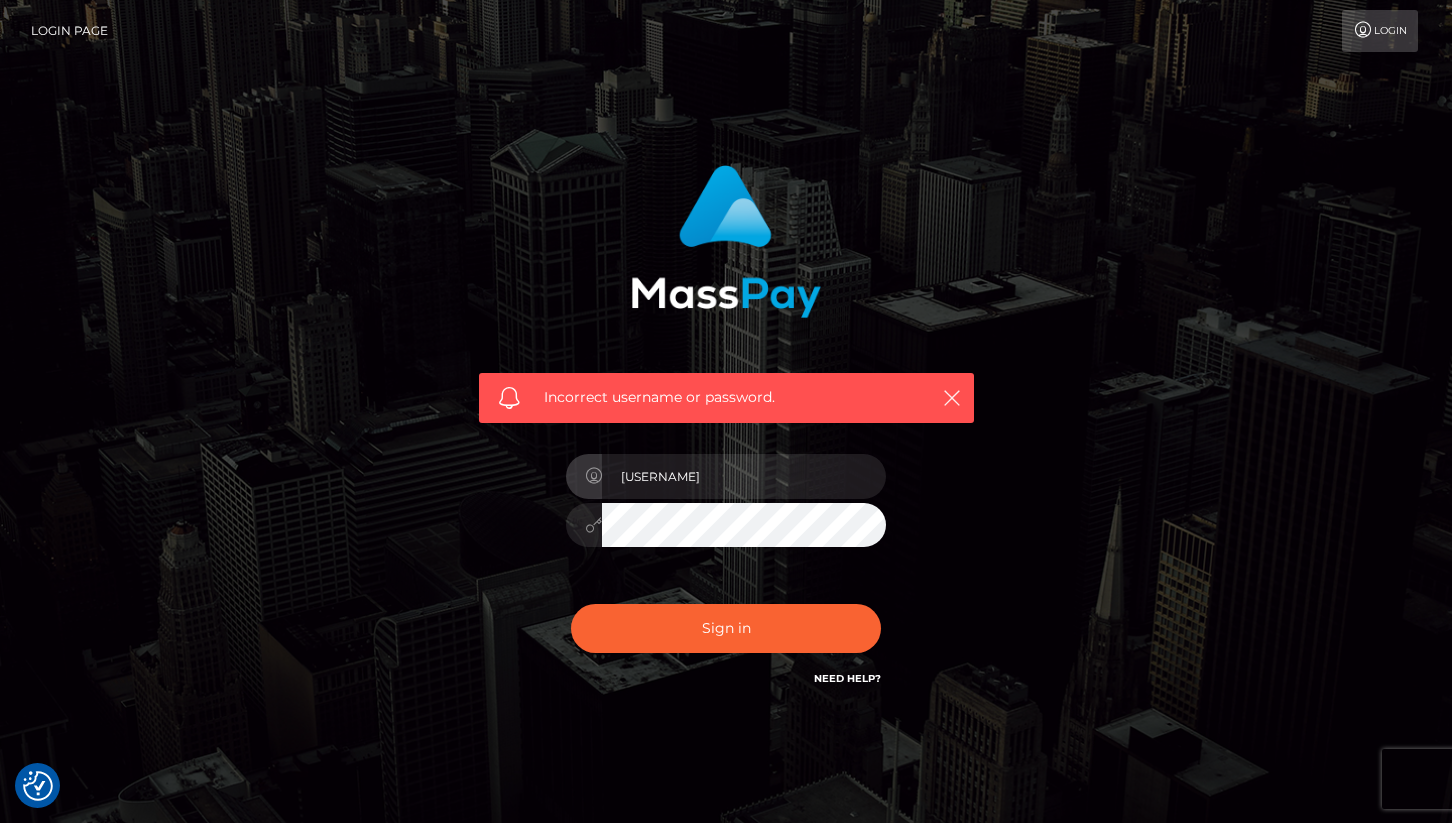 click on "Incorrect username or password.
marcelo.mp" at bounding box center (726, 427) 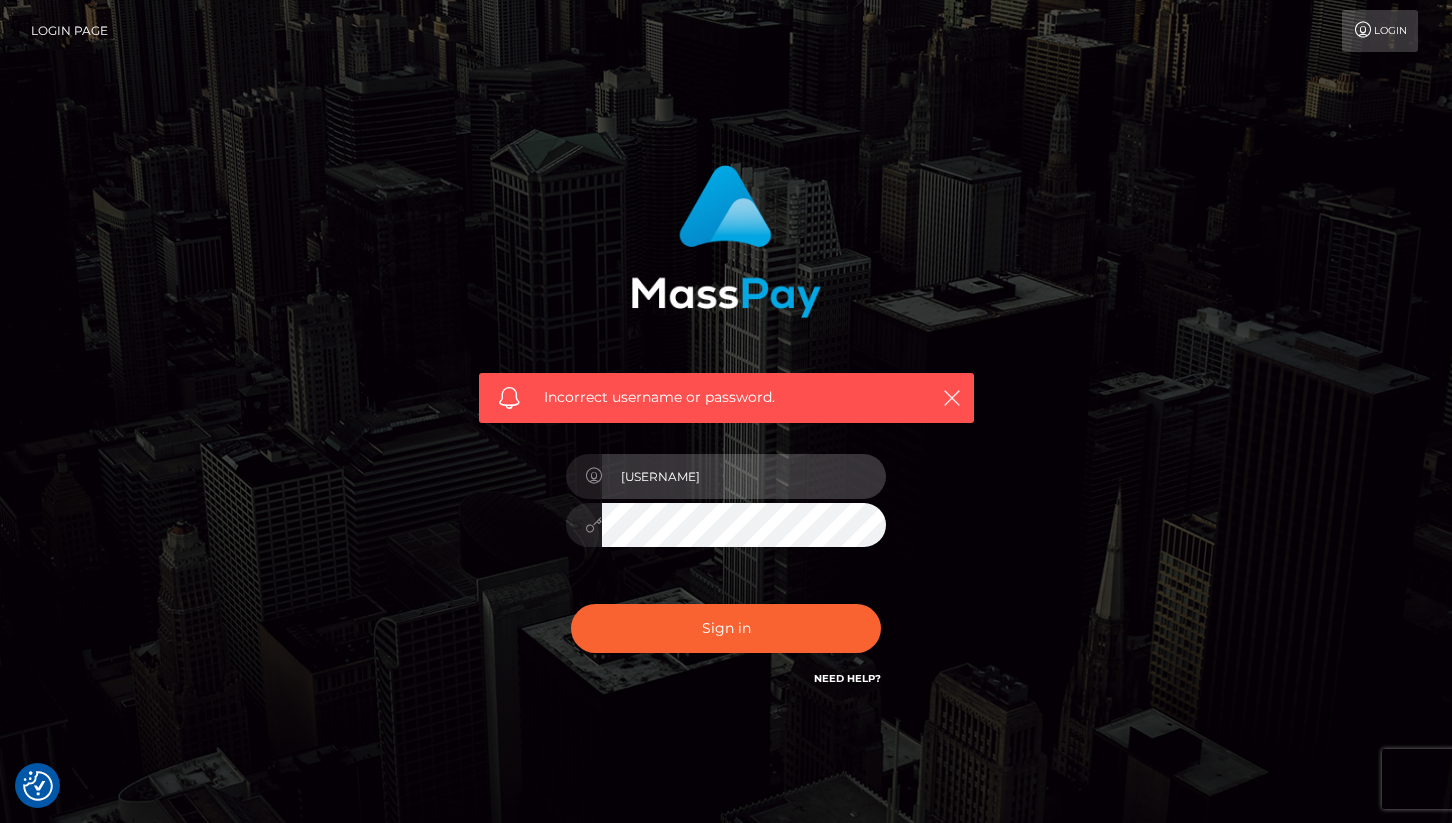 click on "marcelo.mp" at bounding box center (744, 476) 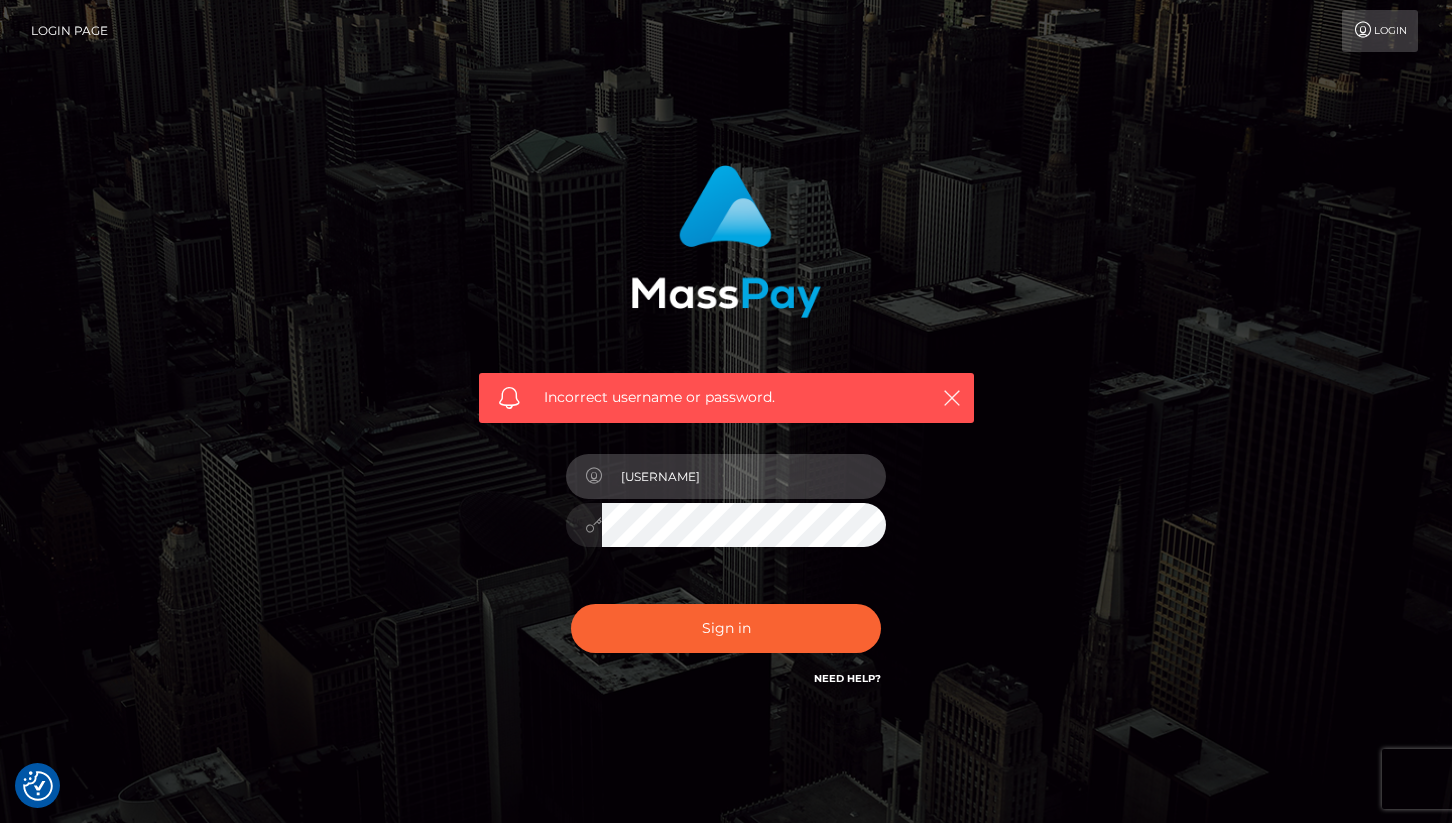 click on "marcelo.mp" at bounding box center (744, 476) 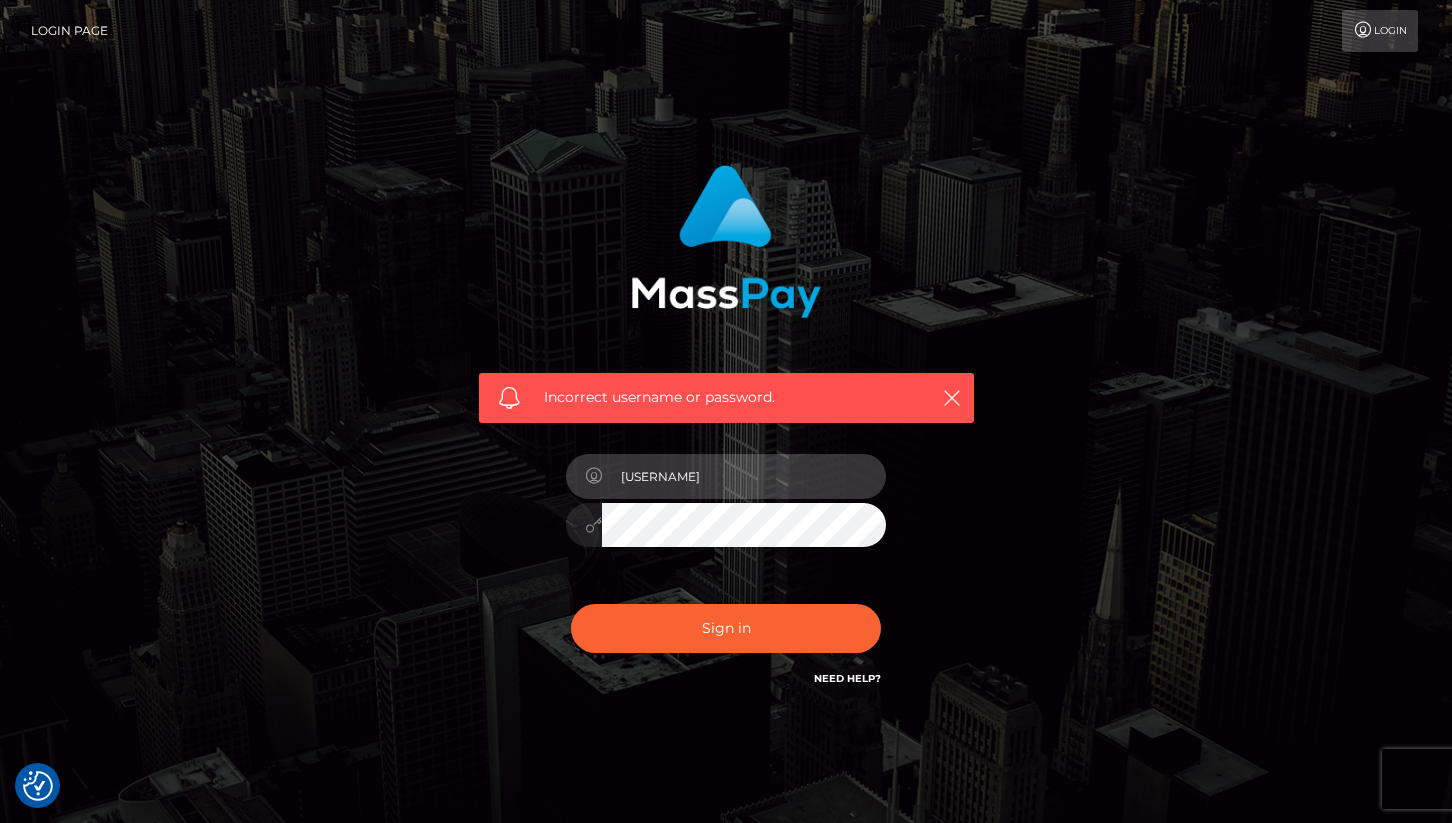 click on "marcelo.mp" at bounding box center [744, 476] 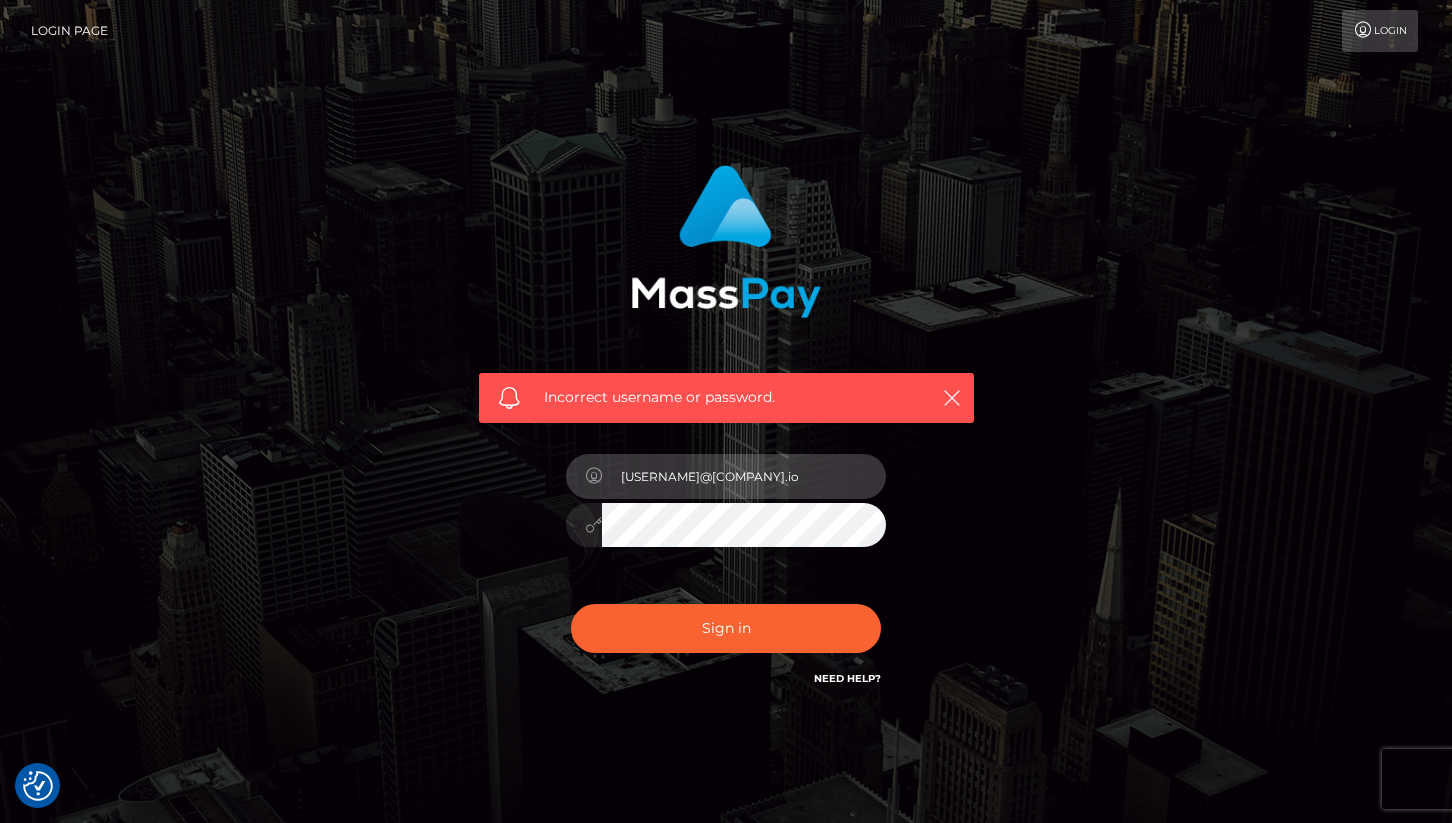 type on "cheli@masspay.io" 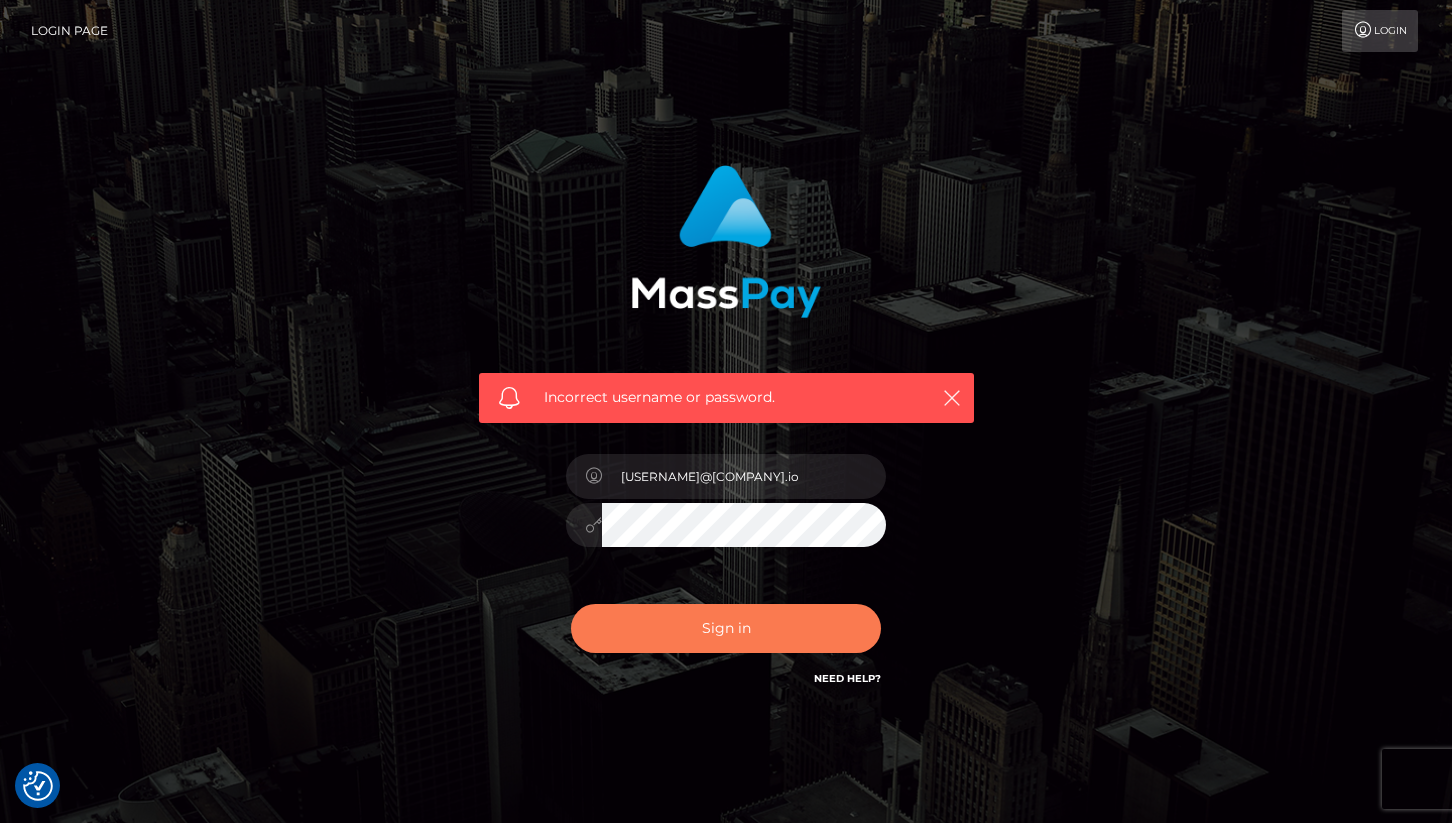 click on "Sign in" at bounding box center (726, 628) 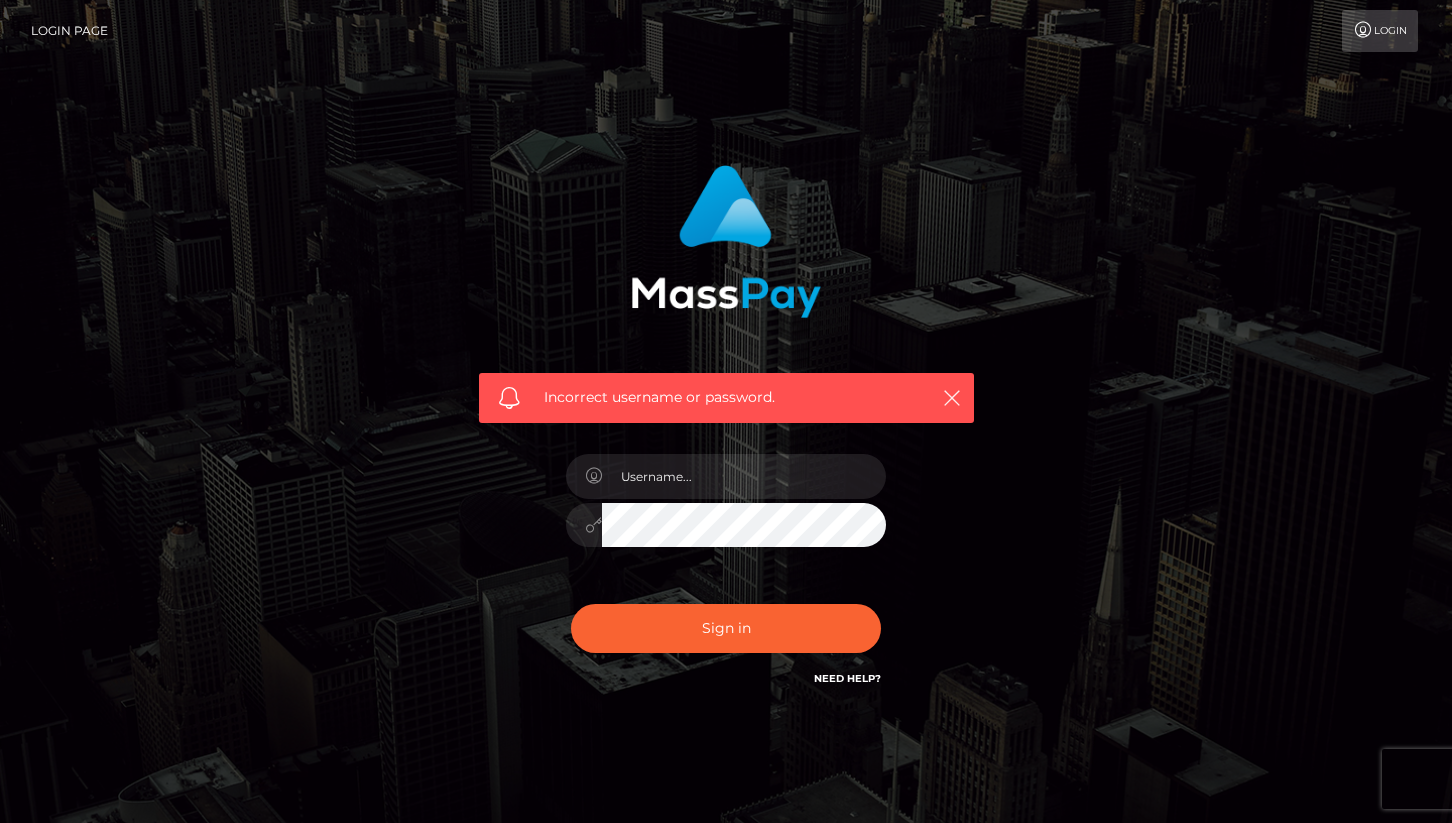 scroll, scrollTop: 0, scrollLeft: 0, axis: both 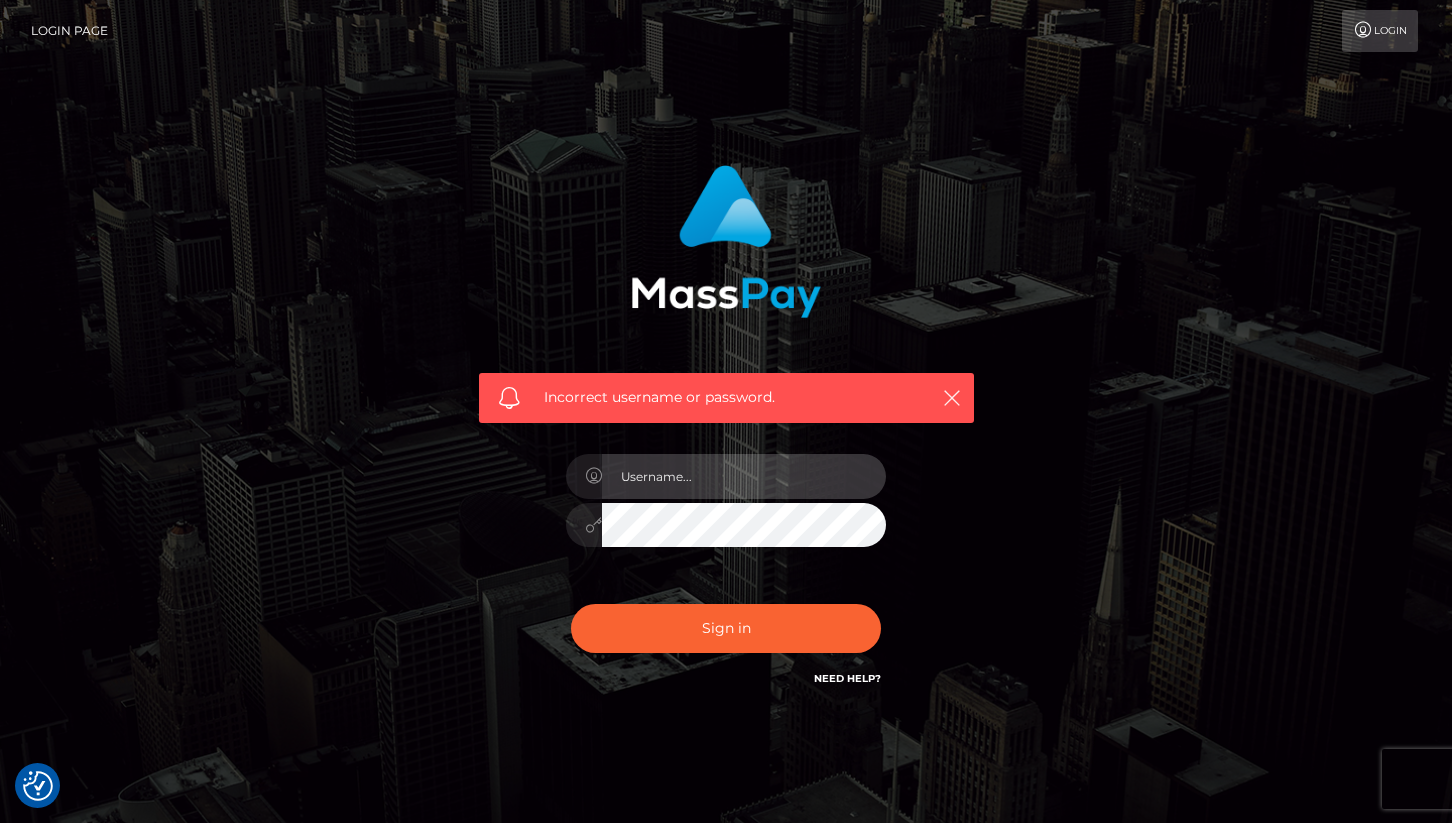 type on "[USERNAME]" 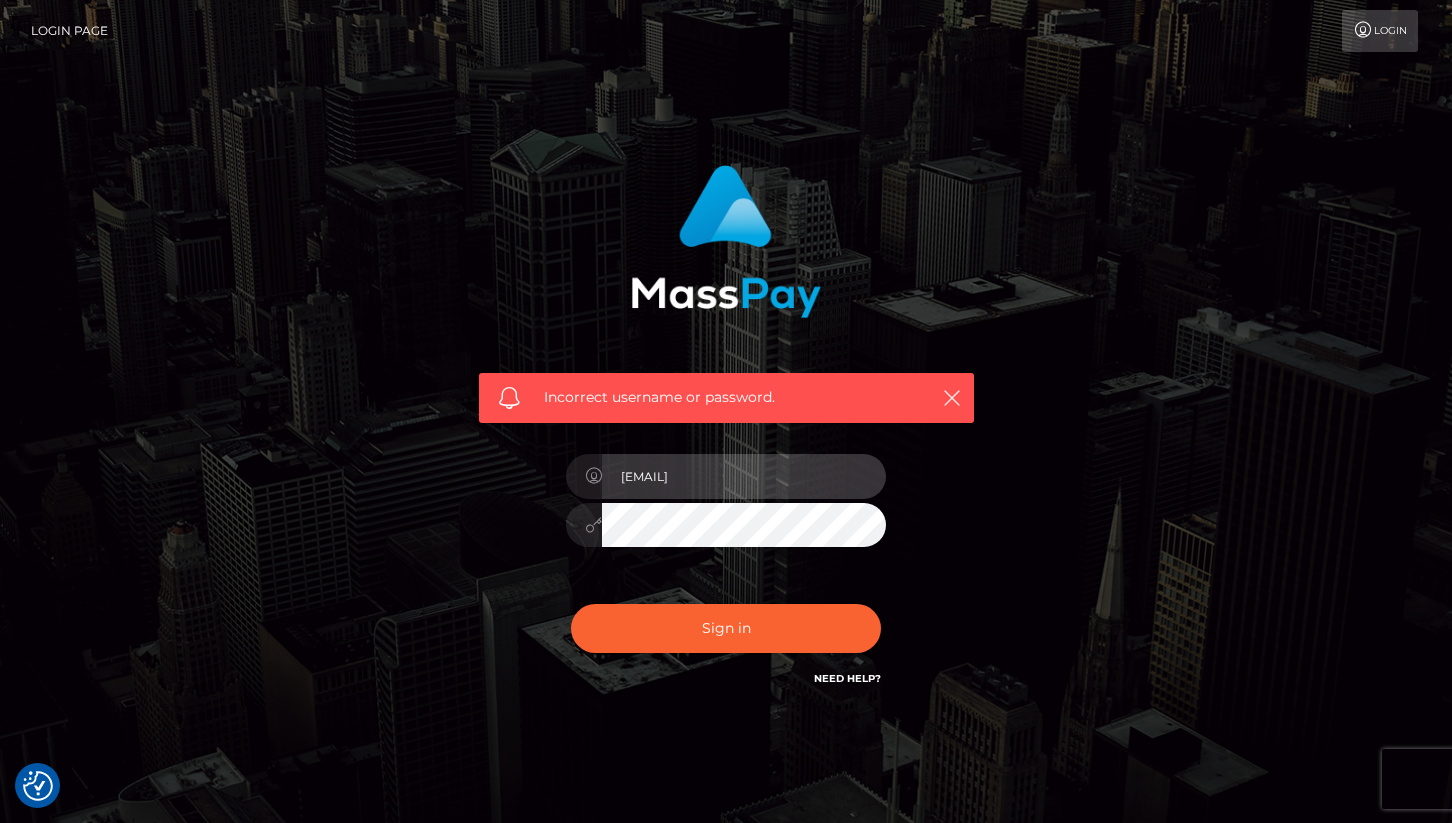 click on "[USERNAME]" at bounding box center [744, 476] 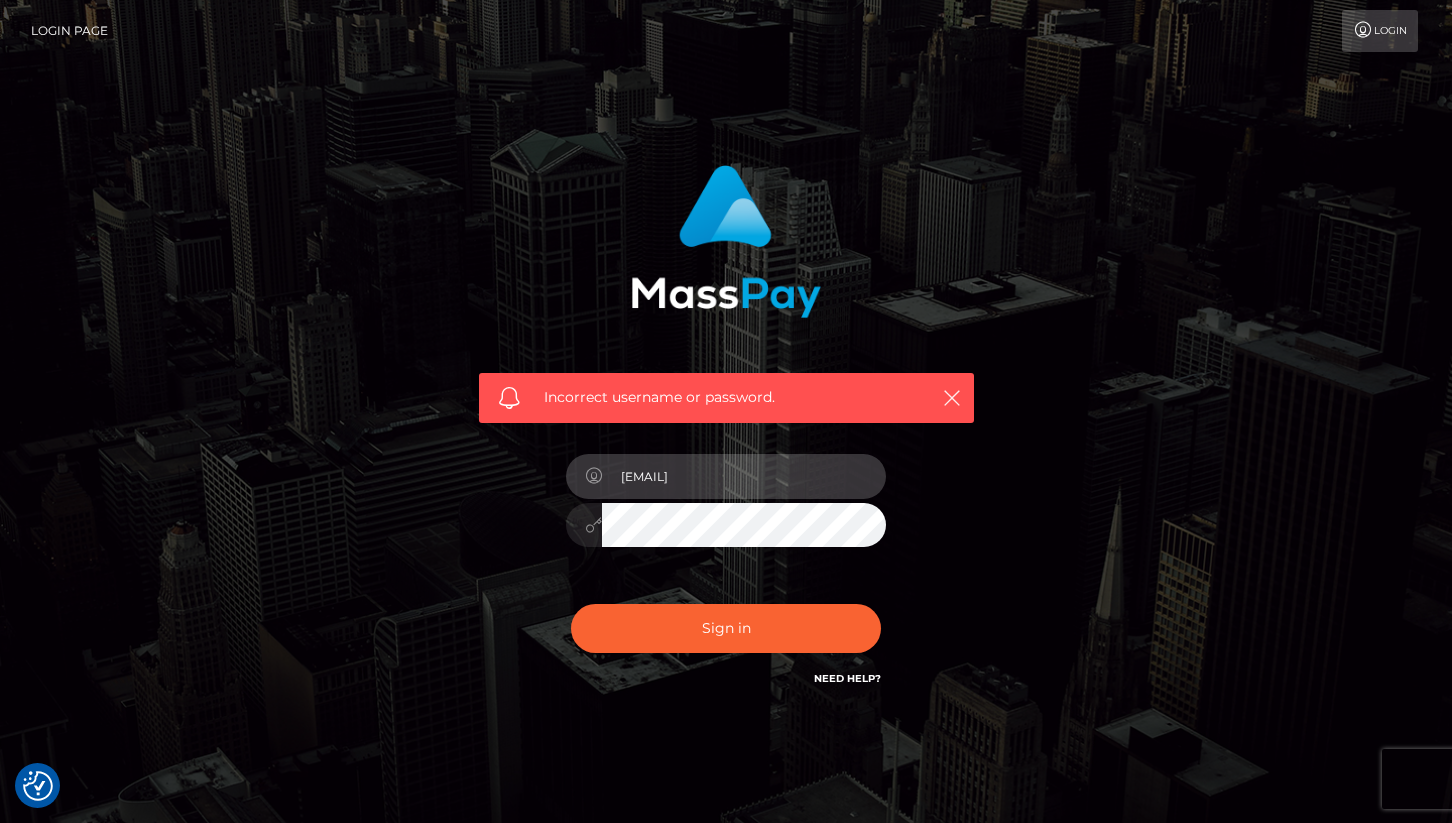 click on "[EMAIL]" at bounding box center (744, 476) 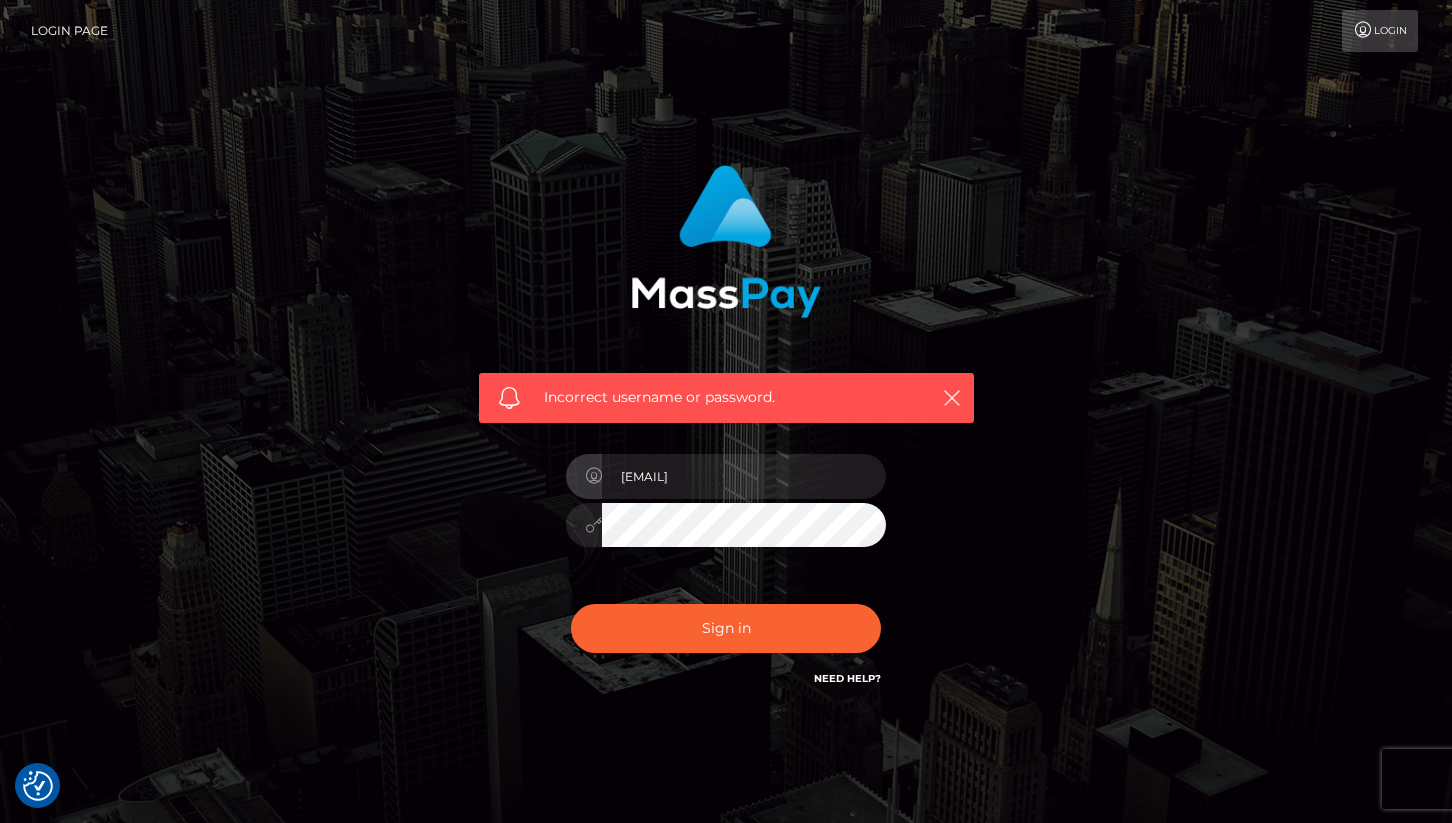 click on "Incorrect username or password.
[EMAIL]" at bounding box center [726, 437] 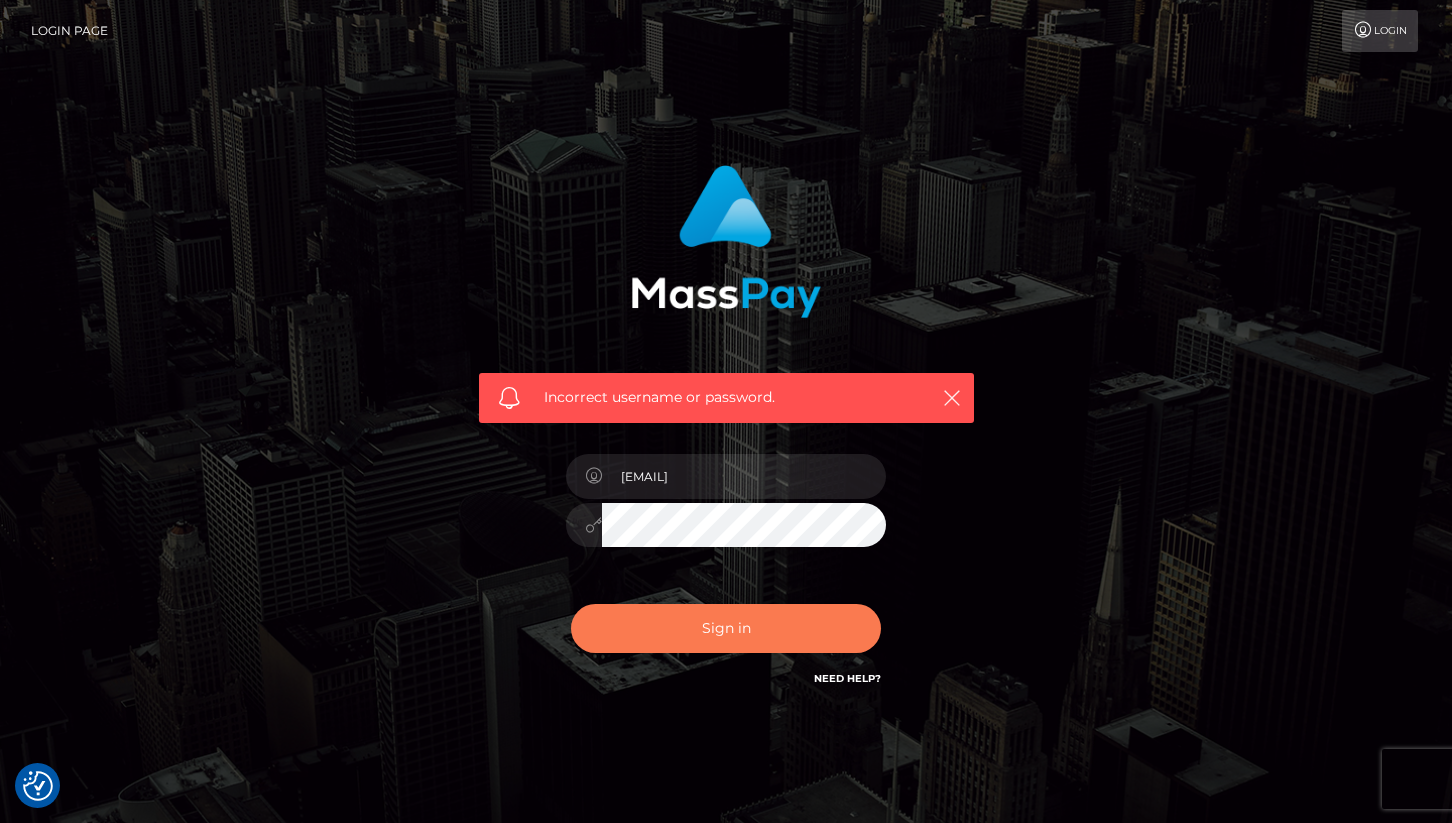 click on "Sign in" at bounding box center [726, 628] 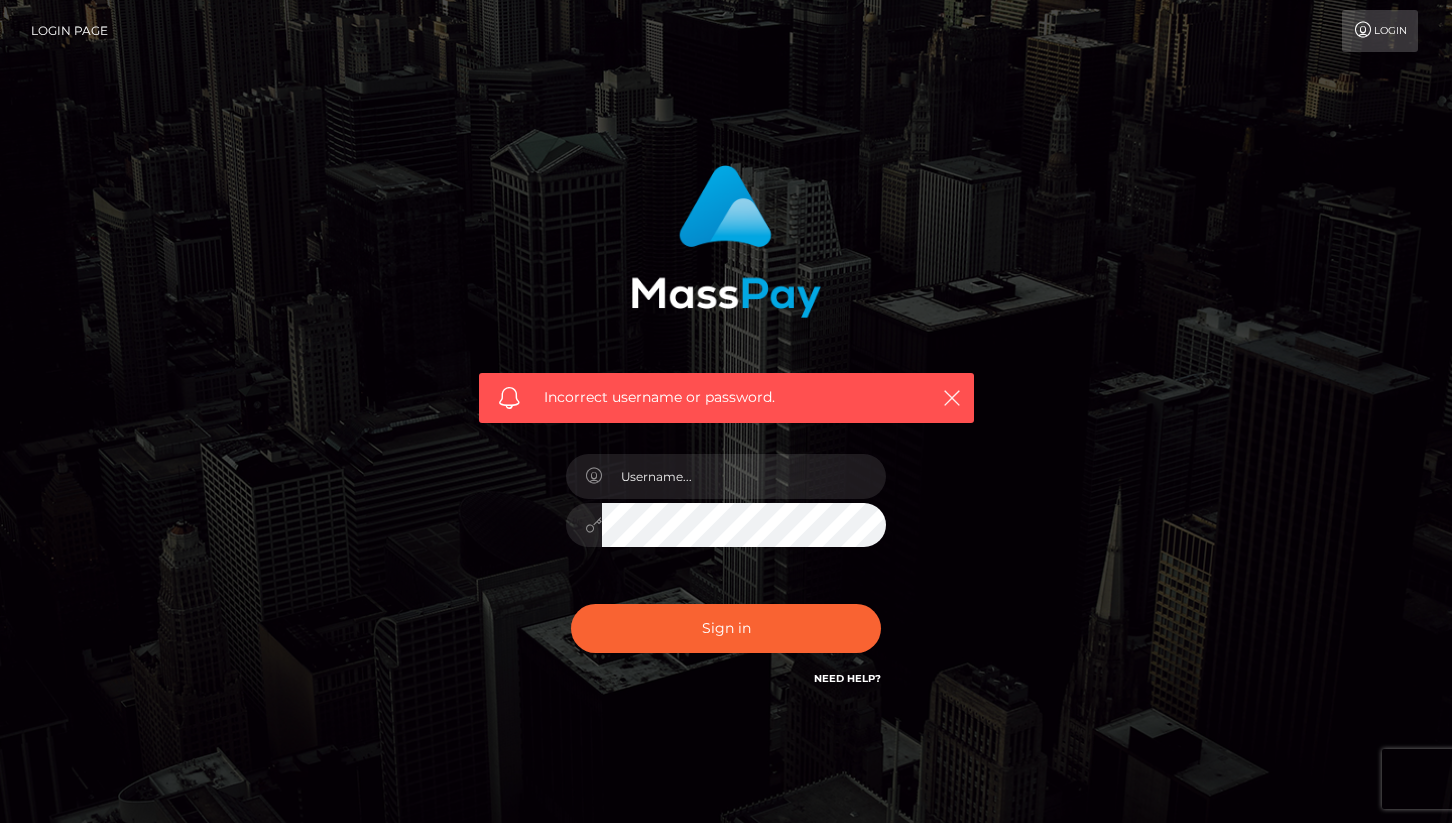scroll, scrollTop: 0, scrollLeft: 0, axis: both 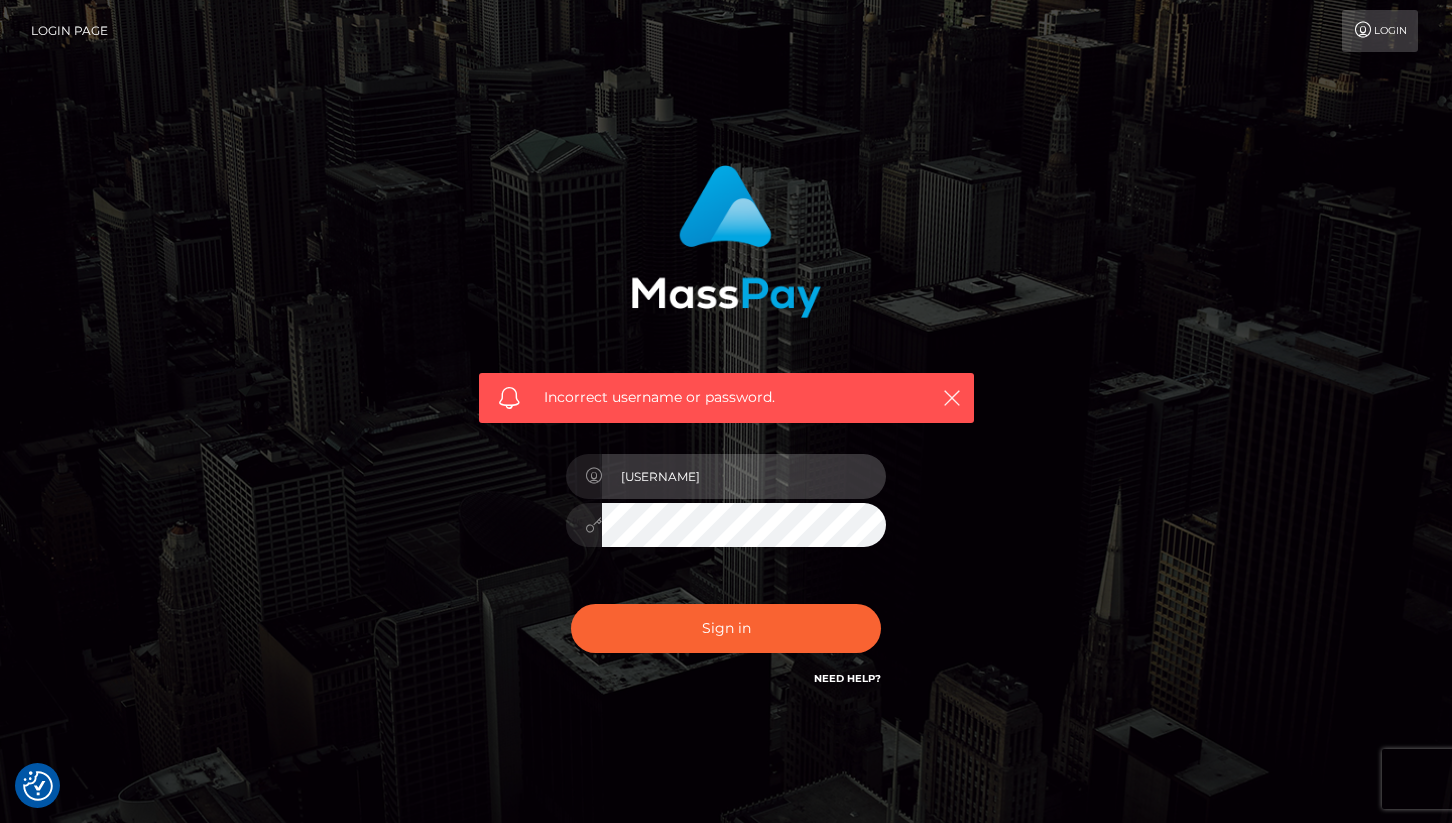 click on "[EMAIL]" at bounding box center [744, 476] 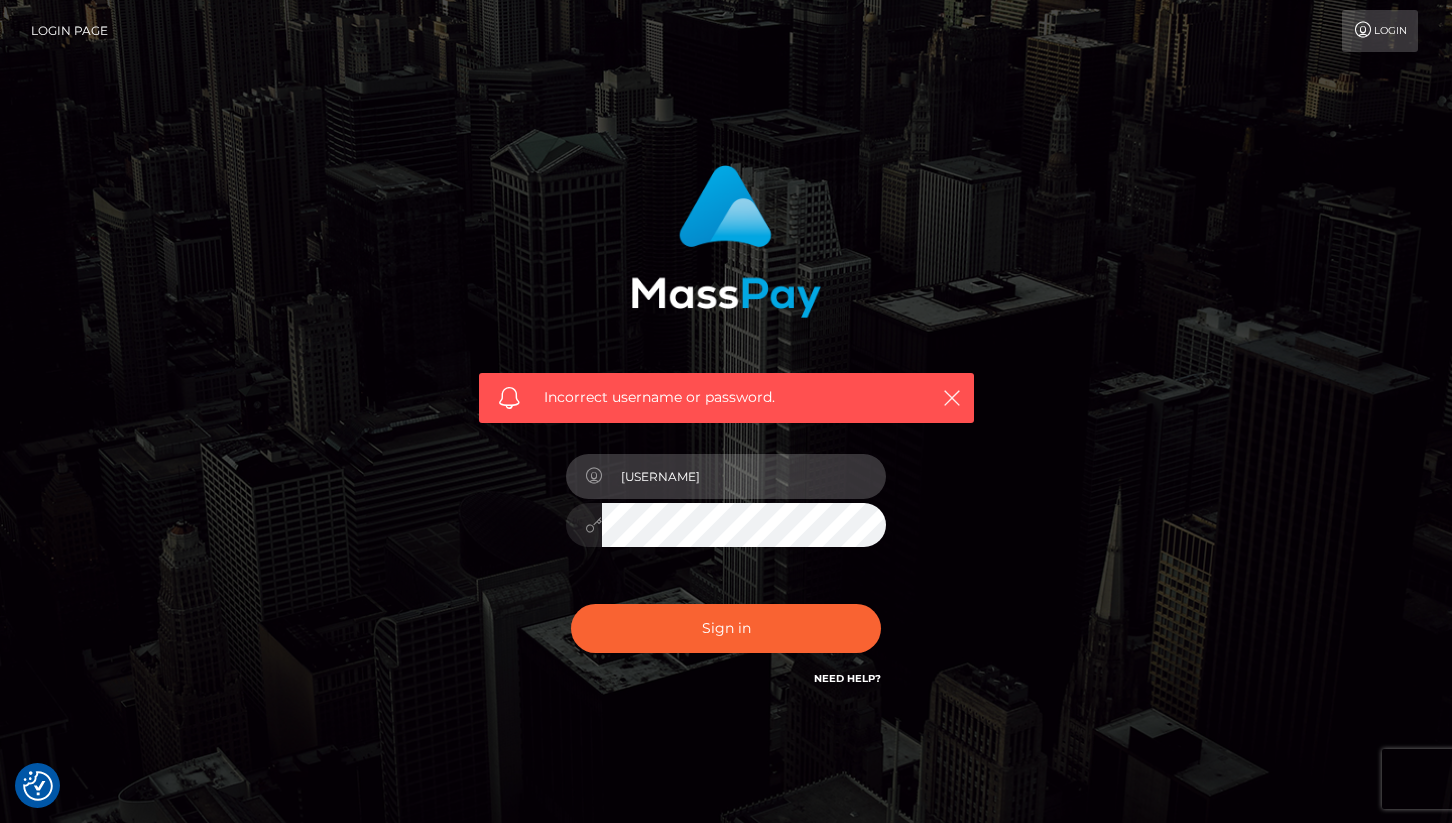 click on "[EMAIL]" at bounding box center (744, 476) 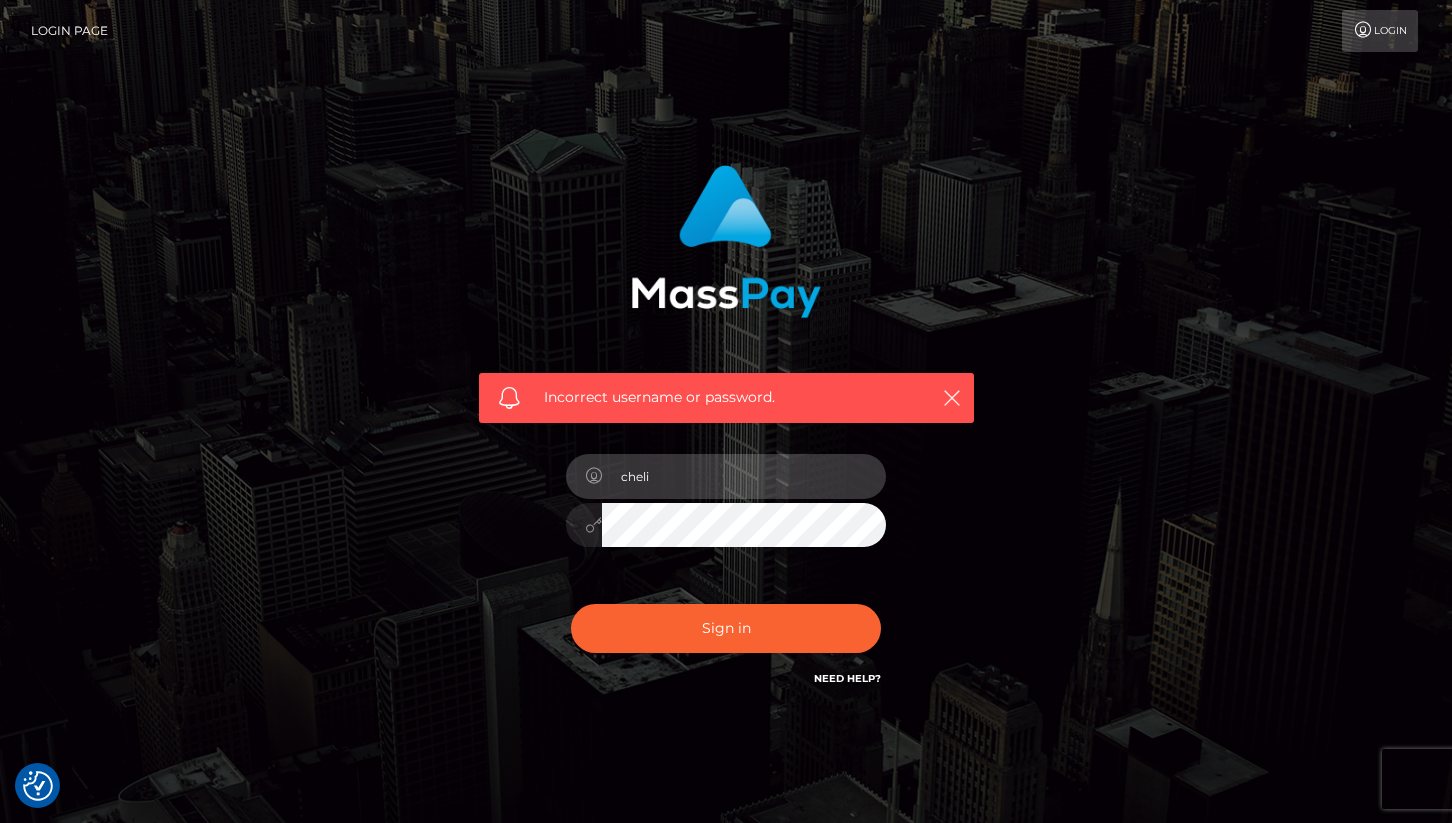 type on "cheli" 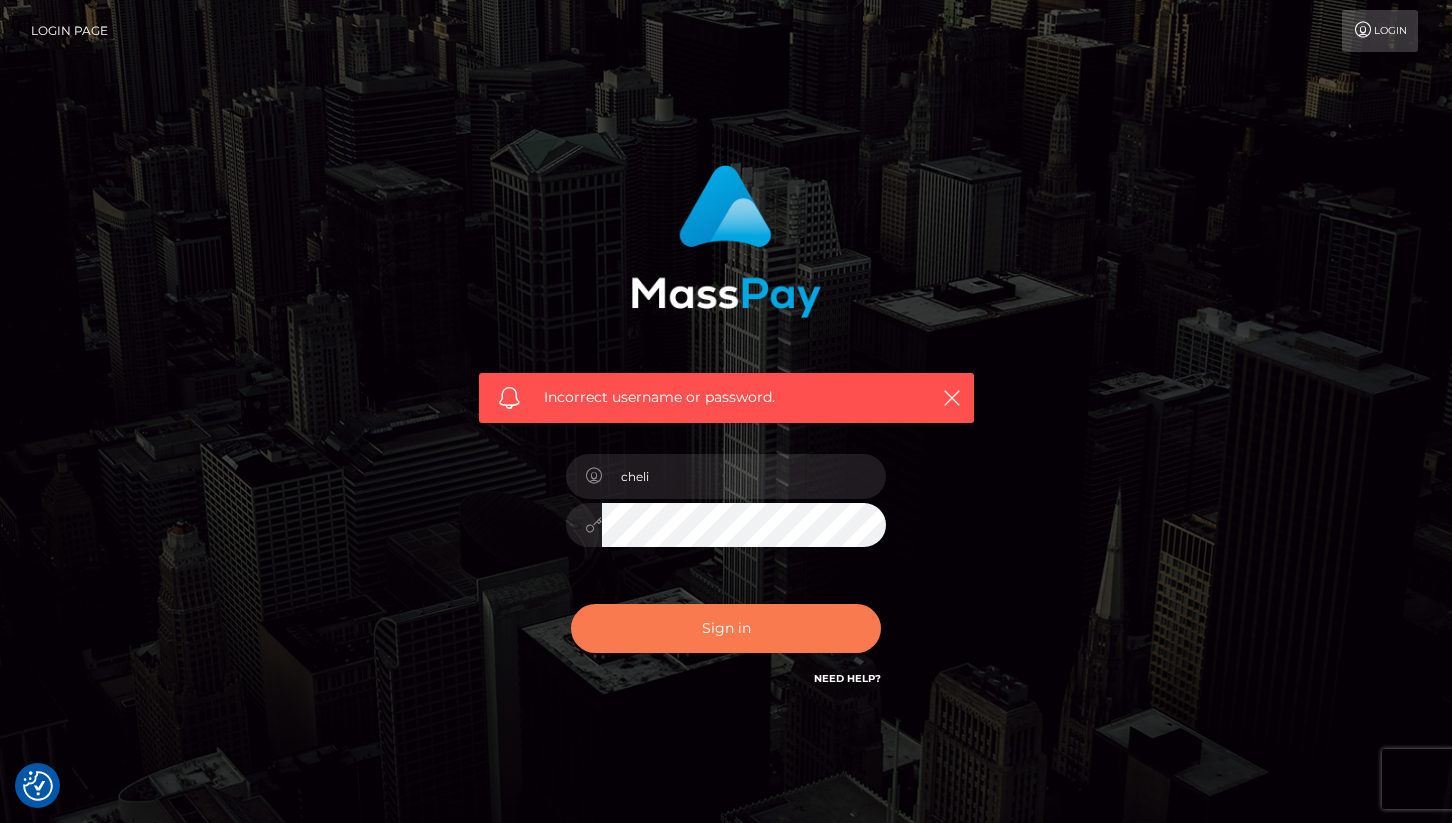 click on "Sign in" at bounding box center [726, 628] 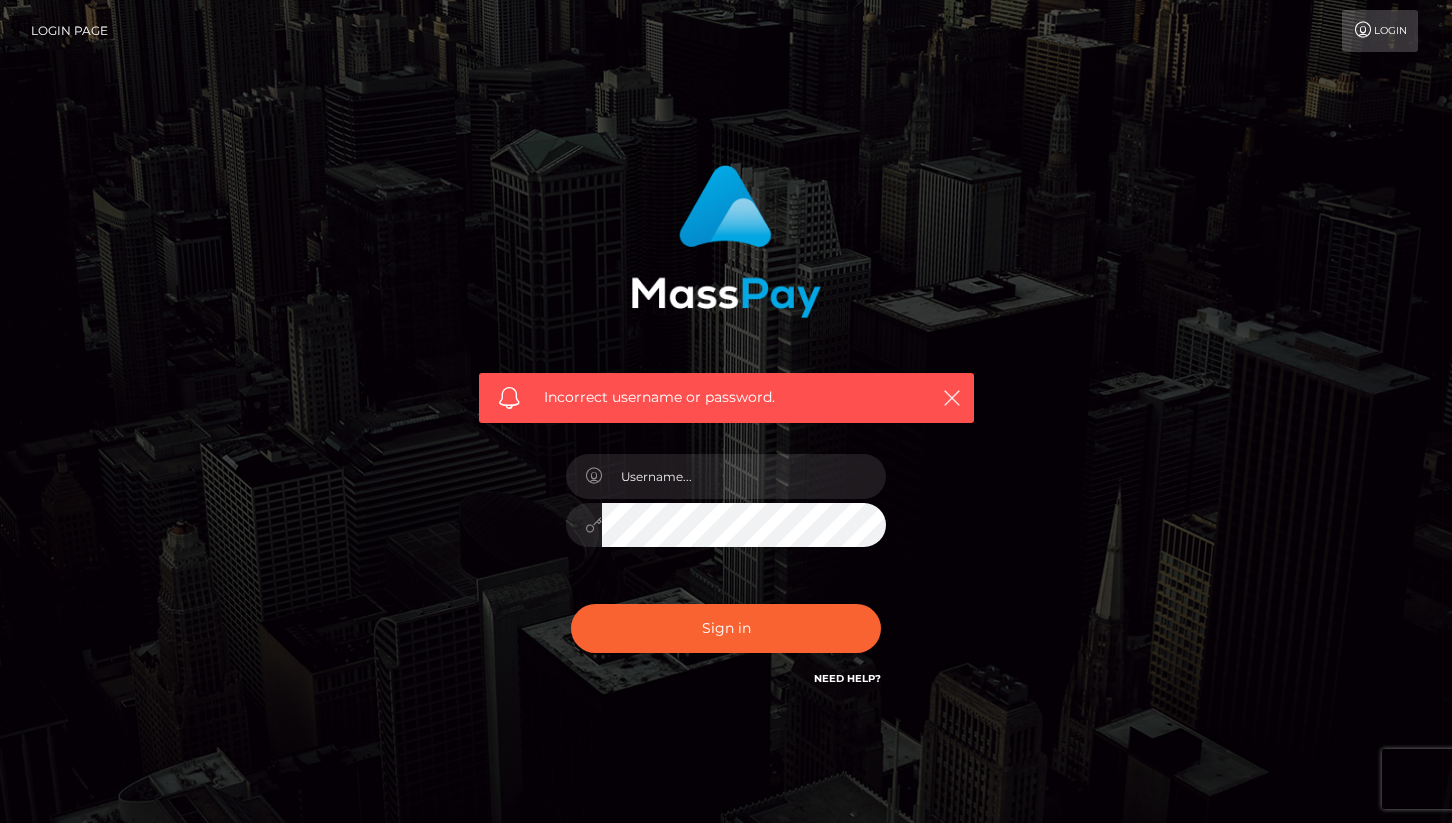 scroll, scrollTop: 0, scrollLeft: 0, axis: both 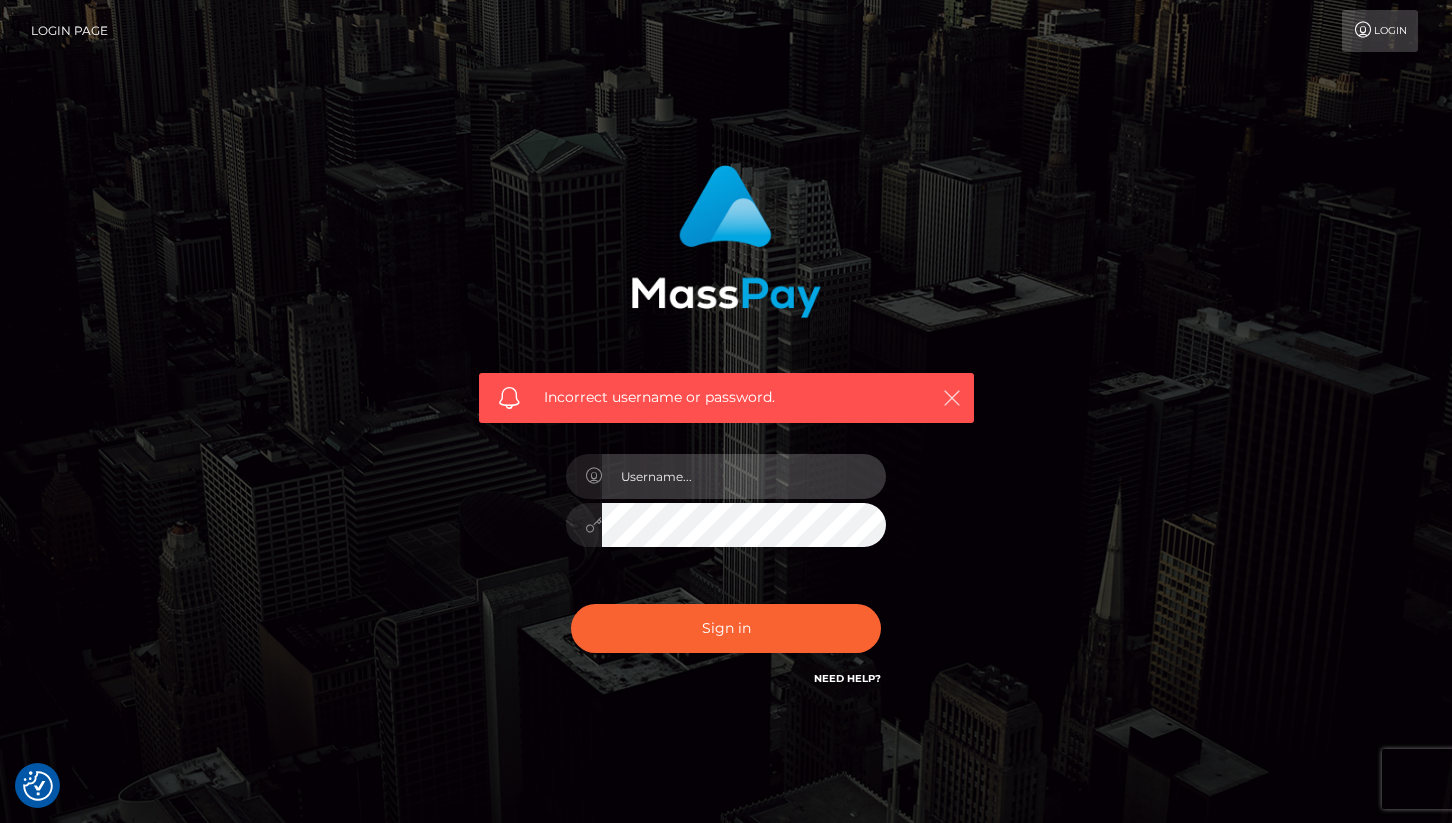 type on "[EMAIL]" 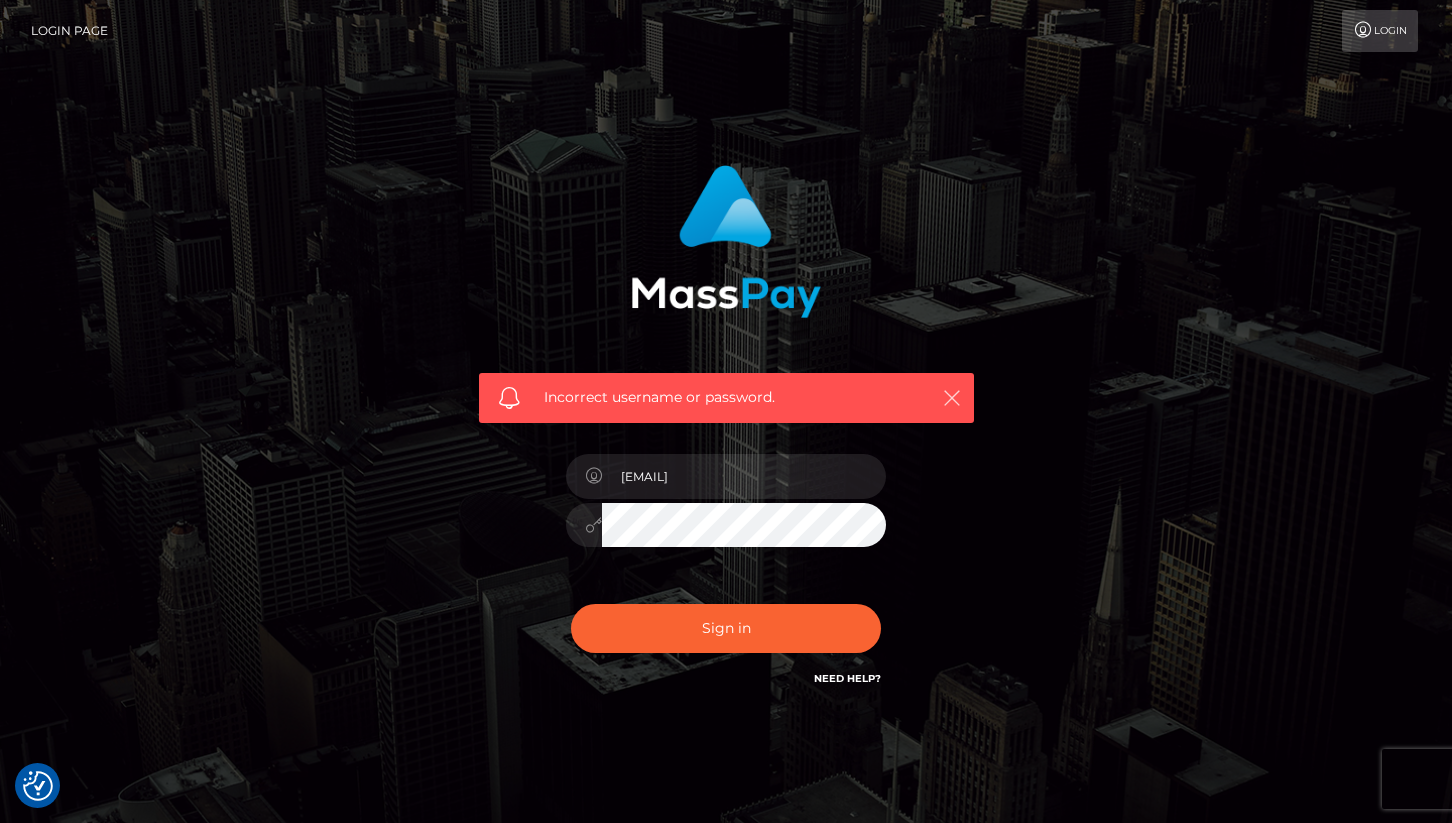 click at bounding box center (952, 398) 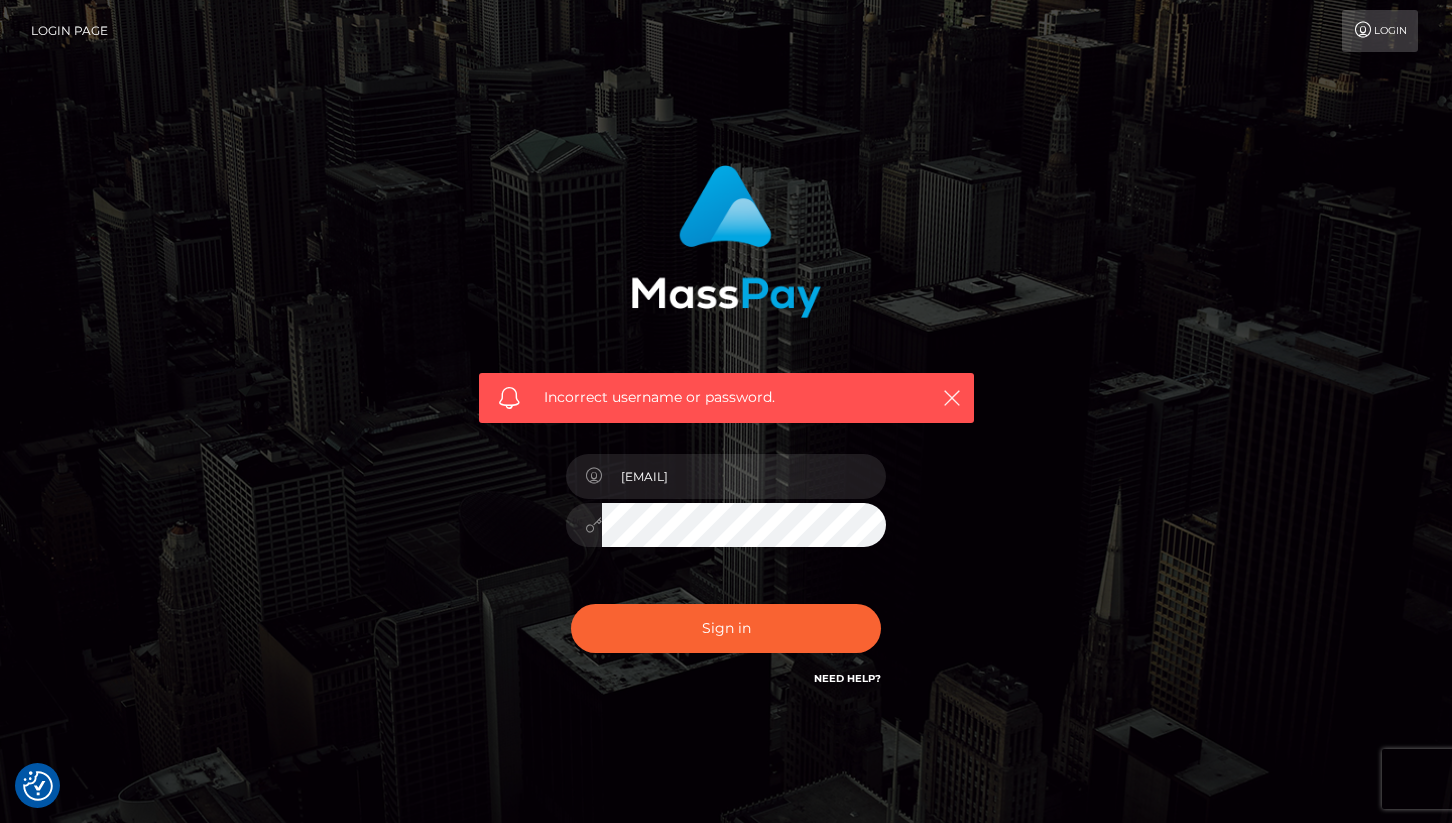 click on "Incorrect username or password.
marcelo.mp" at bounding box center (726, 437) 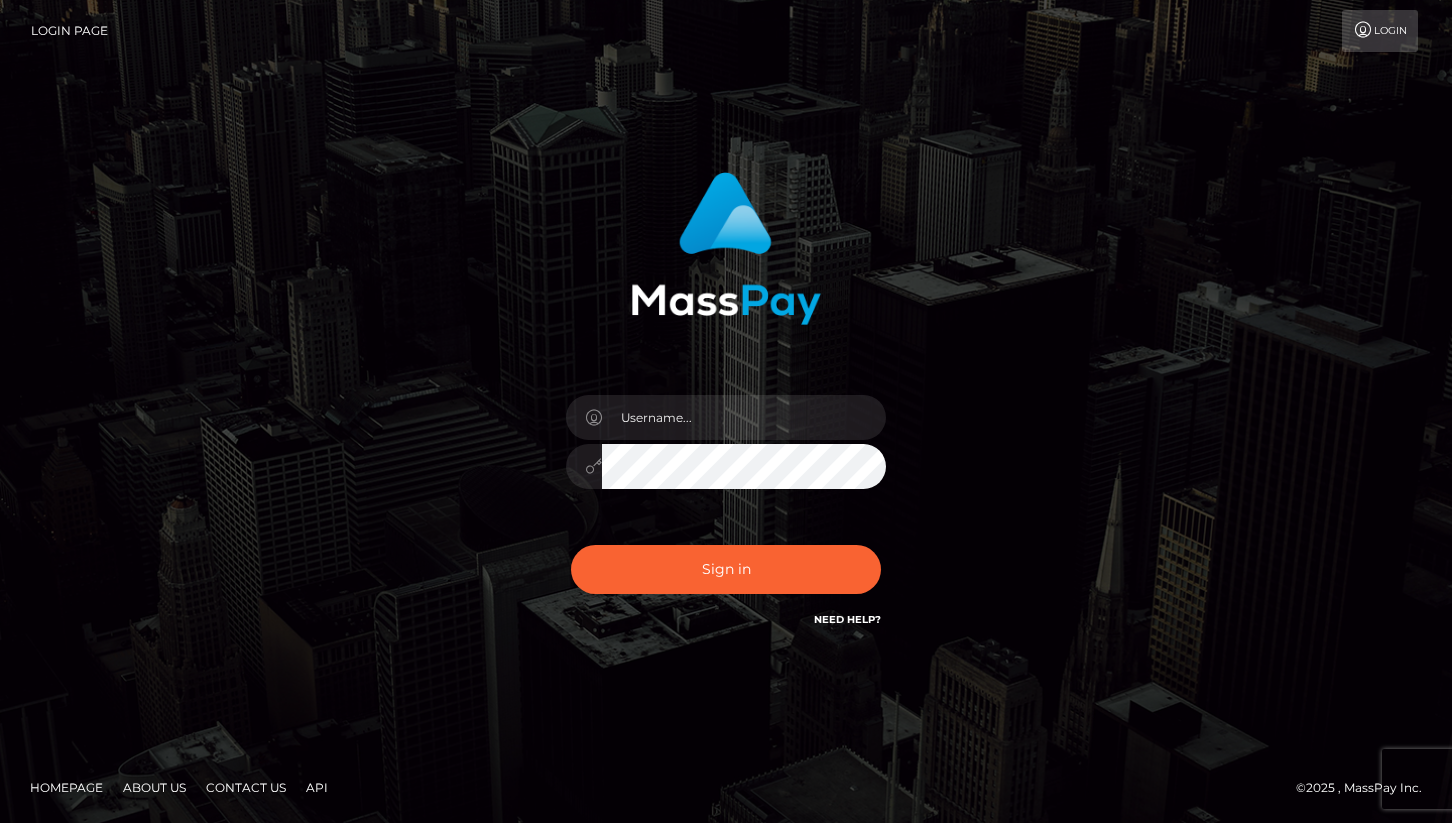 scroll, scrollTop: 0, scrollLeft: 0, axis: both 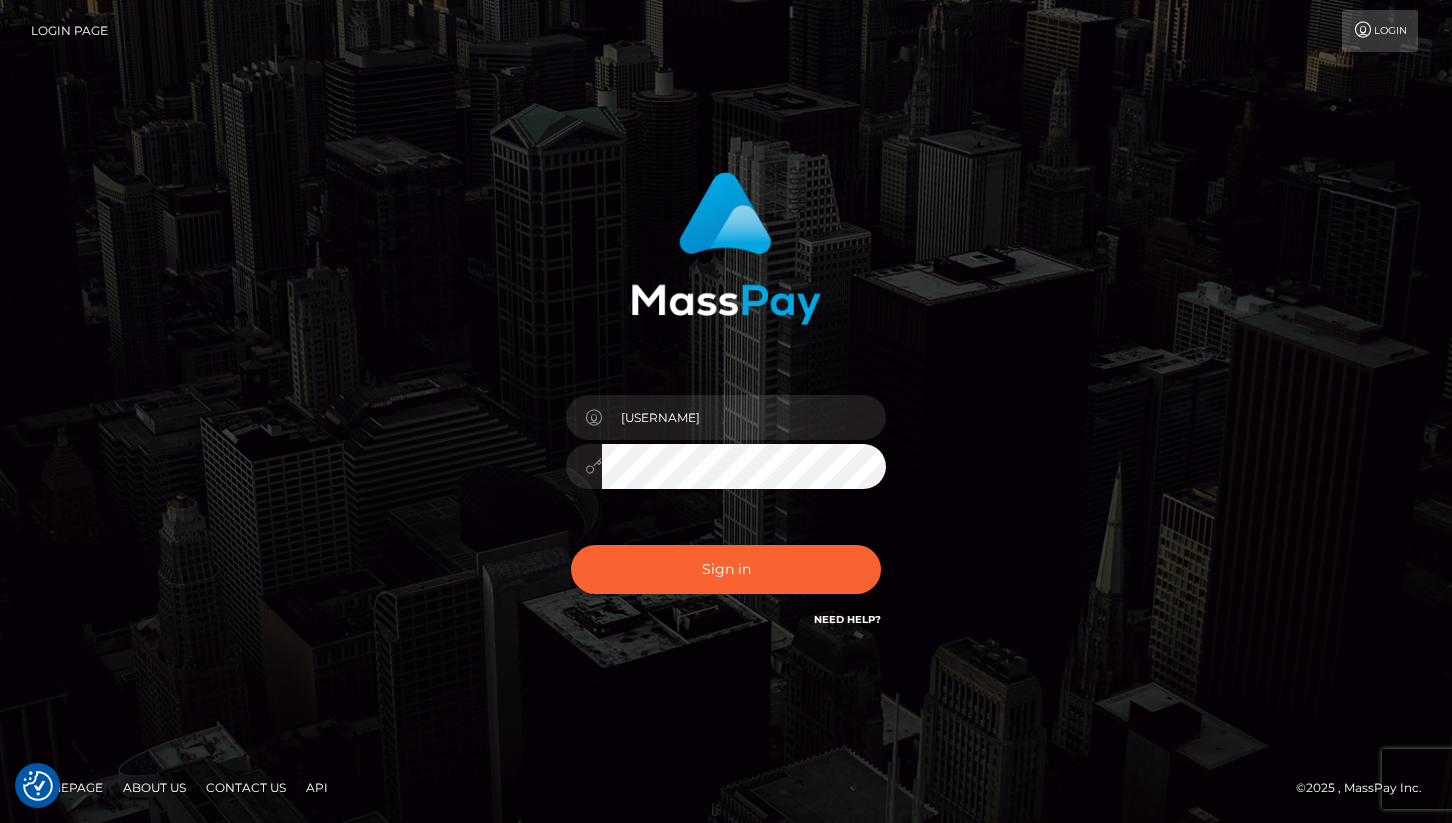 click on "Need
Help?" at bounding box center [847, 619] 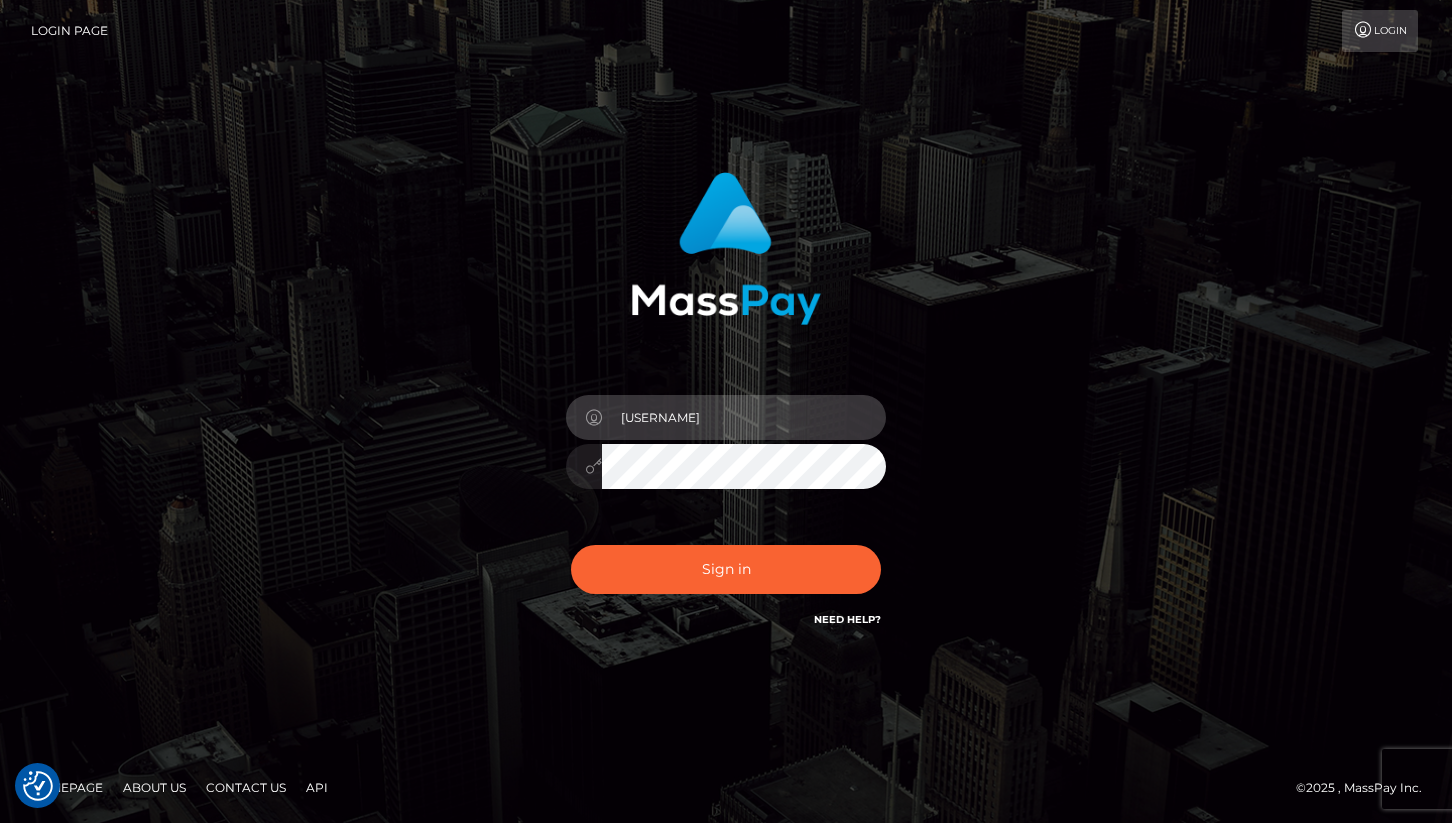 click on "[USERNAME]" at bounding box center [744, 417] 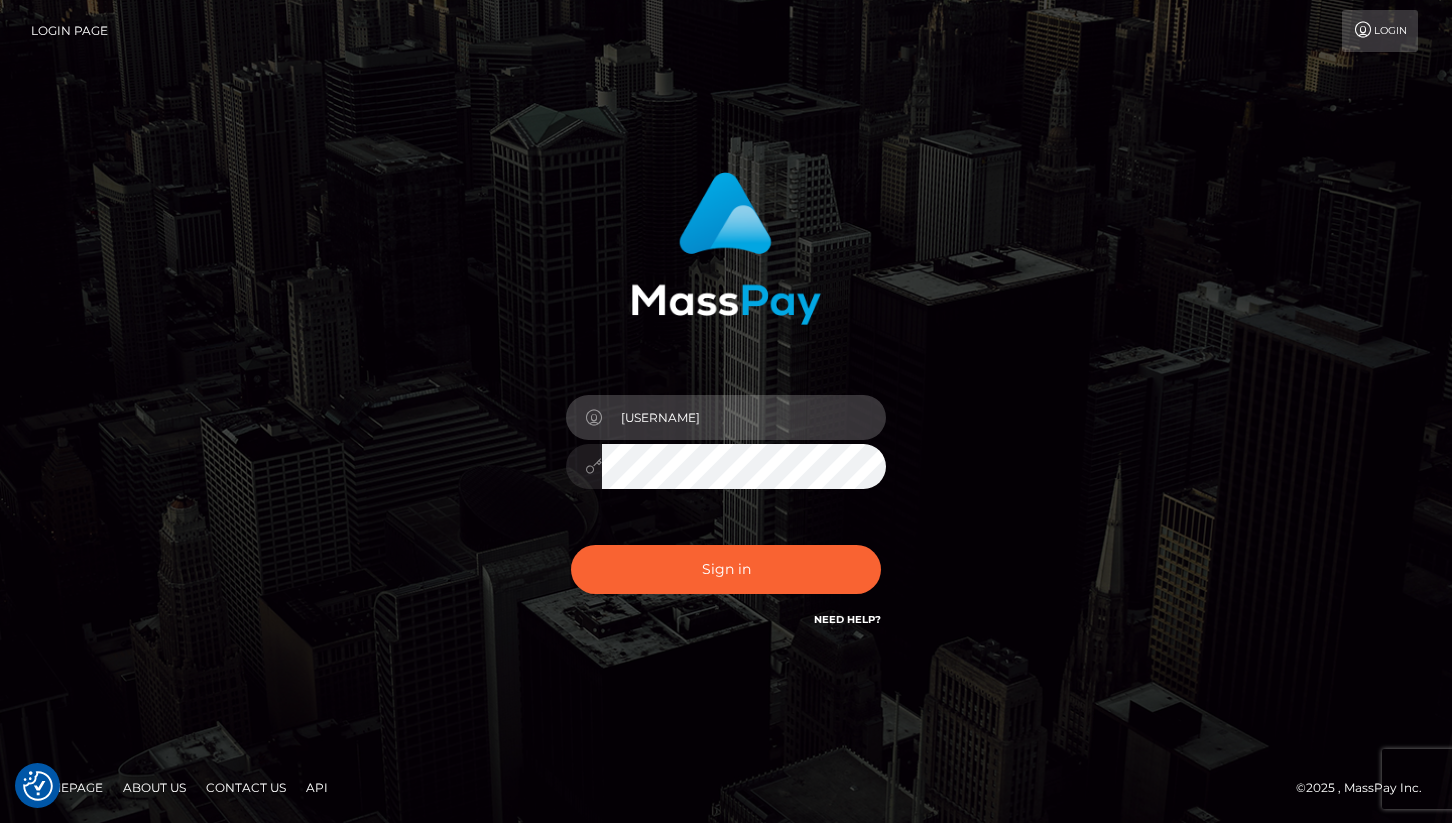 click on "[USERNAME]" at bounding box center (744, 417) 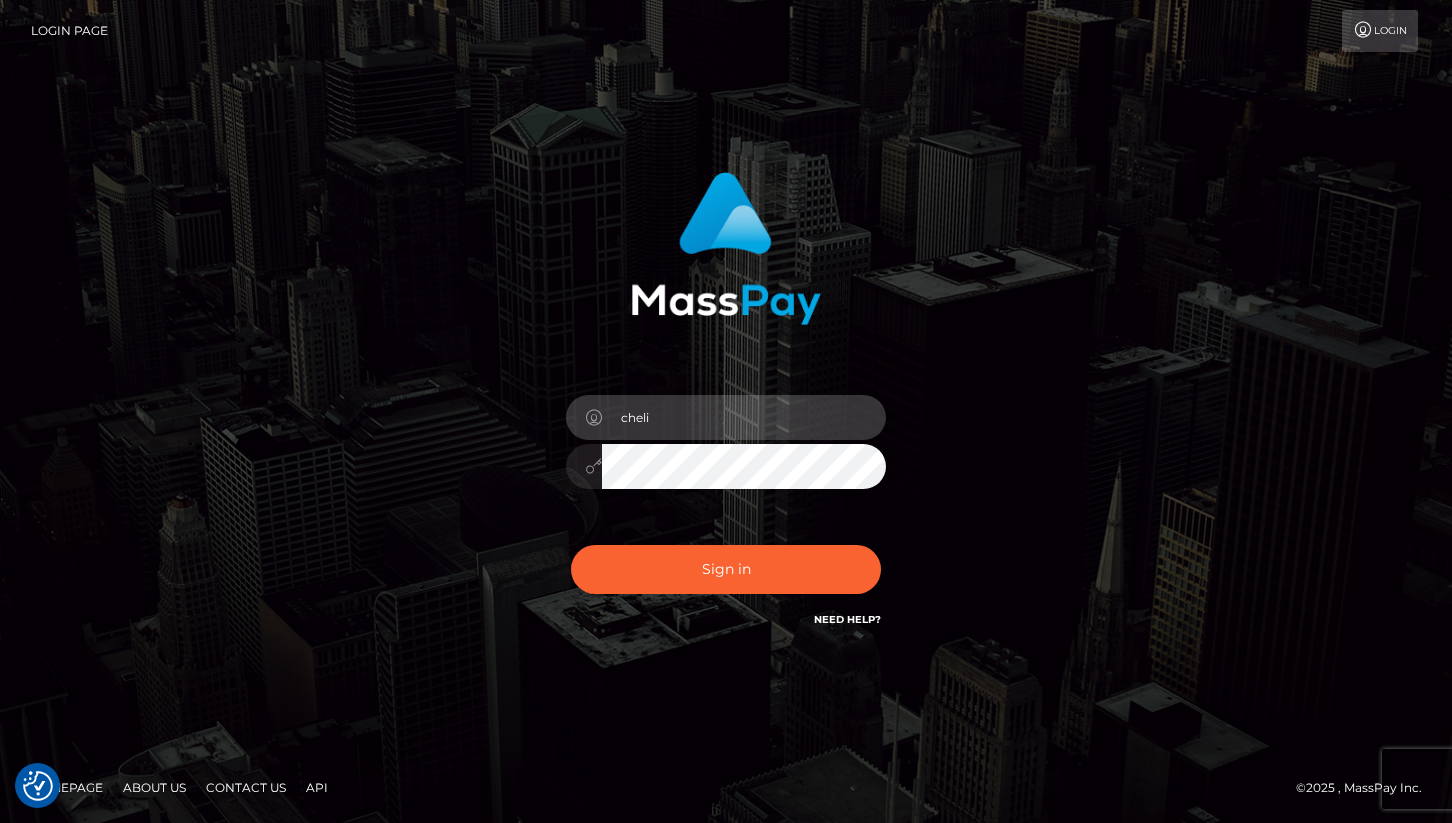 type on "cheli" 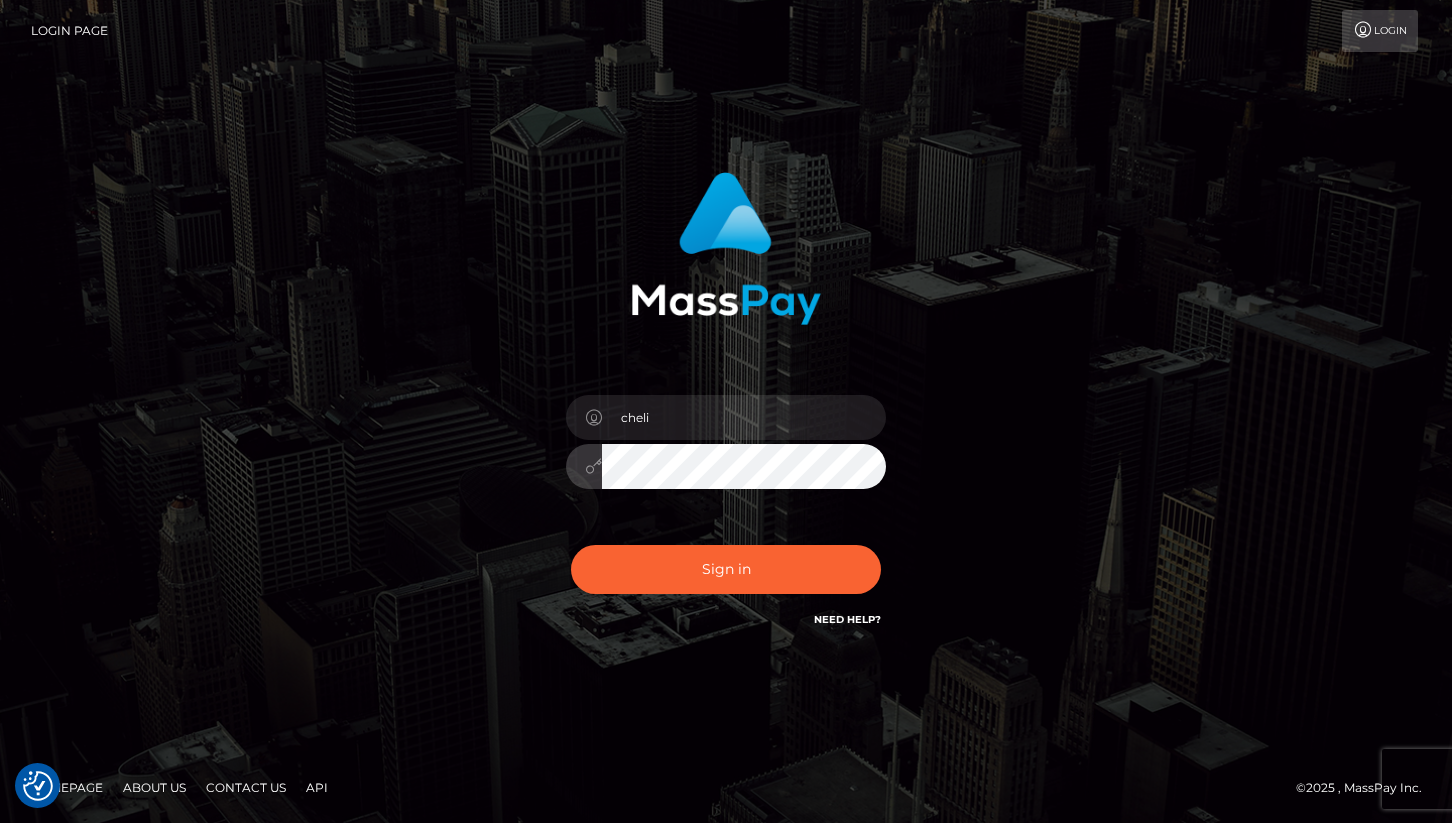 click on "Sign in" at bounding box center (726, 569) 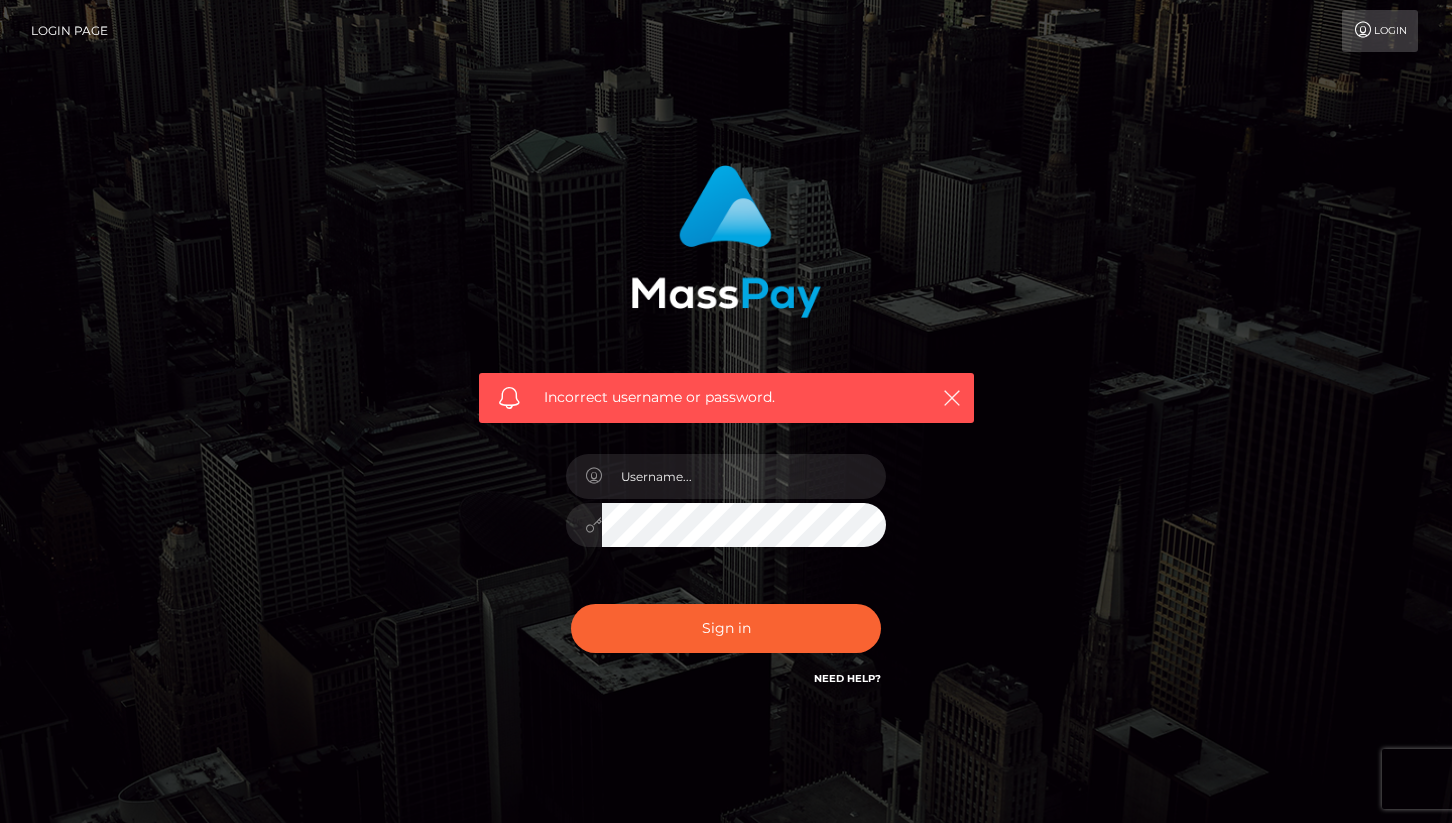 scroll, scrollTop: 0, scrollLeft: 0, axis: both 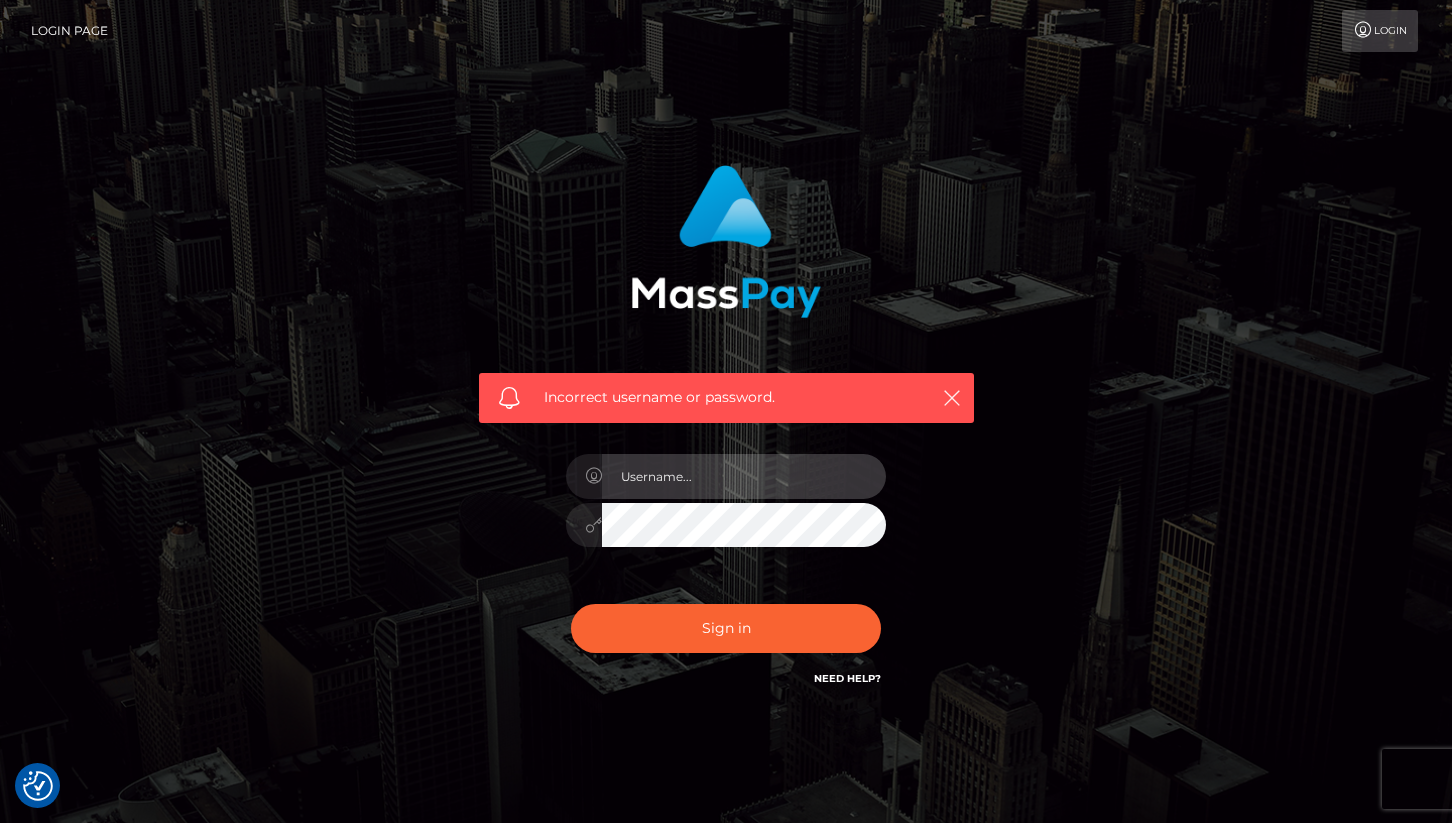 type on "[USERNAME]" 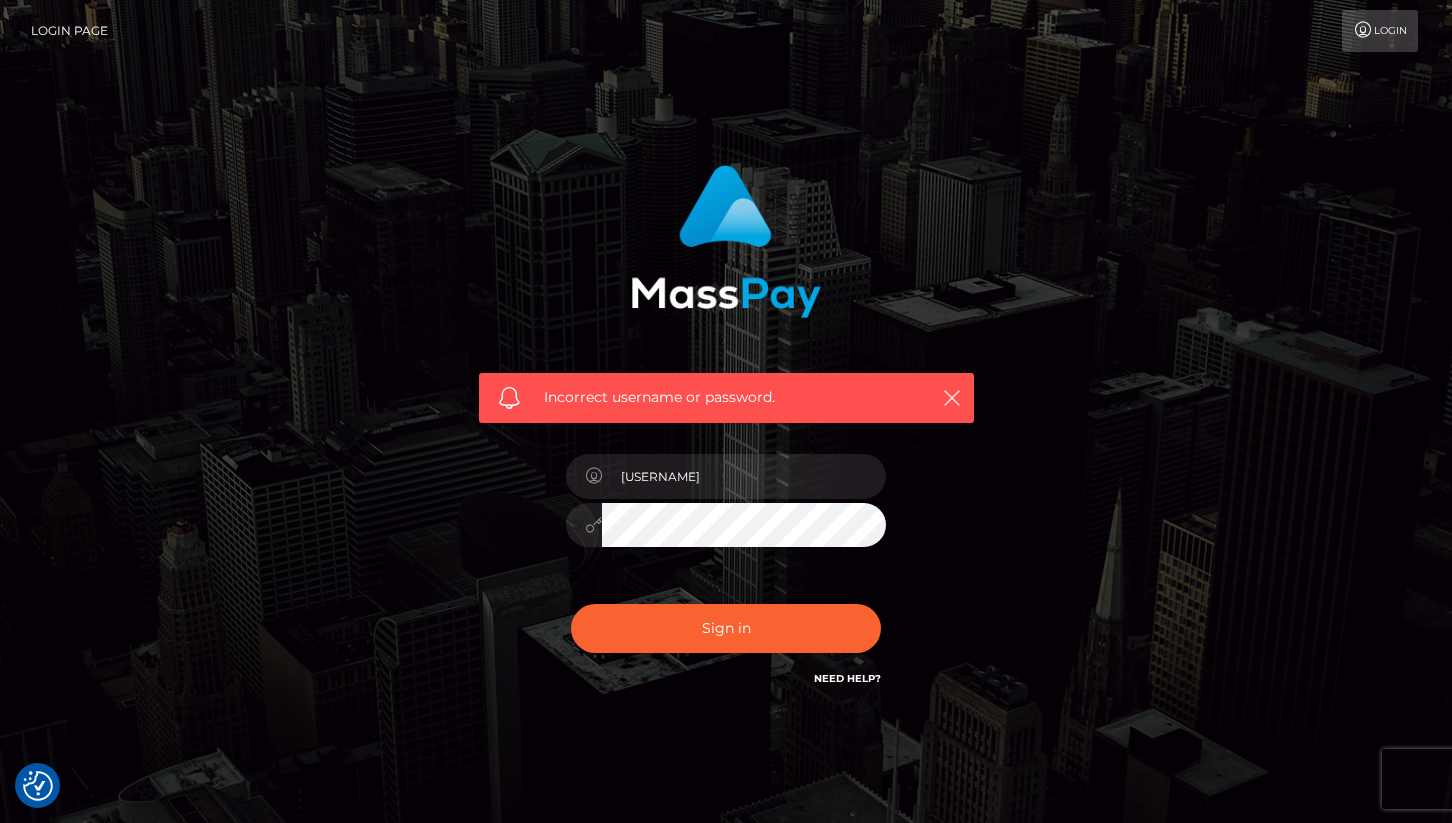 click on "Incorrect username or password." at bounding box center (726, 397) 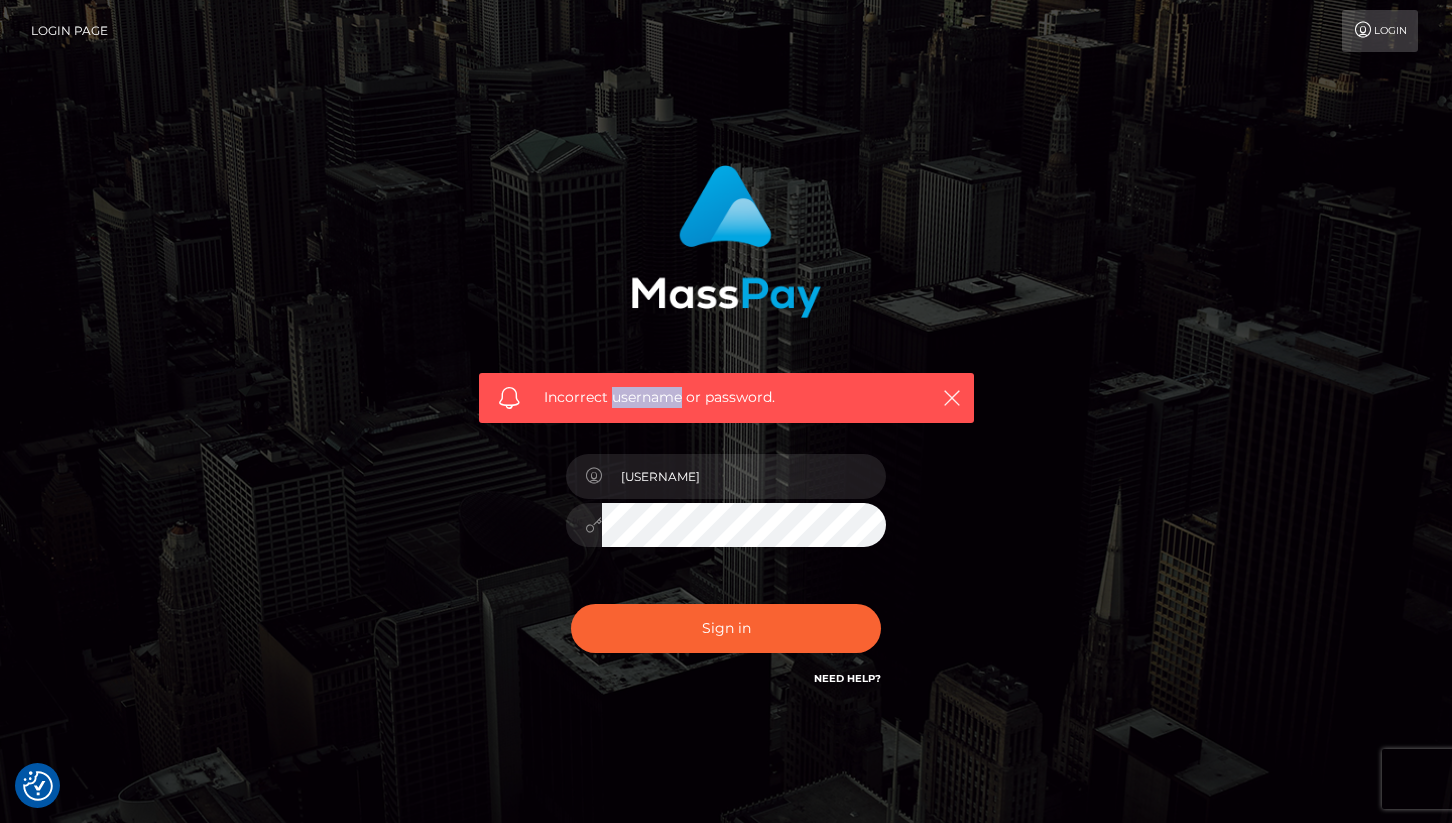 click on "Incorrect username or password." at bounding box center (726, 397) 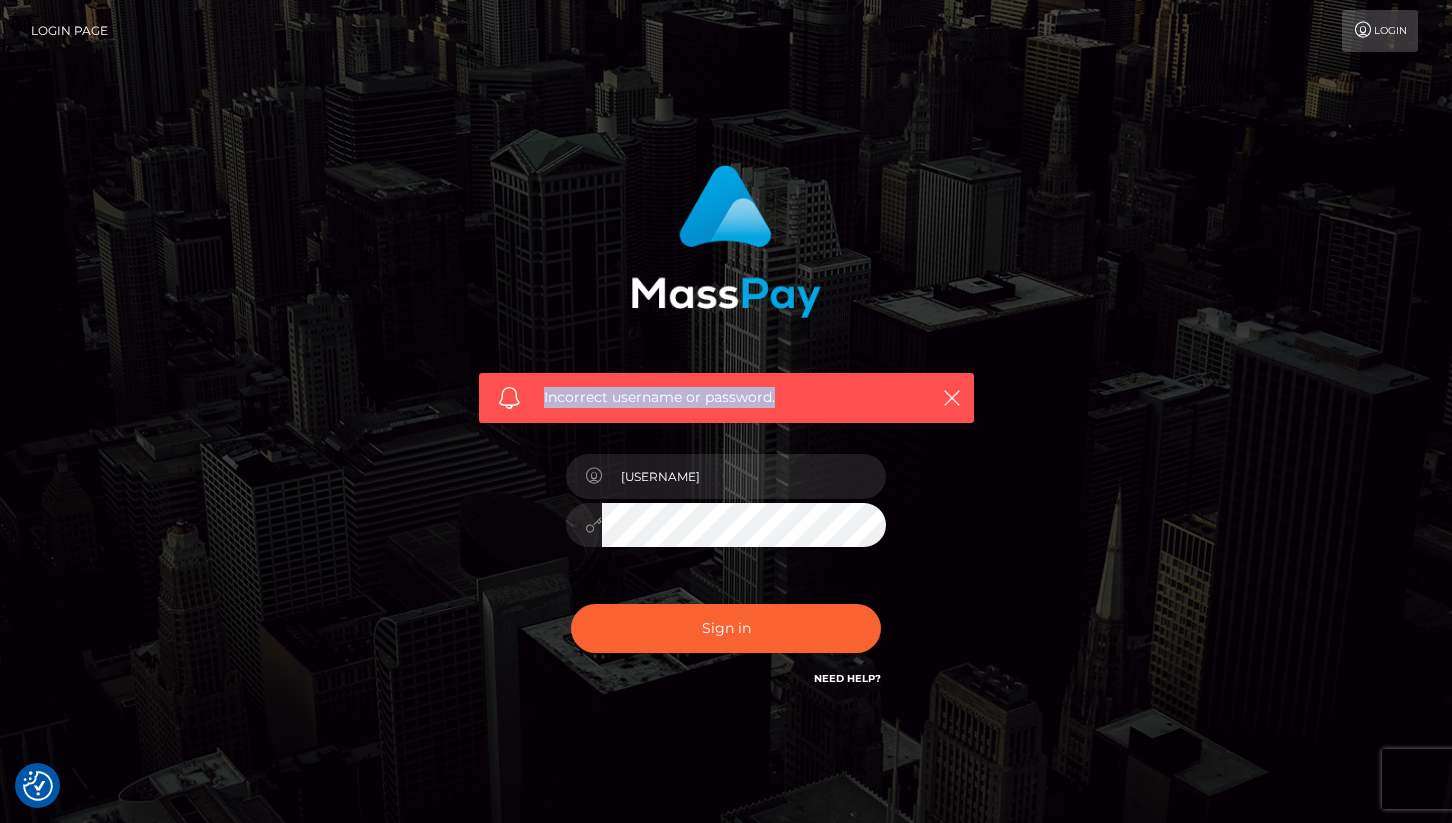 click on "Incorrect username or password." at bounding box center [726, 397] 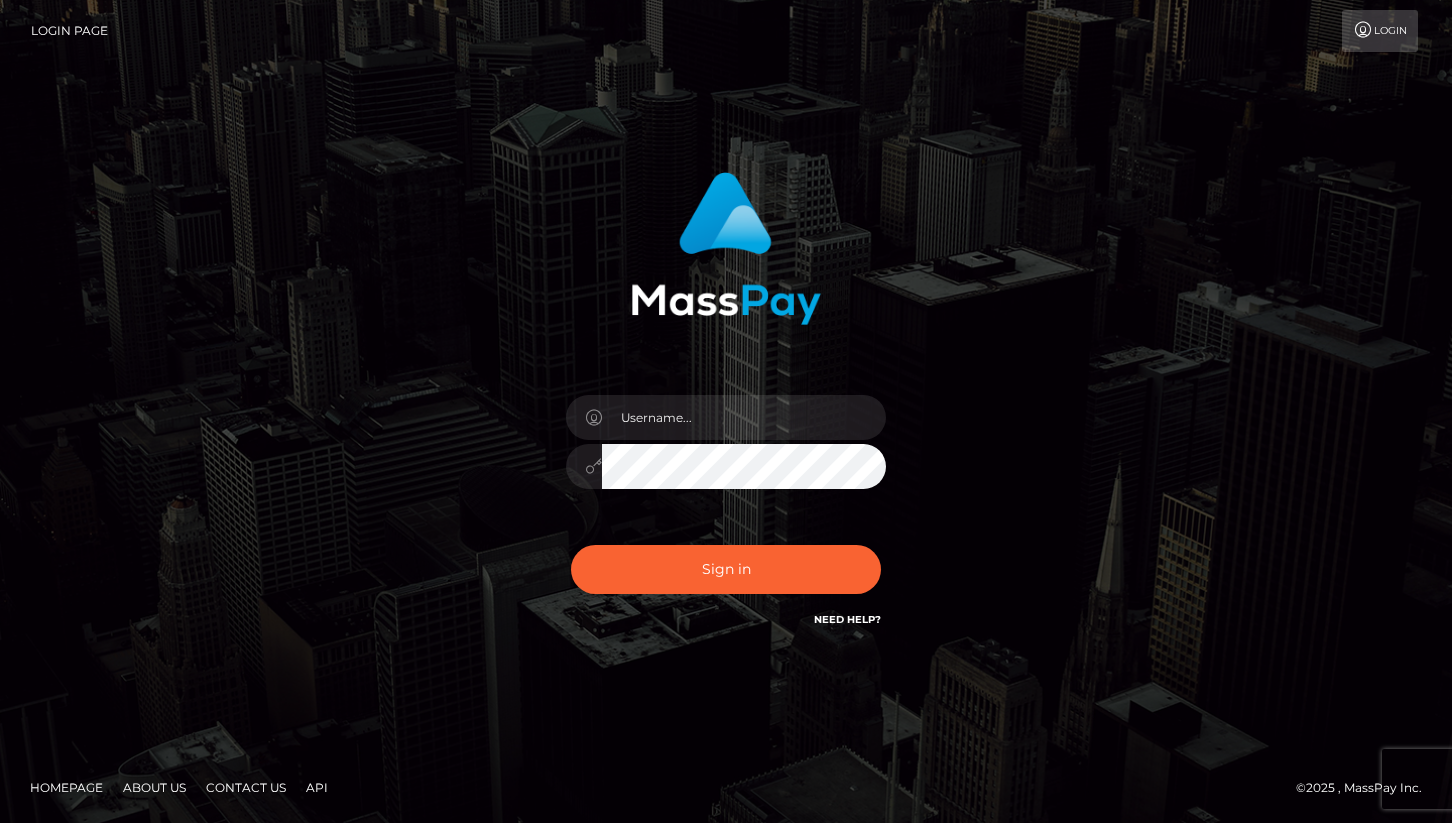scroll, scrollTop: 0, scrollLeft: 0, axis: both 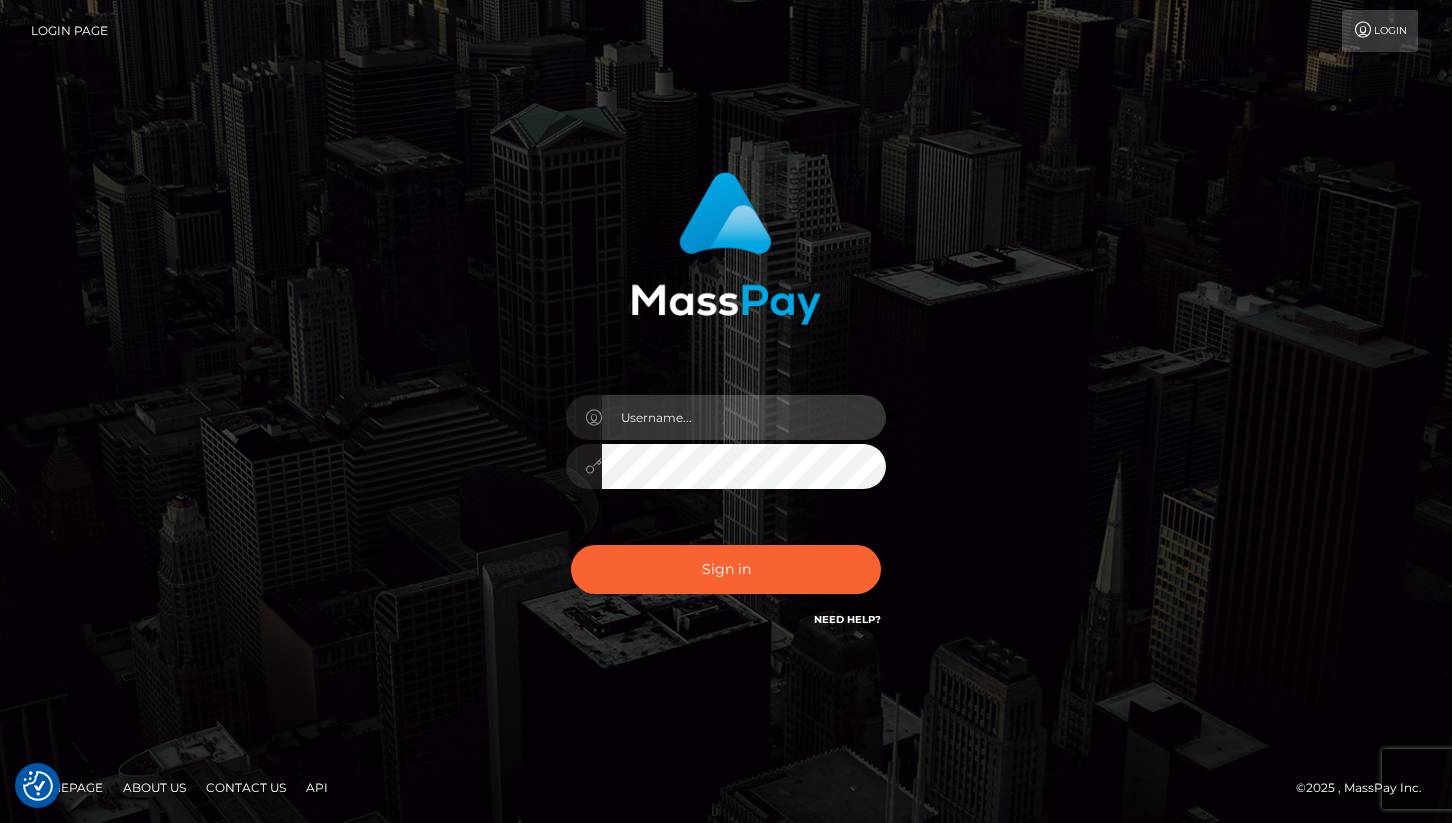 type on "[USERNAME]" 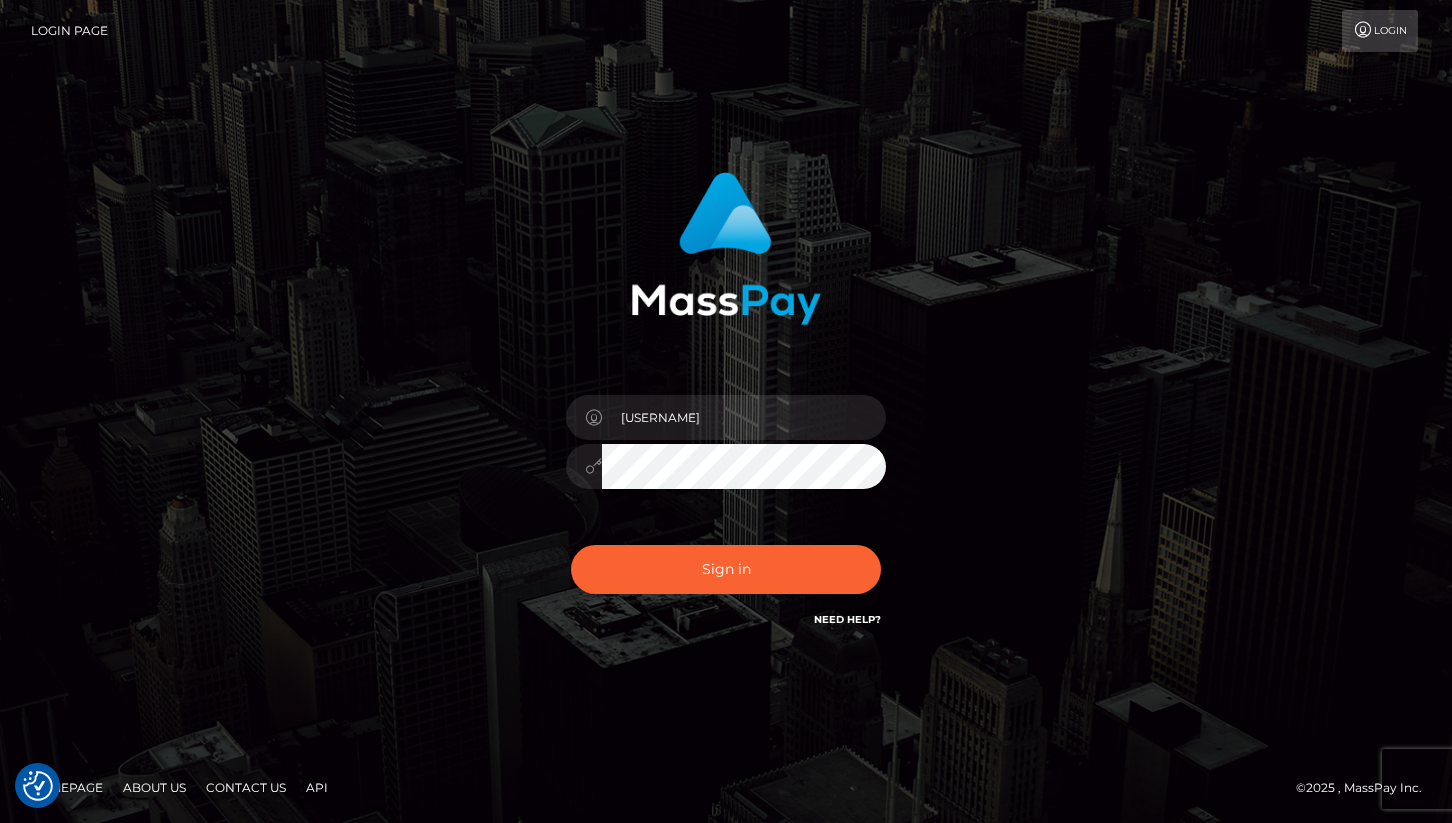 click on "Login Page" at bounding box center [69, 31] 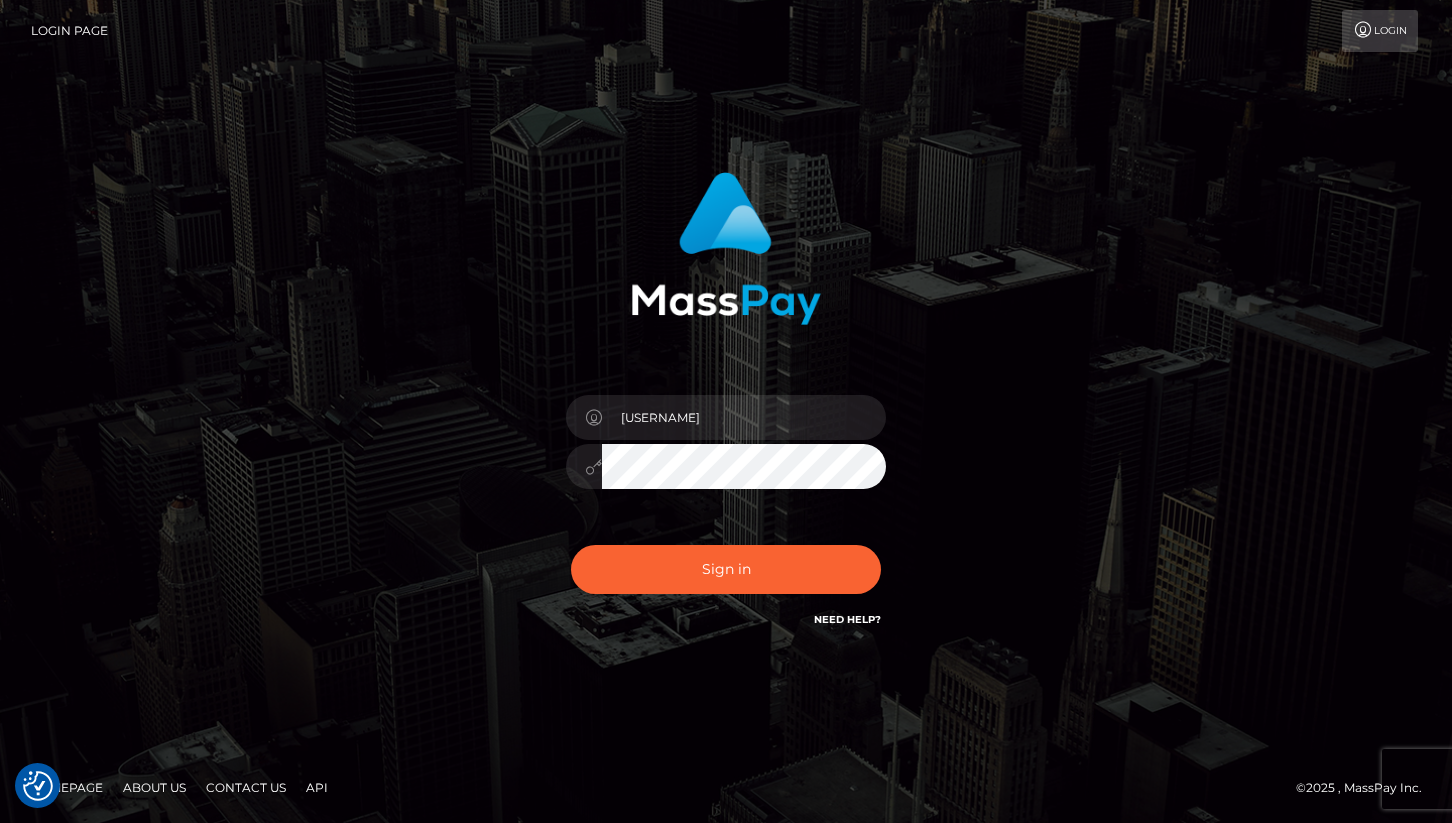 scroll, scrollTop: 0, scrollLeft: 0, axis: both 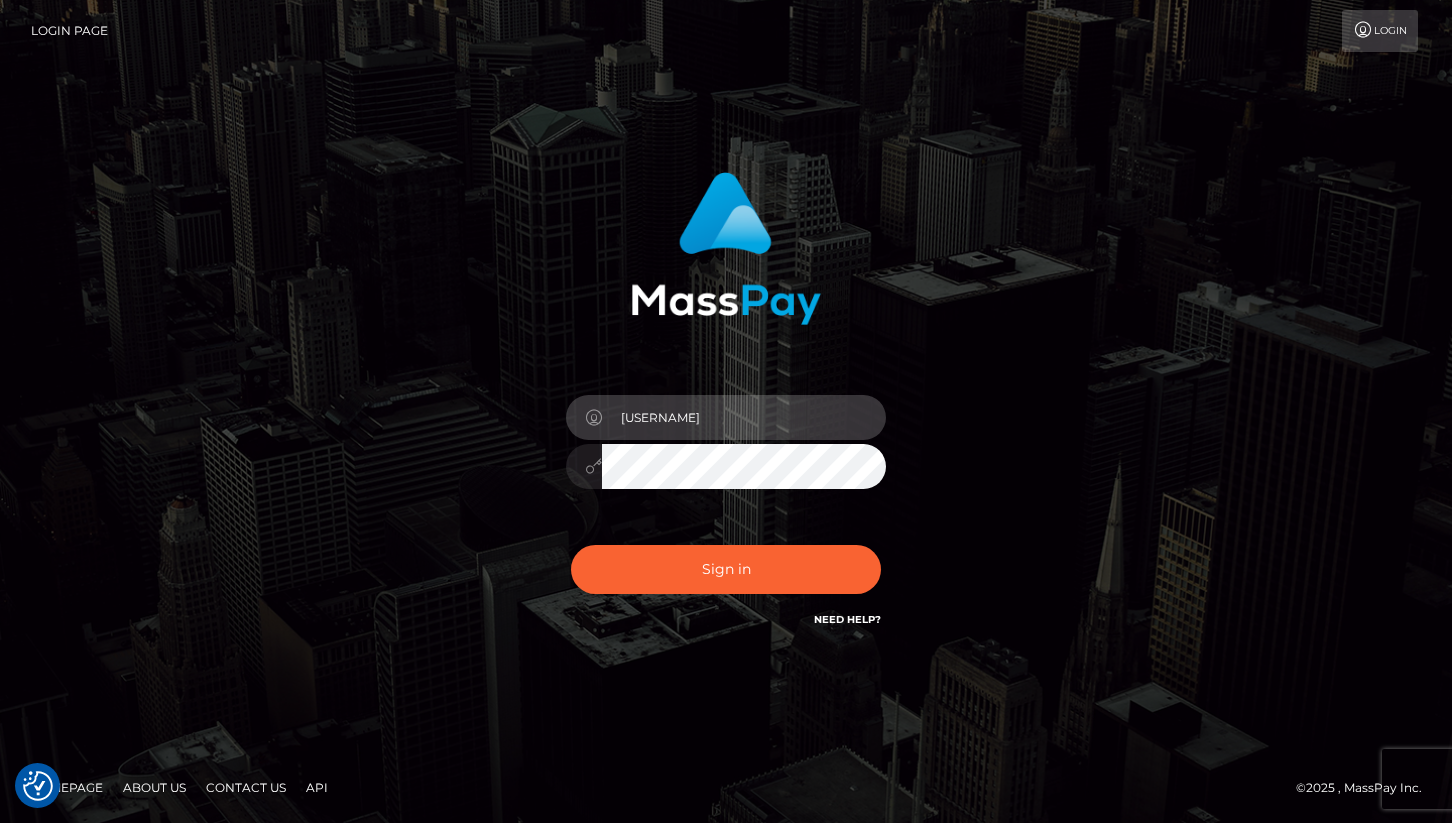 click on "marcelo.mp" at bounding box center [744, 417] 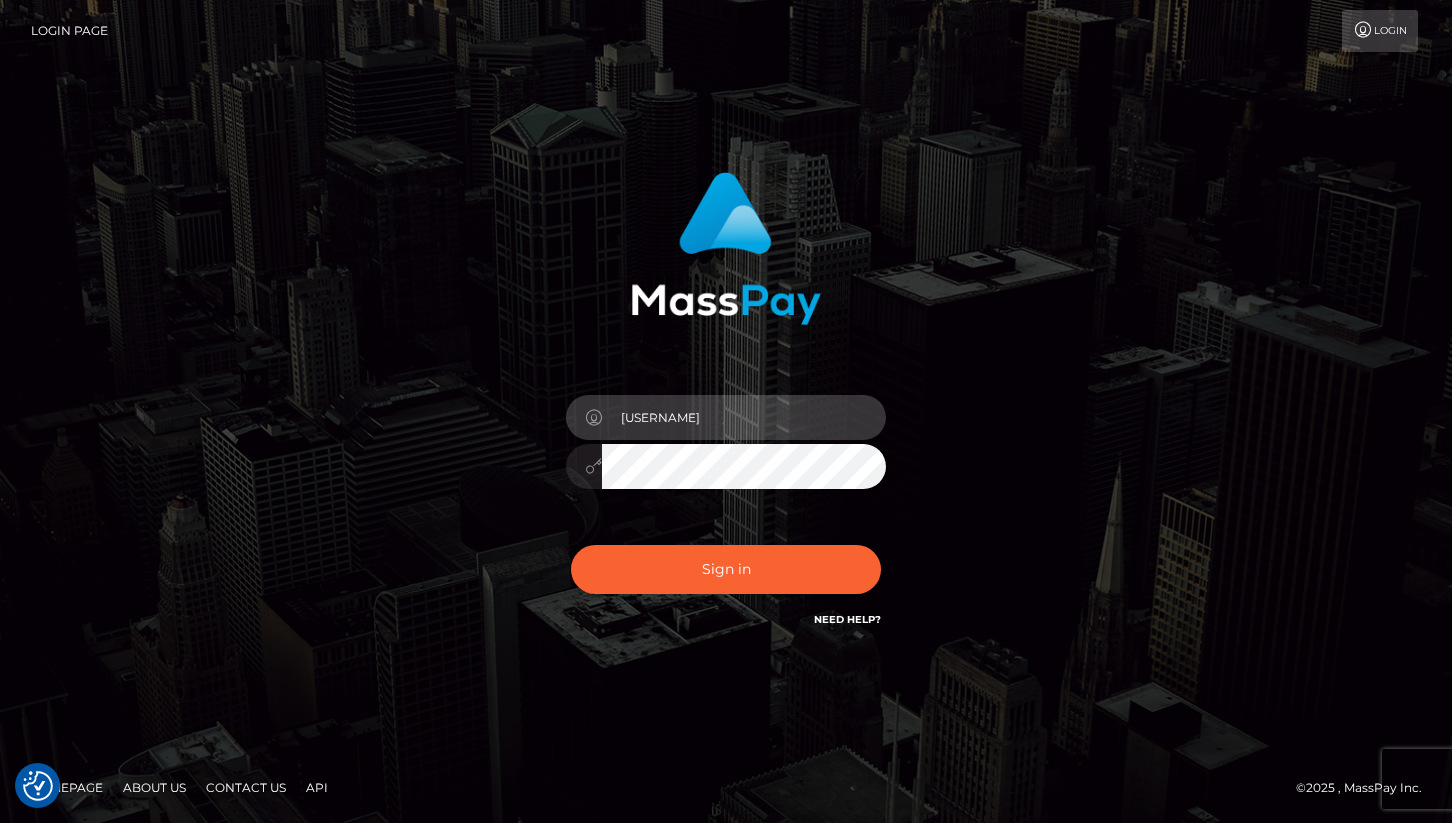 click on "marcelo.mp" at bounding box center (744, 417) 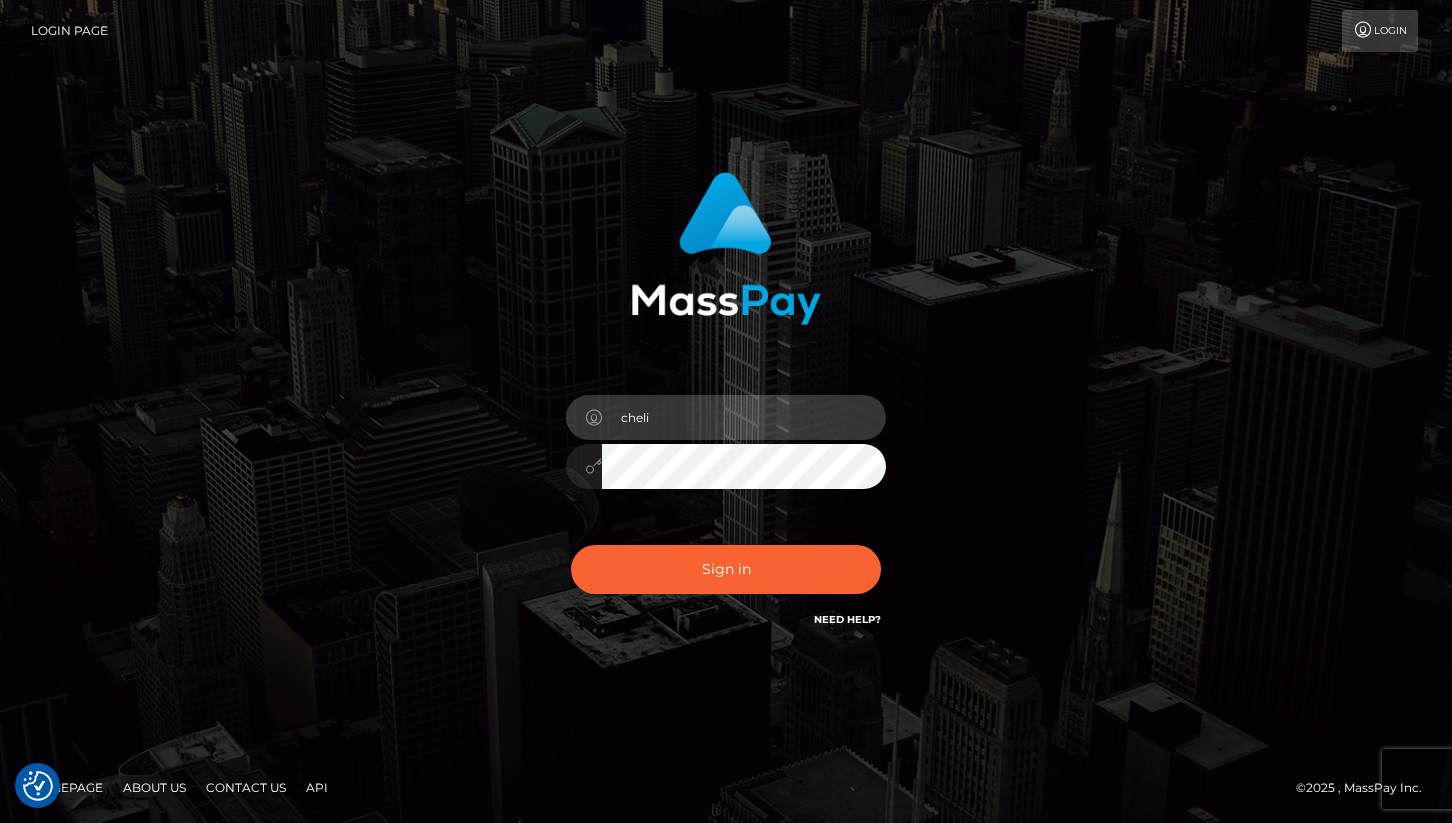 type on "cheli" 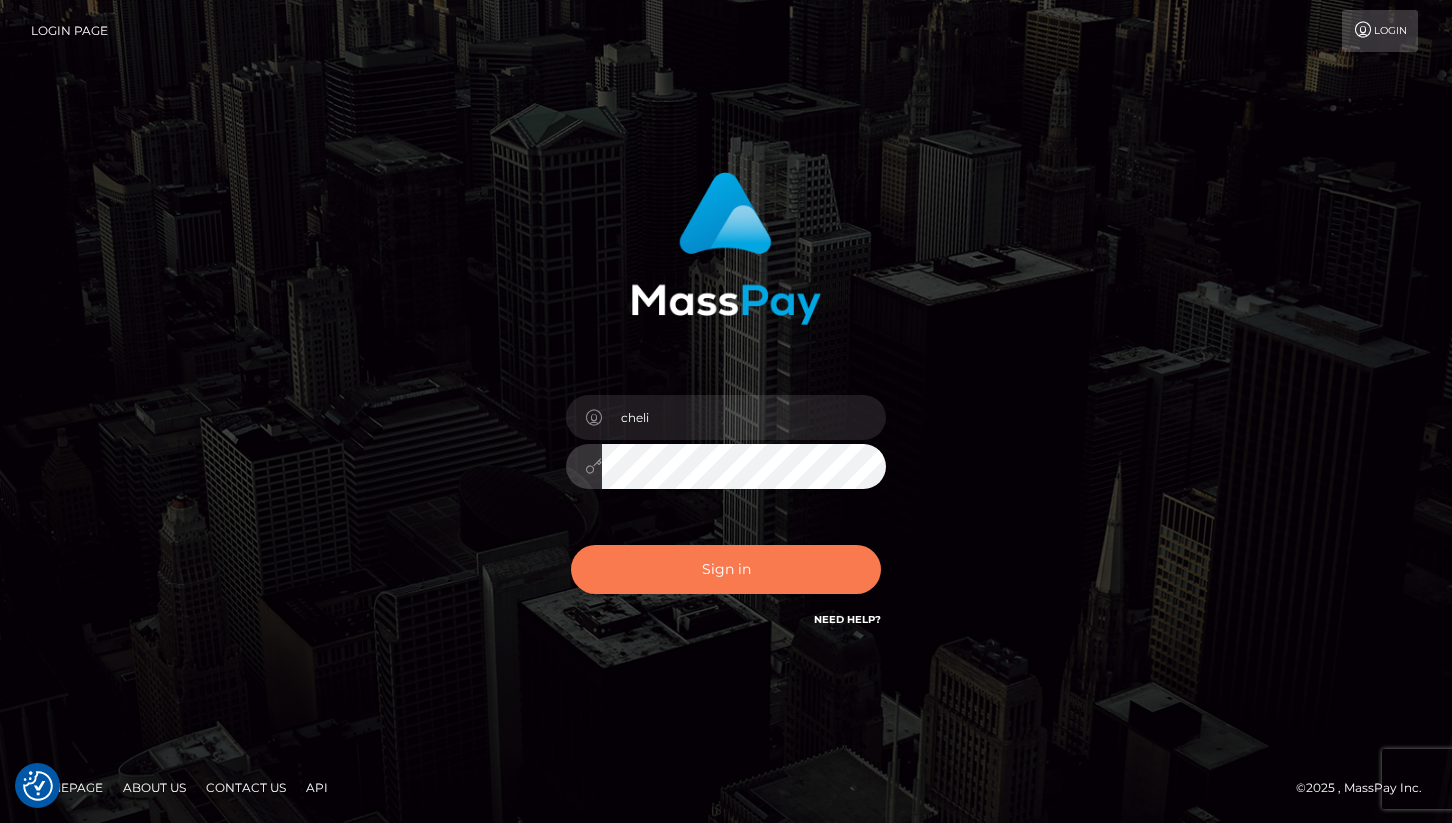 click on "Sign in" at bounding box center [726, 569] 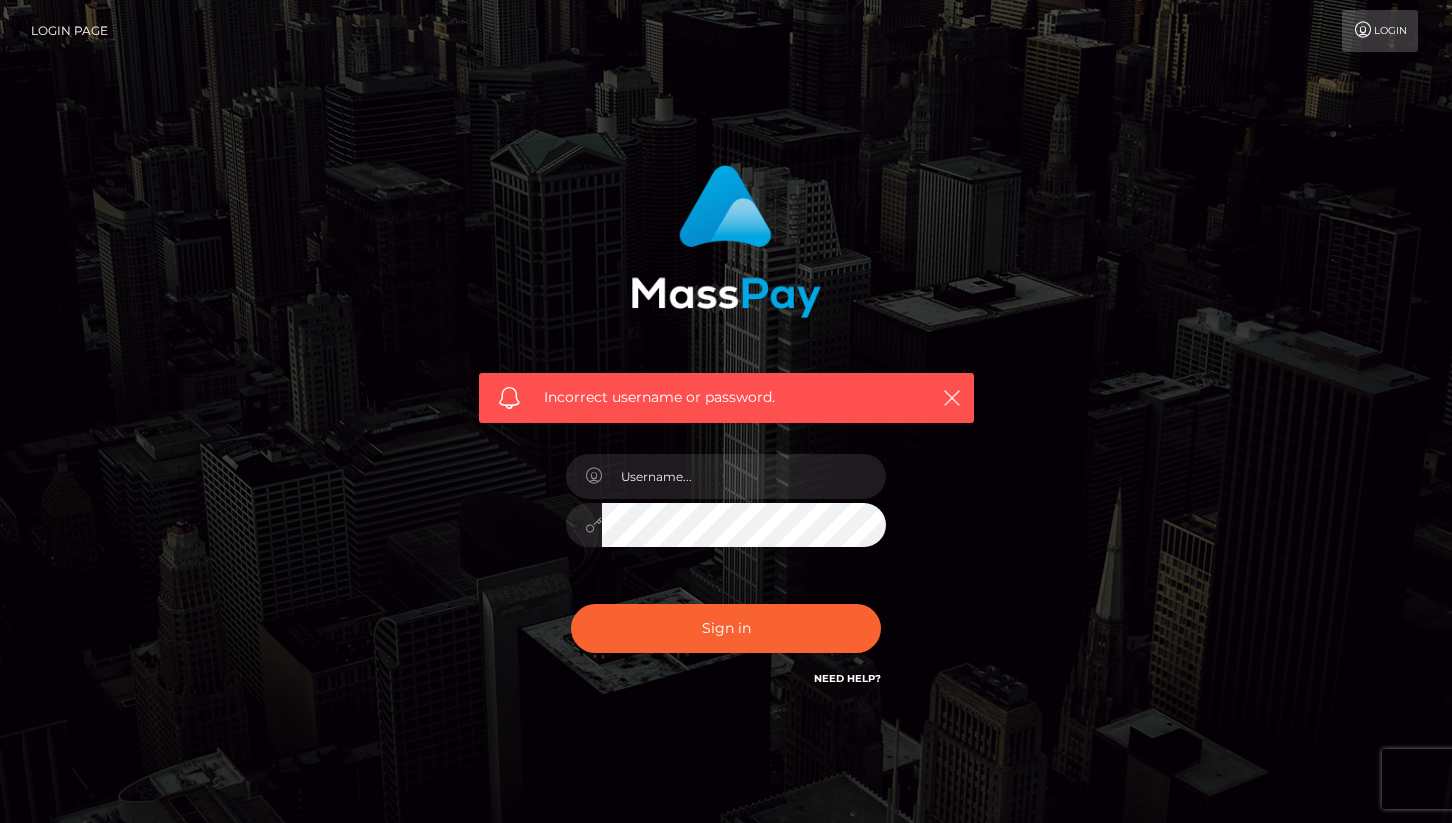 scroll, scrollTop: 0, scrollLeft: 0, axis: both 